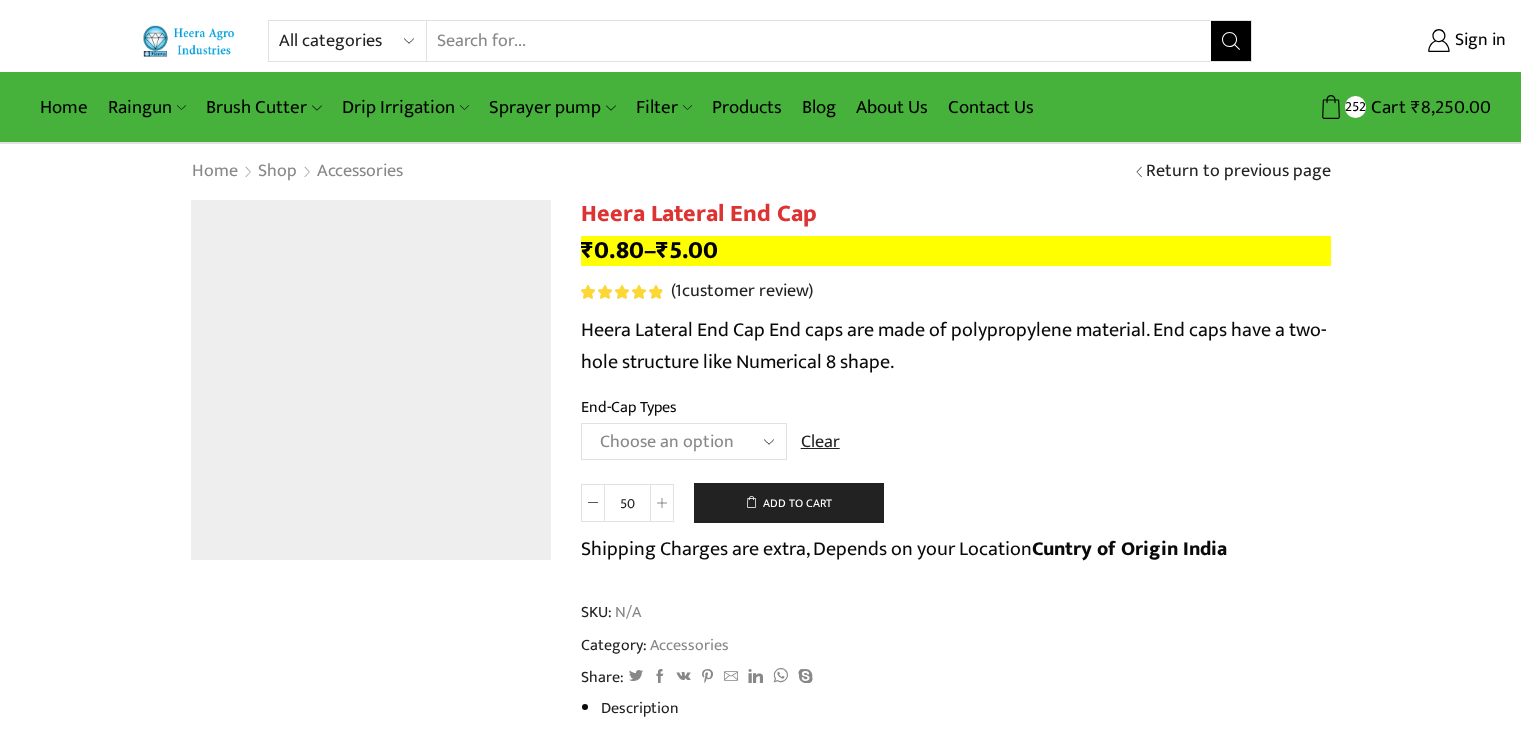 scroll, scrollTop: 0, scrollLeft: 0, axis: both 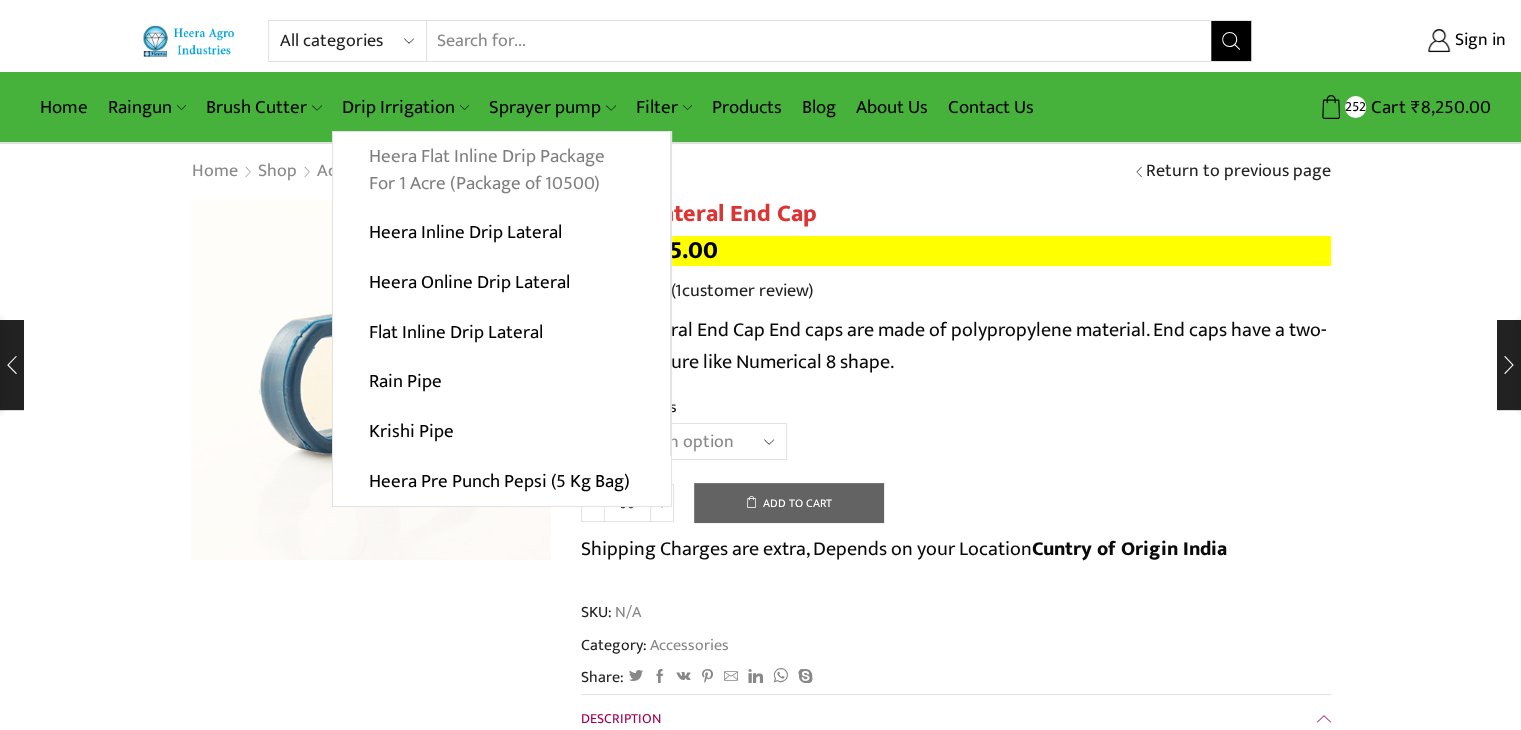 click on "Heera Flat Inline Drip Package For 1 Acre (Package of 10500)" at bounding box center (501, 170) 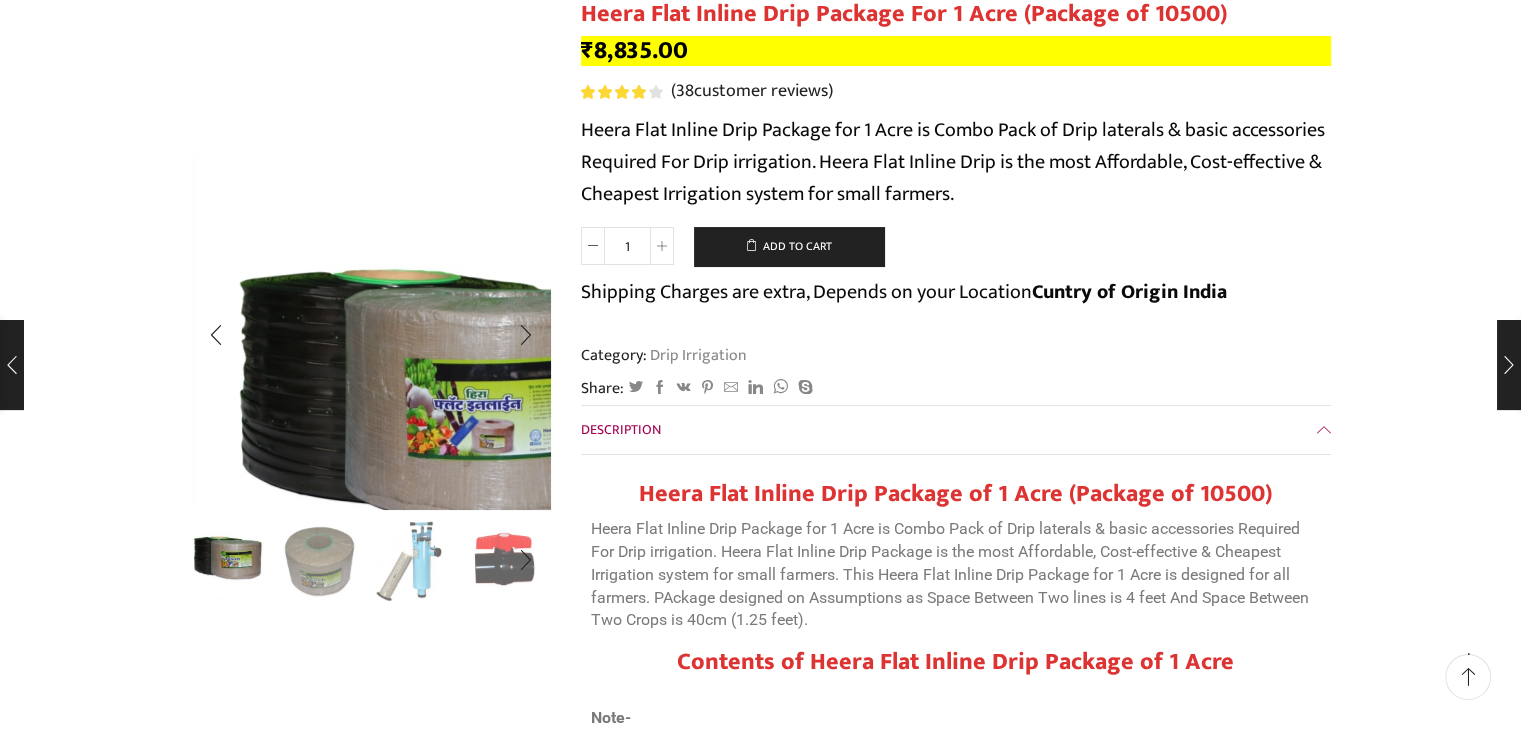 scroll, scrollTop: 0, scrollLeft: 0, axis: both 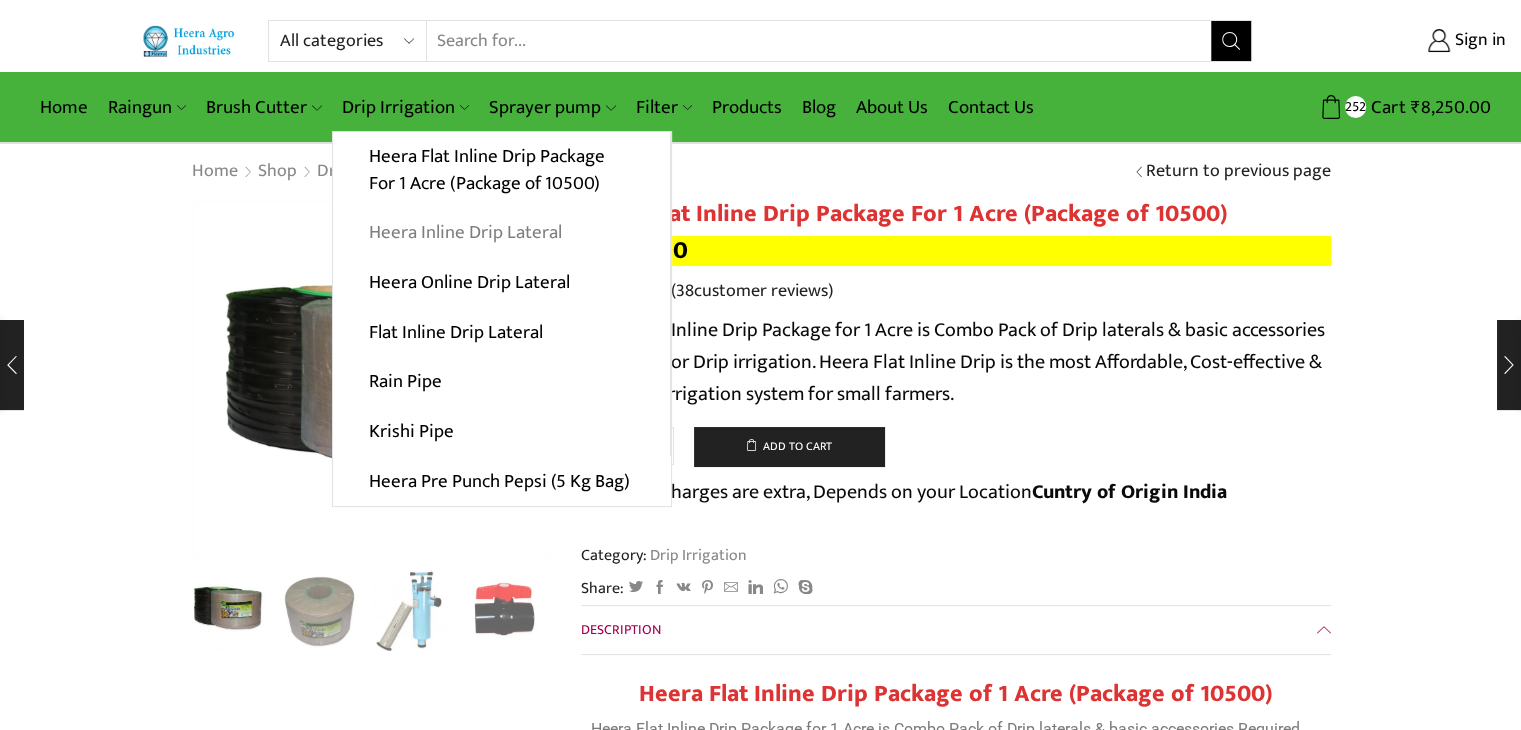 click on "Heera Inline Drip Lateral" at bounding box center [501, 233] 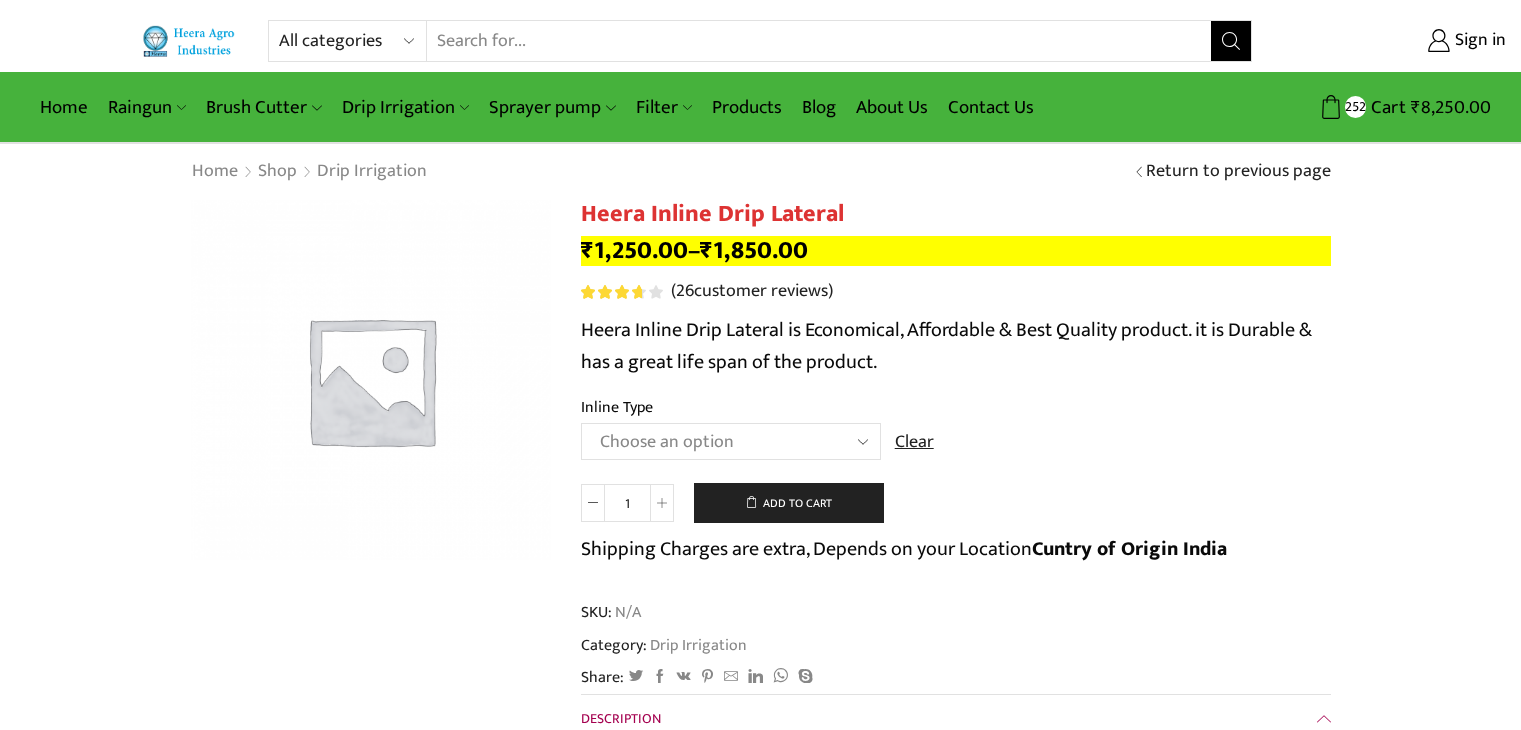 scroll, scrollTop: 0, scrollLeft: 0, axis: both 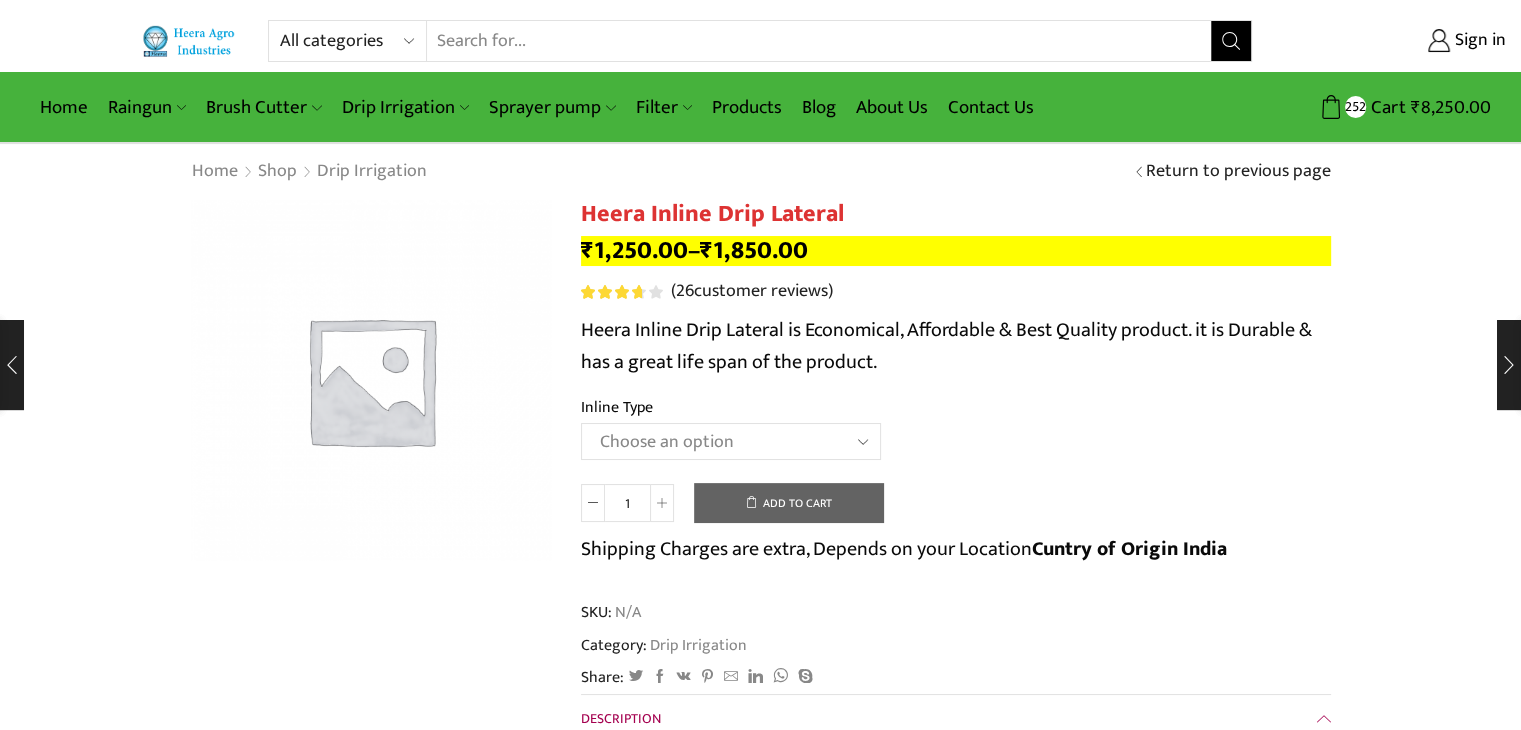 click on "Choose an option Heera Inline 12 MM (30CM) Heera Inline 12 MM (38CM) Heera Inline 12 MM (45CM) Heera Inline 12 MM (60CM) Heera Inline 12 MM (75CM) Heera Inline 12 MM (90CM) Kohinoor Inline 12 MM (30CM) Kohinoor Inline 12 MM (38CM) Kohinoor Inline 12 MM (45CM) Kohinoor Inline 12 MM (60CM) Kohinoor Inline 12 MM (75CM) Kohinoor Inline 12 MM (90CM) Heera Inline 16 MM (30CM) Heera Inline 16 MM (38CM) Heera Inline 16 MM (45CM) Heera Inline 16 MM (60CM) Diamond Inline 16 MM (30CM) Diamond Inline 16 MM (38CM) Diamond Inline 16 MM (45CM) Diamond Inline 16 MM (60CM) Kohinoor Inline 16 MM (30CM) Kohinoor Inline 16 MM (38CM) Kohinoor Inline 16 MM (45CM) Kohinoor Inline 16 MM (60CM) Heera Inline 20 MM (38CM)" 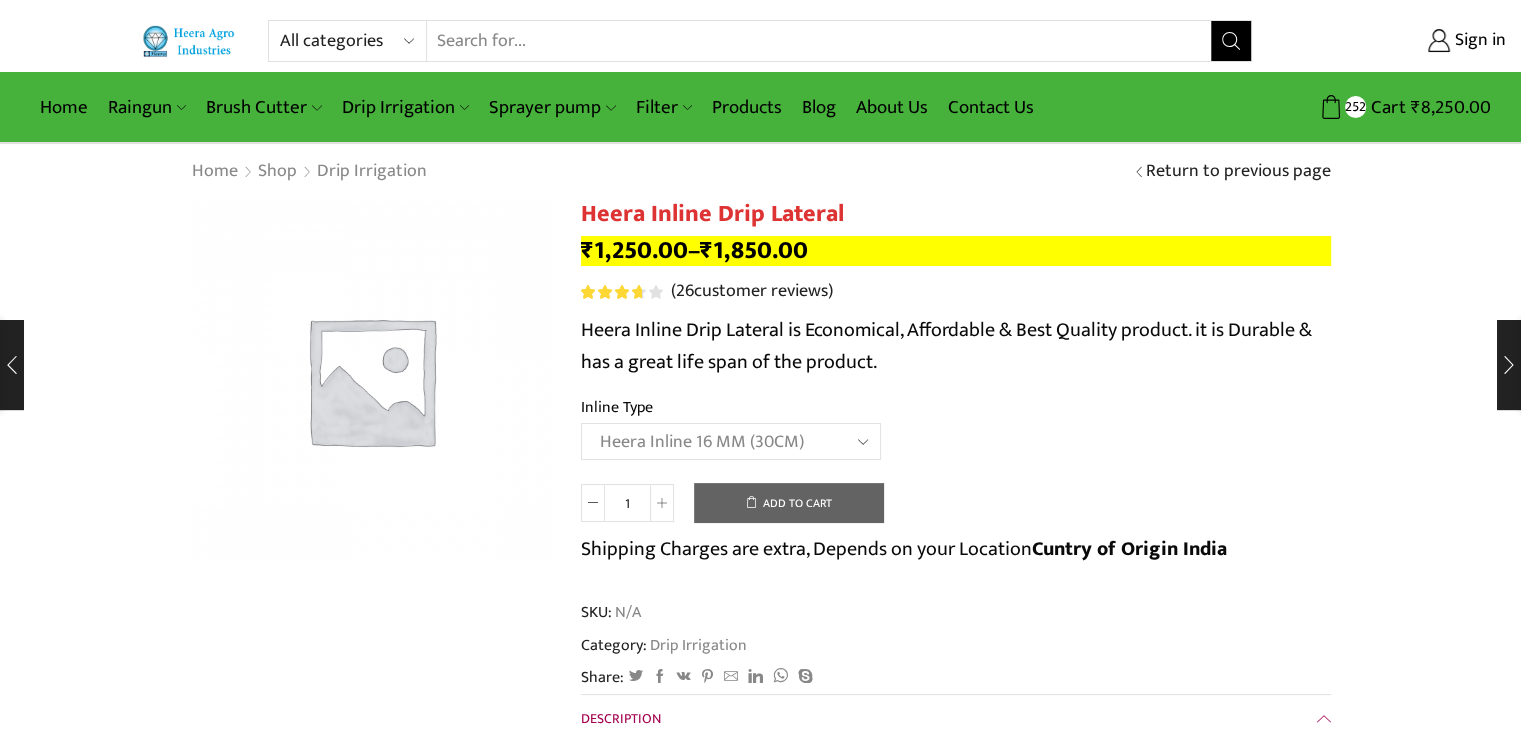 click on "Choose an option Heera Inline 12 MM (30CM) Heera Inline 12 MM (38CM) Heera Inline 12 MM (45CM) Heera Inline 12 MM (60CM) Heera Inline 12 MM (75CM) Heera Inline 12 MM (90CM) Kohinoor Inline 12 MM (30CM) Kohinoor Inline 12 MM (38CM) Kohinoor Inline 12 MM (45CM) Kohinoor Inline 12 MM (60CM) Kohinoor Inline 12 MM (75CM) Kohinoor Inline 12 MM (90CM) Heera Inline 16 MM (30CM) Heera Inline 16 MM (38CM) Heera Inline 16 MM (45CM) Heera Inline 16 MM (60CM) Diamond Inline 16 MM (30CM) Diamond Inline 16 MM (38CM) Diamond Inline 16 MM (45CM) Diamond Inline 16 MM (60CM) Kohinoor Inline 16 MM (30CM) Kohinoor Inline 16 MM (38CM) Kohinoor Inline 16 MM (45CM) Kohinoor Inline 16 MM (60CM) Heera Inline 20 MM (38CM)" 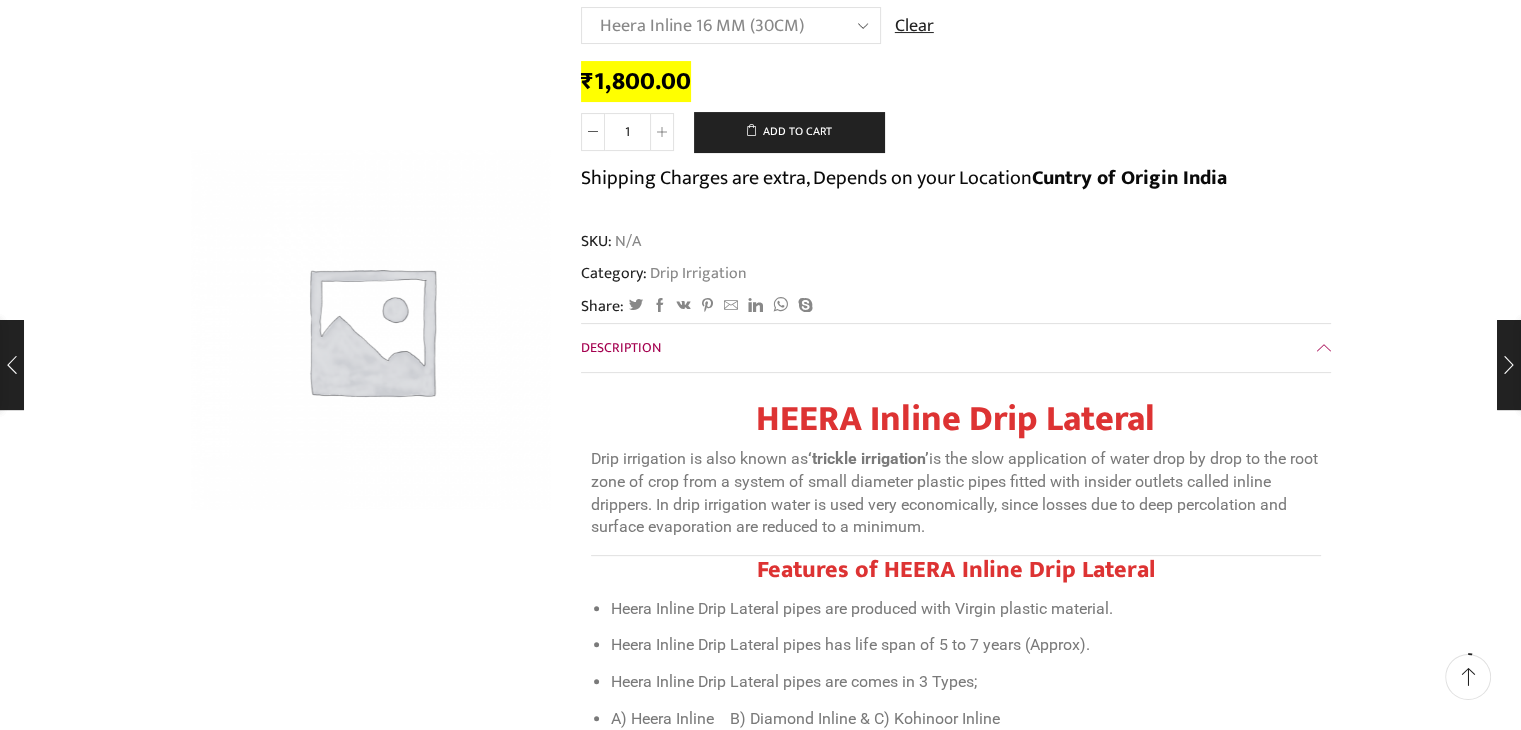 scroll, scrollTop: 100, scrollLeft: 0, axis: vertical 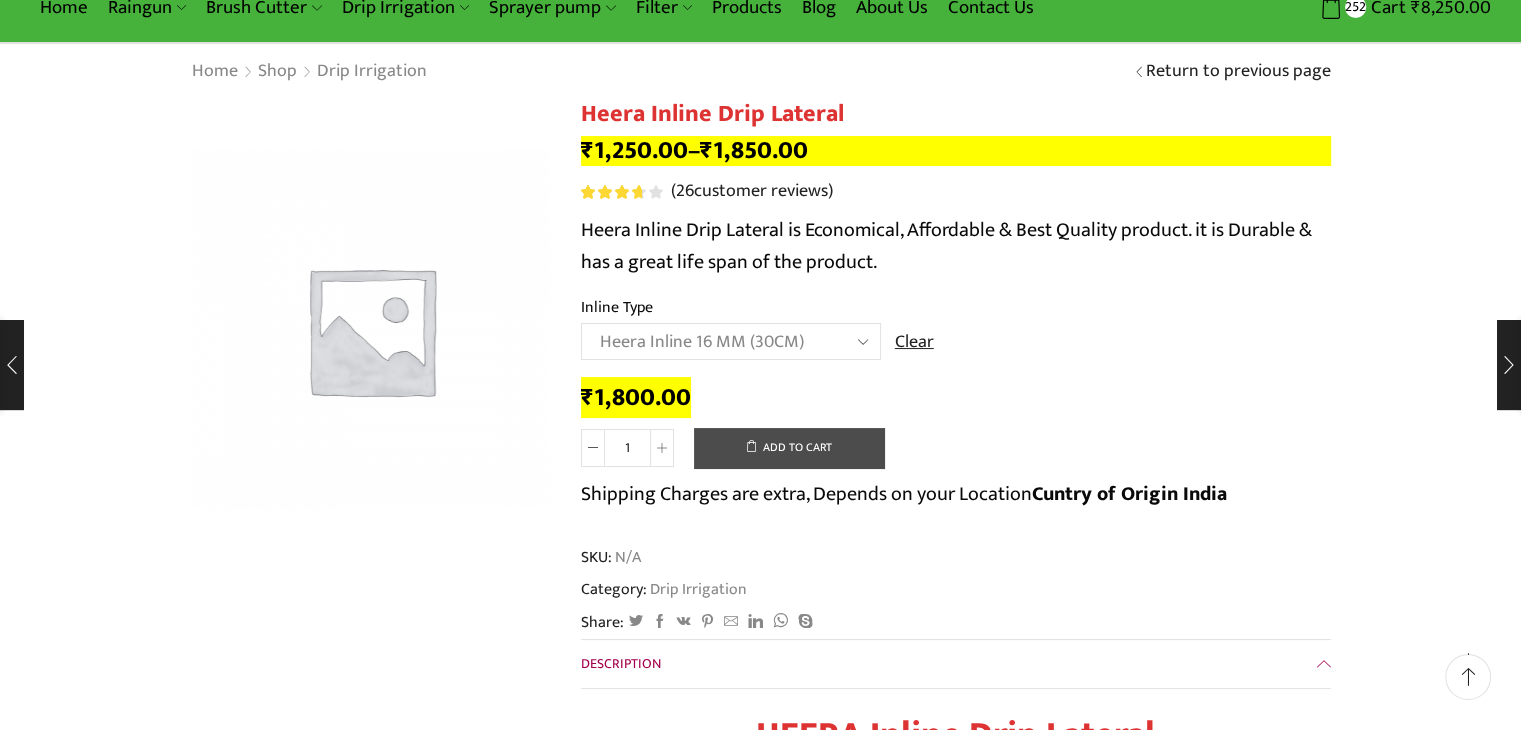 click on "Add to cart" 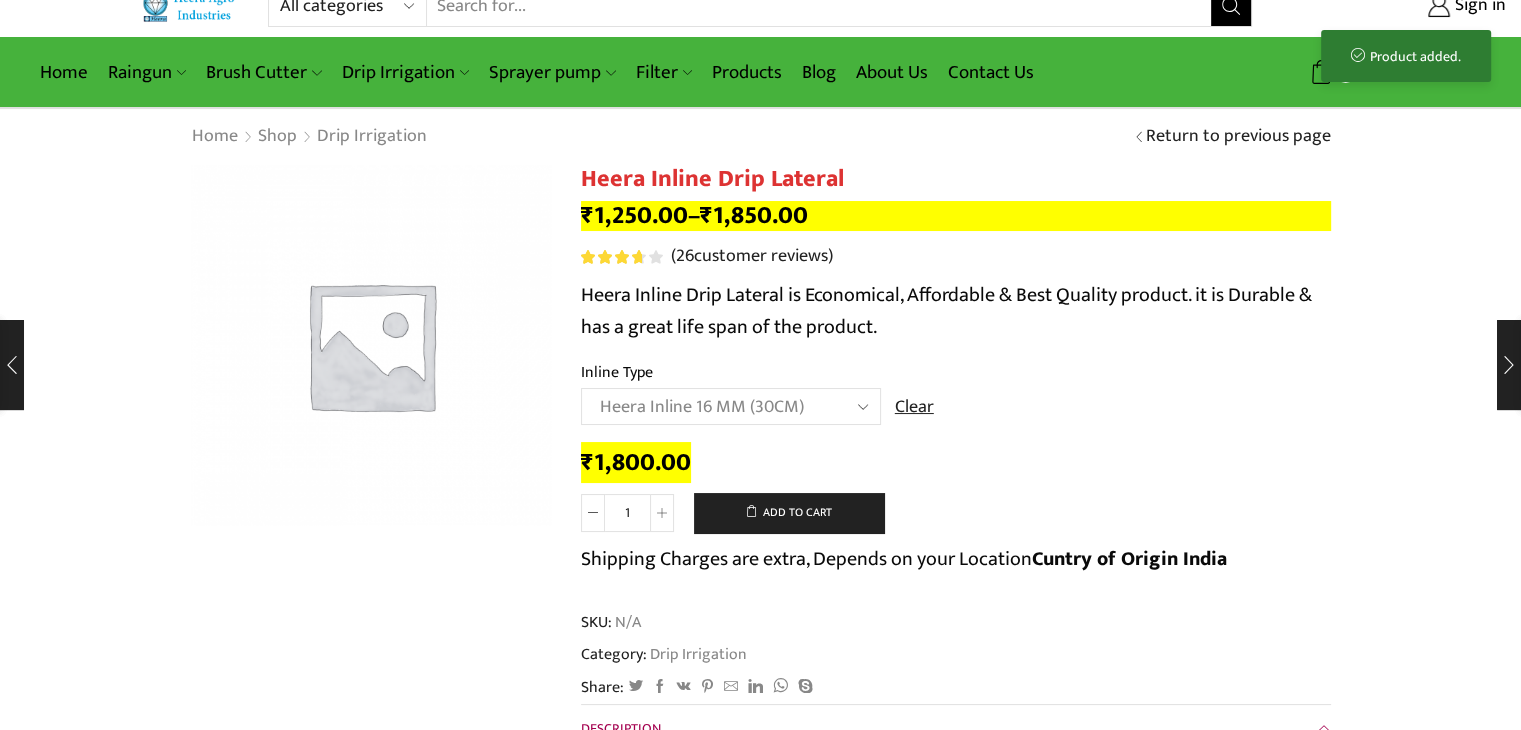 scroll, scrollTop: 0, scrollLeft: 0, axis: both 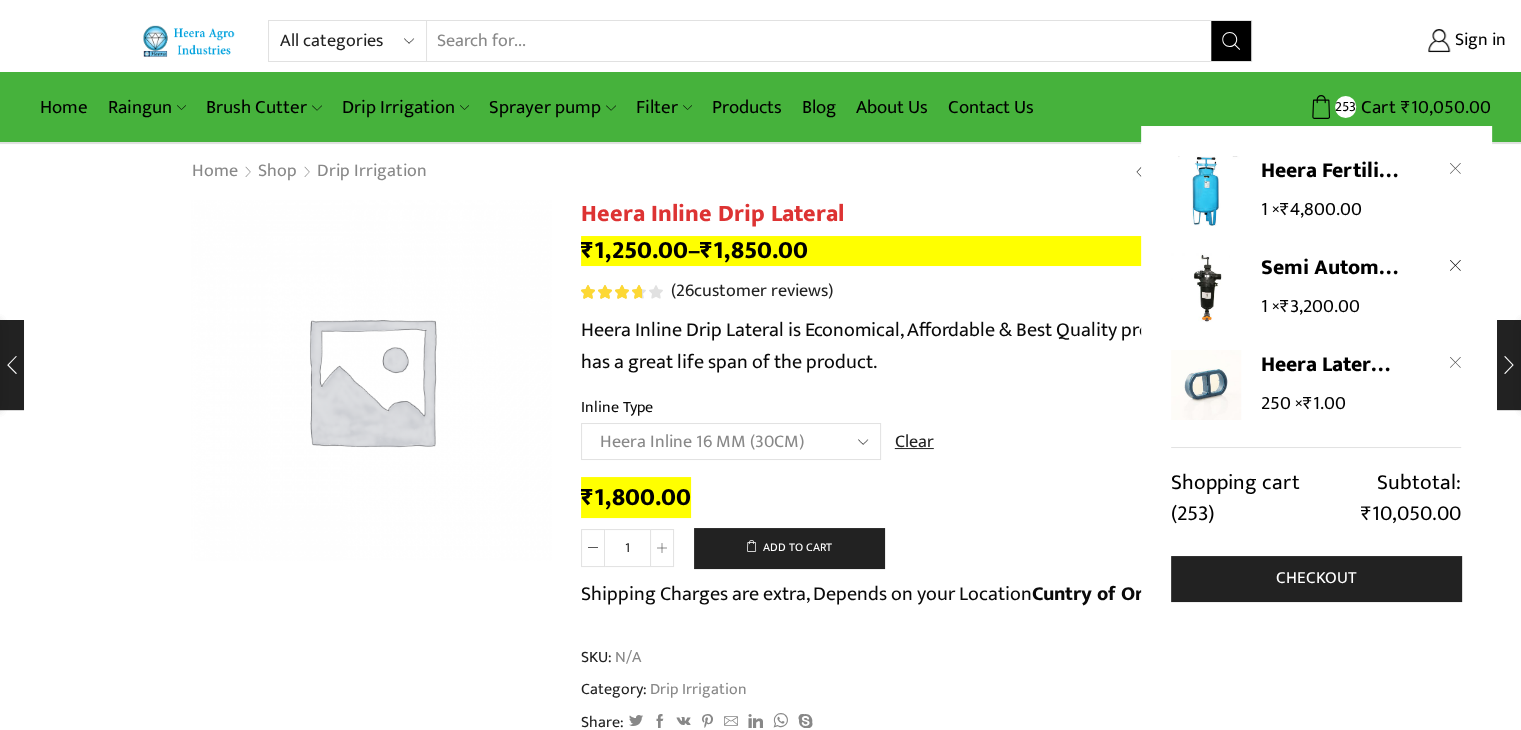 click at bounding box center [1455, 265] 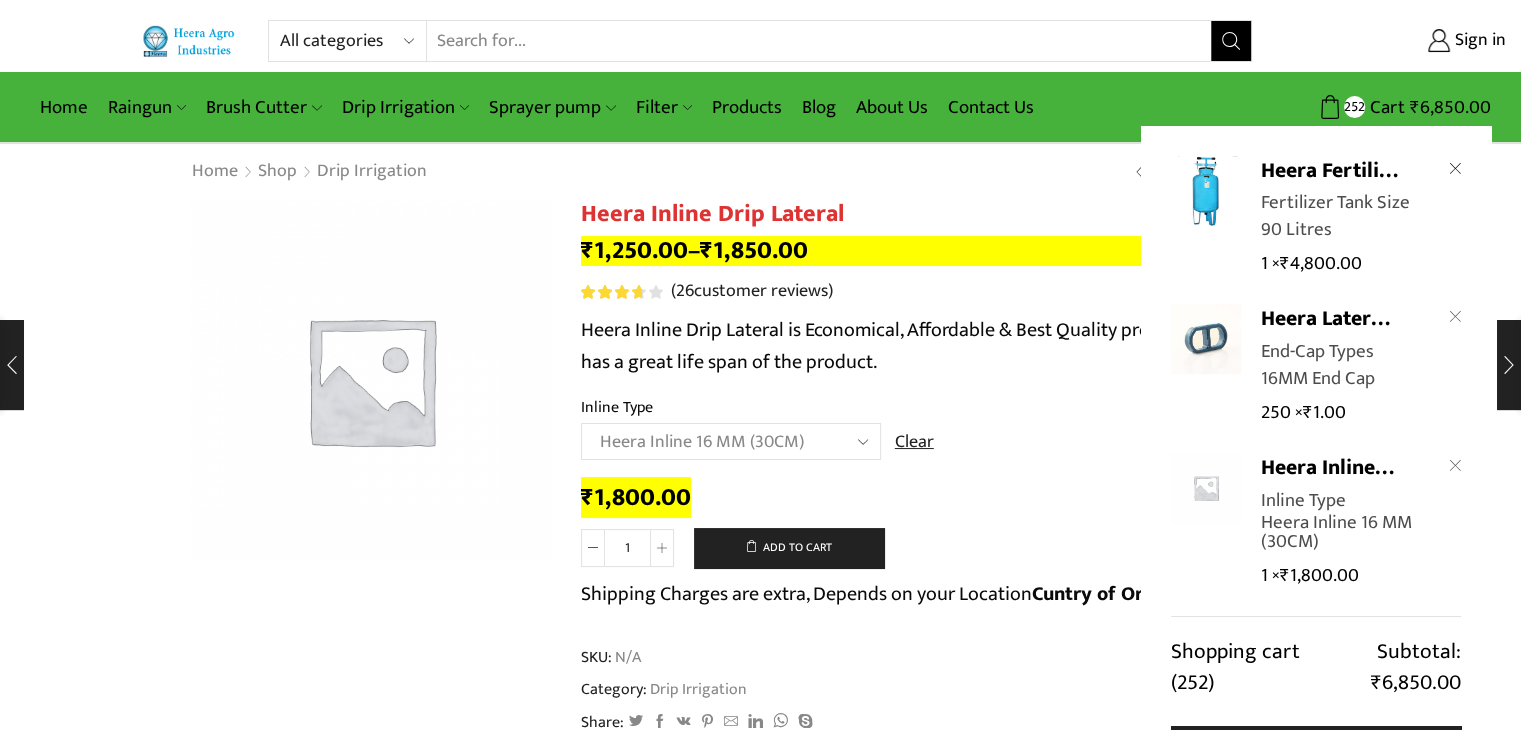 click at bounding box center (1455, 168) 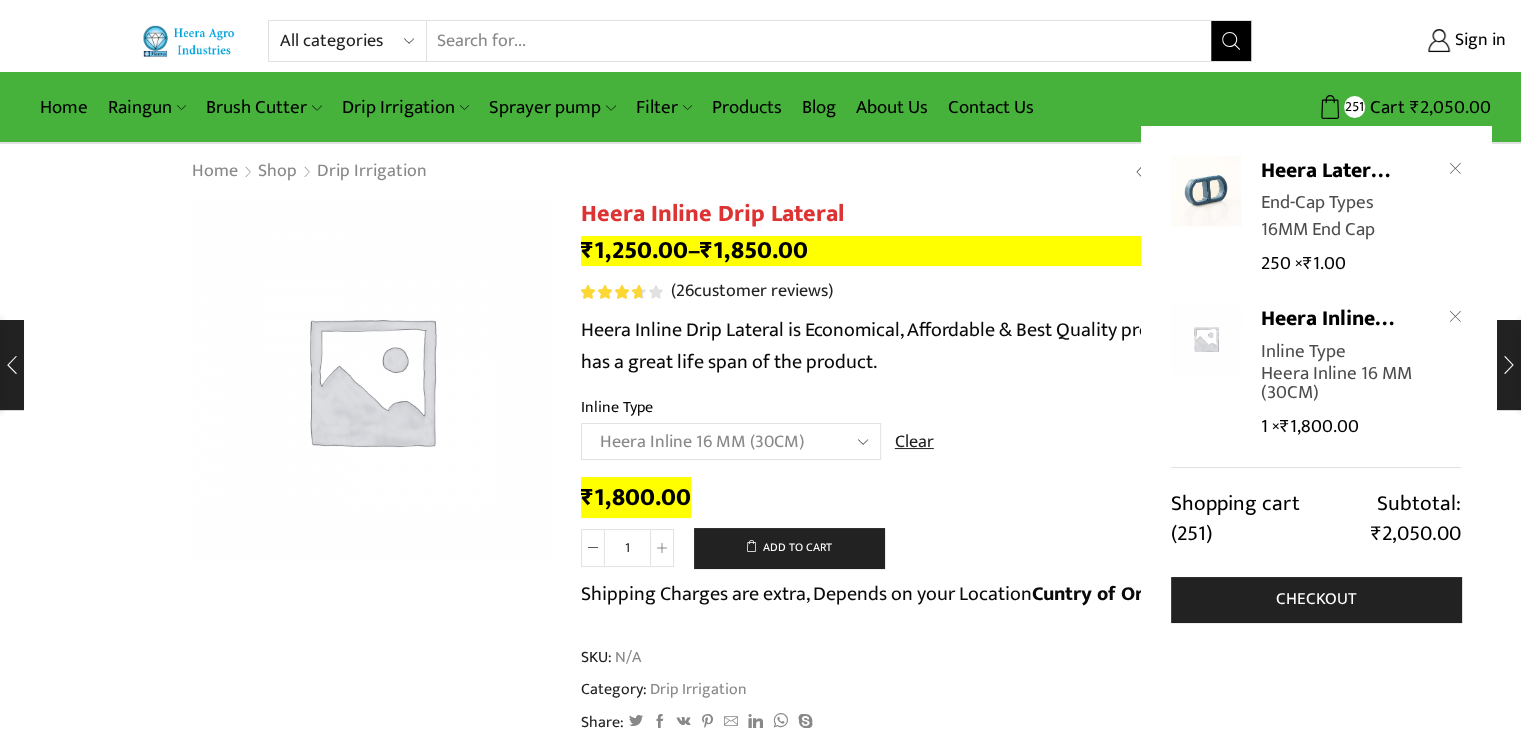 click on "End-Cap Types" at bounding box center [1317, 202] 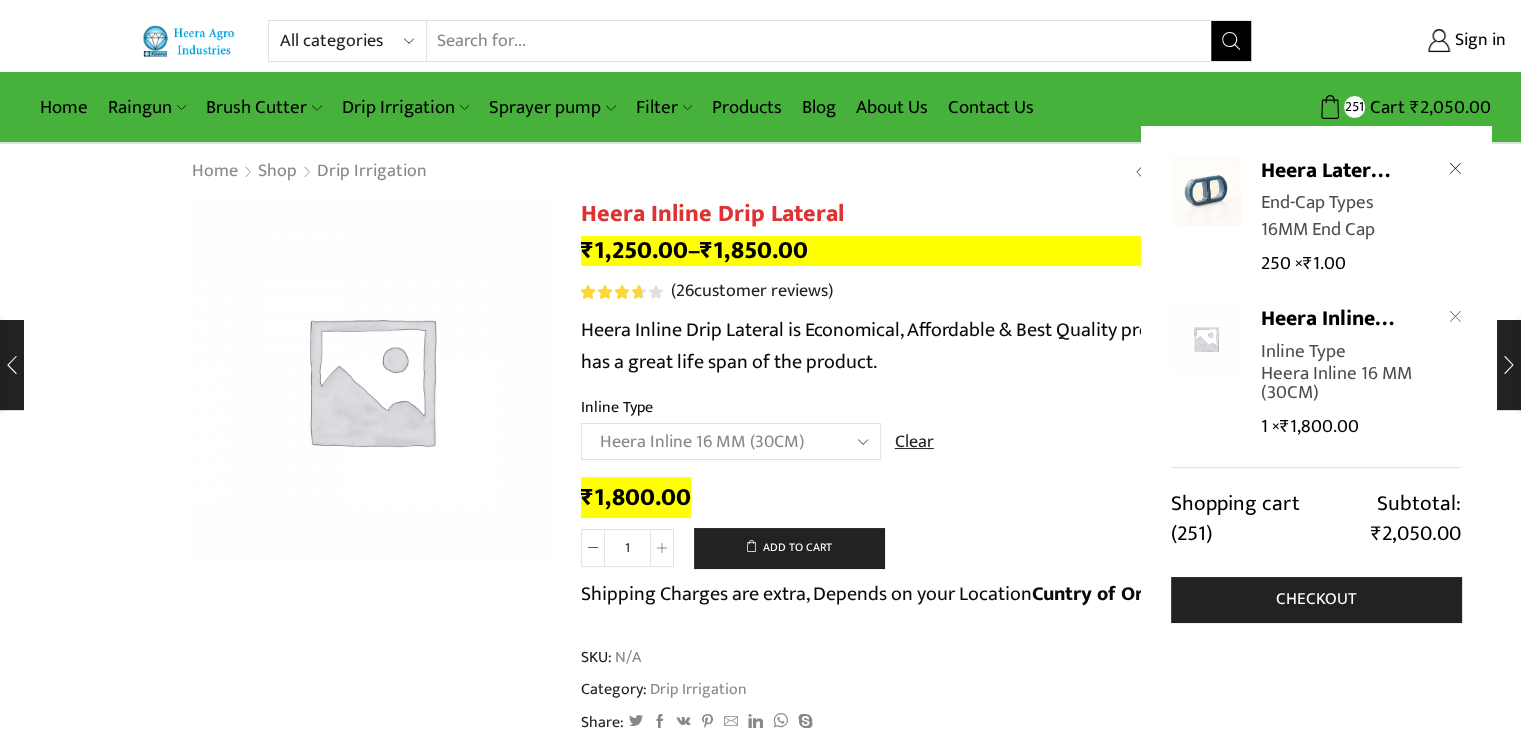 click at bounding box center [1455, 168] 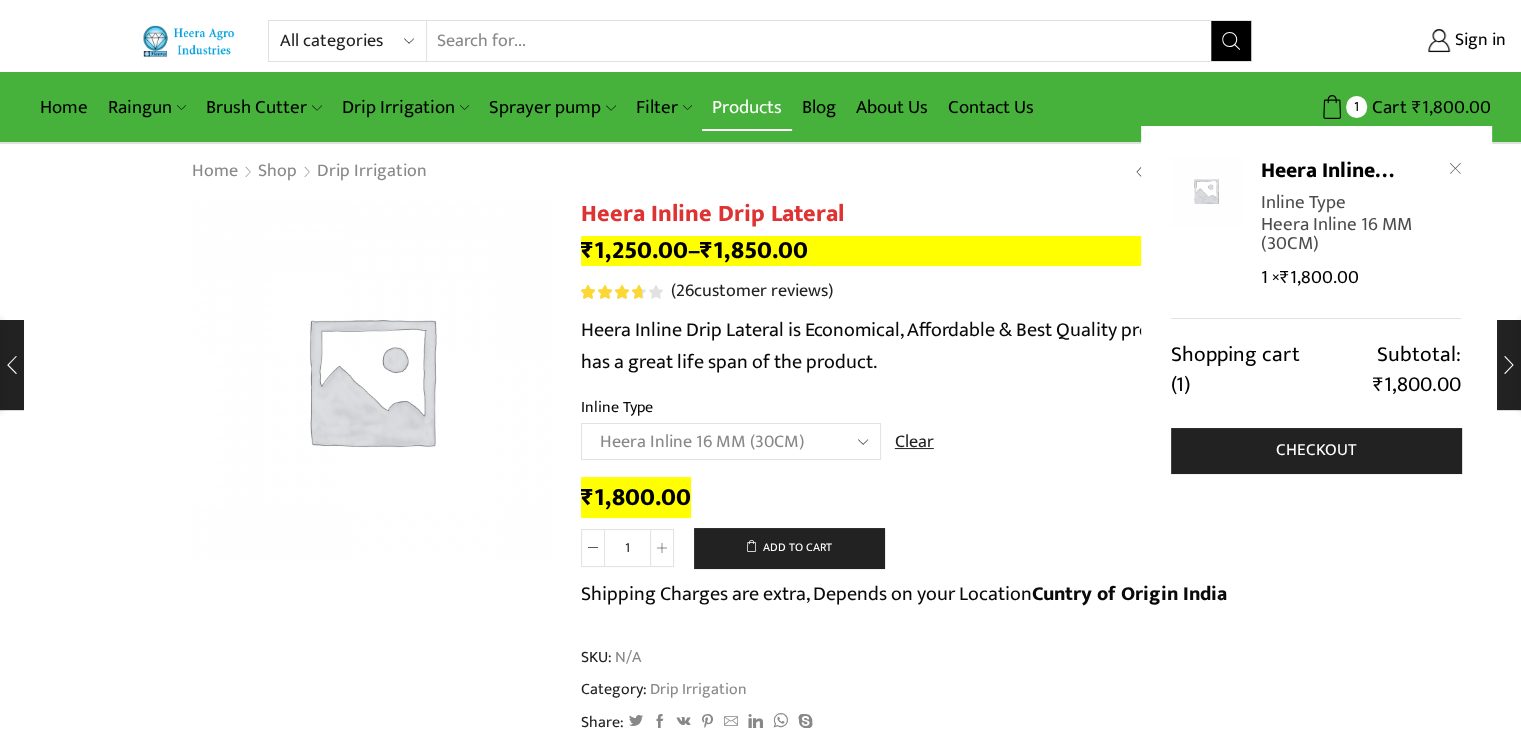 click on "Products" at bounding box center (747, 107) 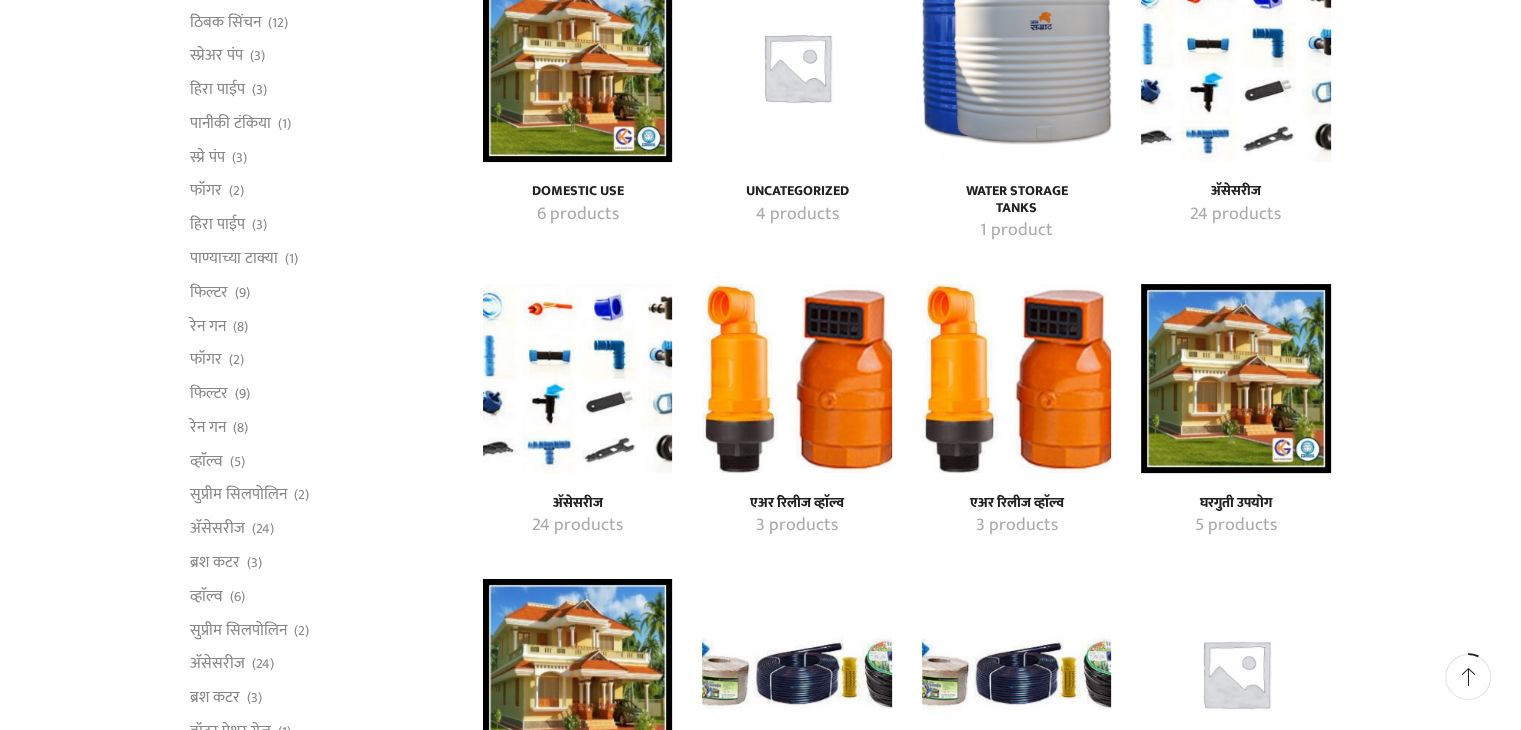 scroll, scrollTop: 400, scrollLeft: 0, axis: vertical 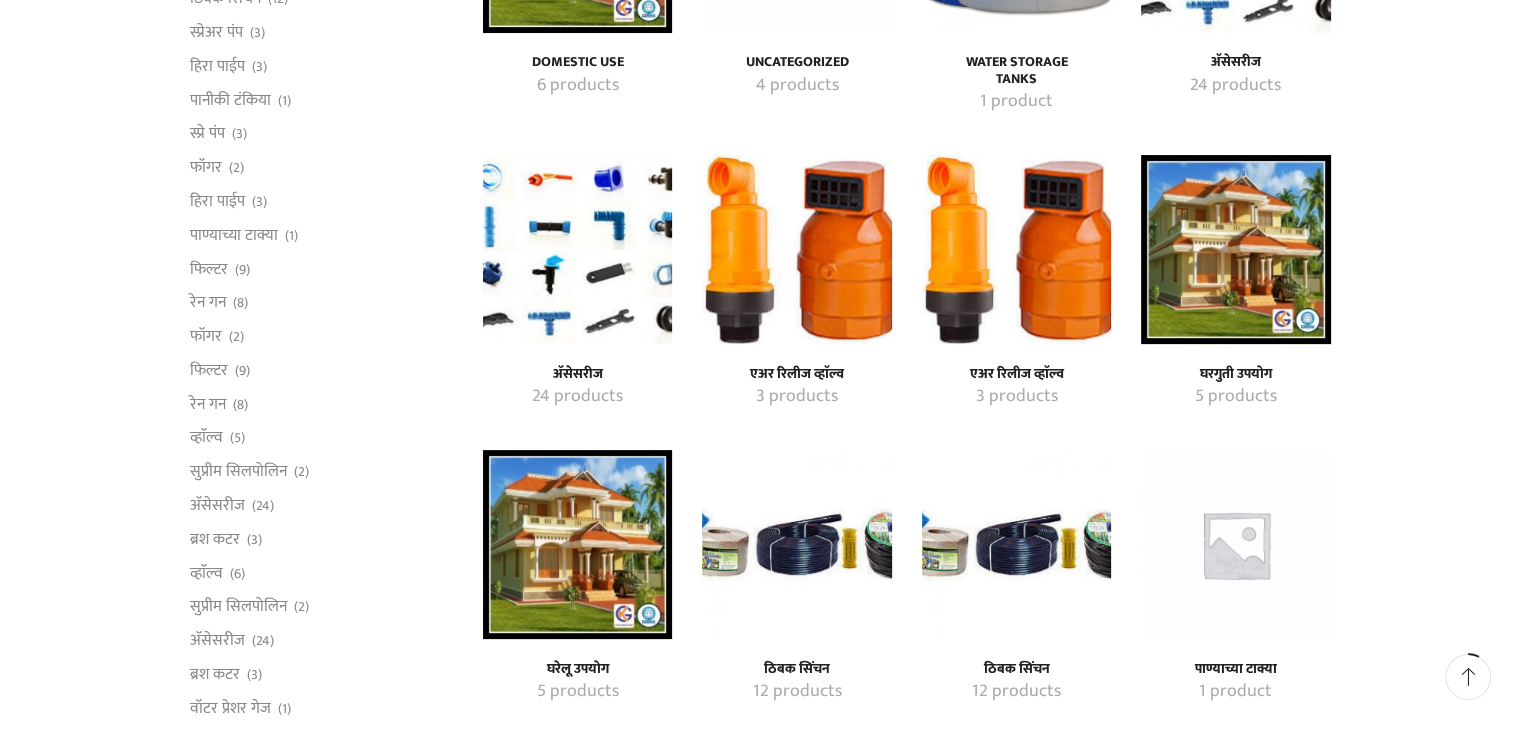 click at bounding box center (577, 249) 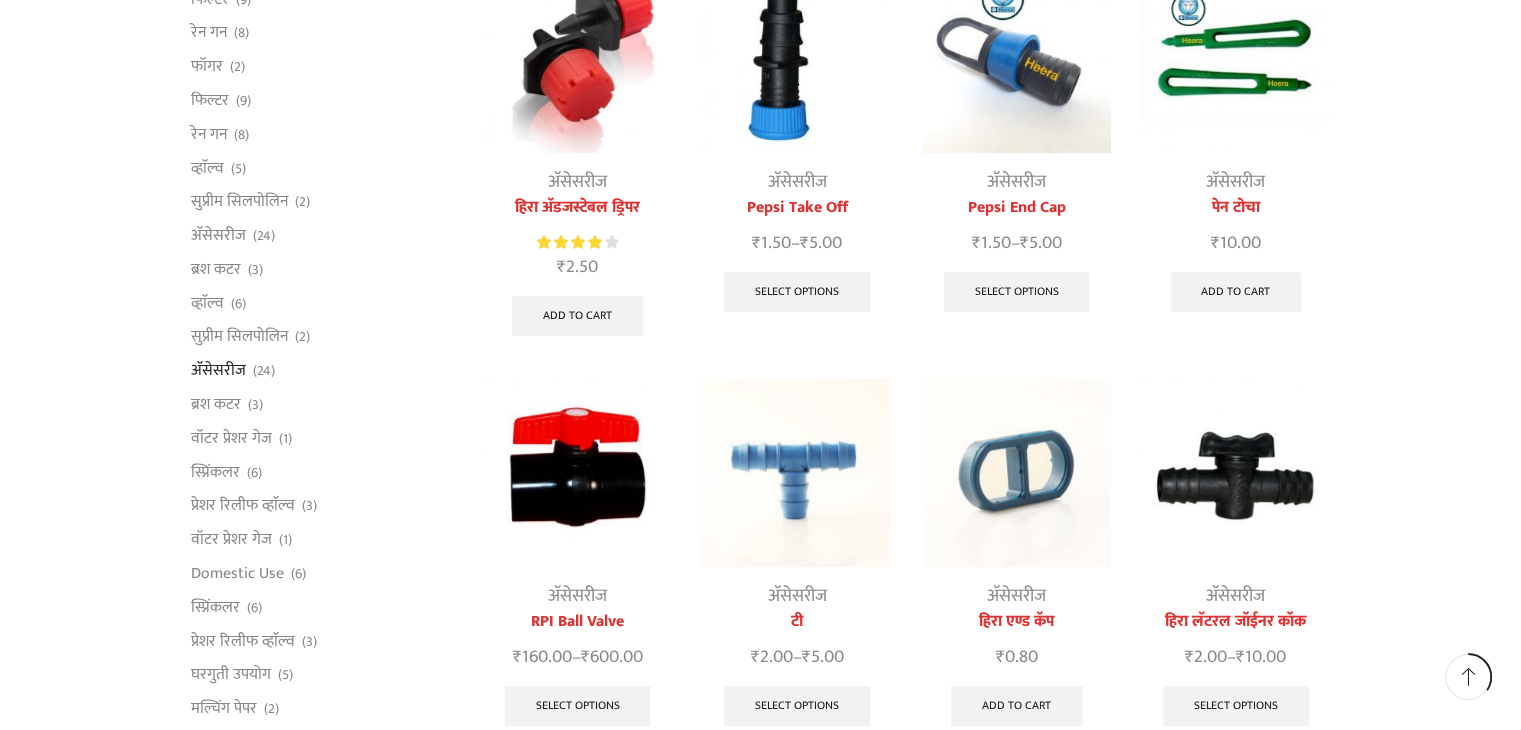 scroll, scrollTop: 700, scrollLeft: 0, axis: vertical 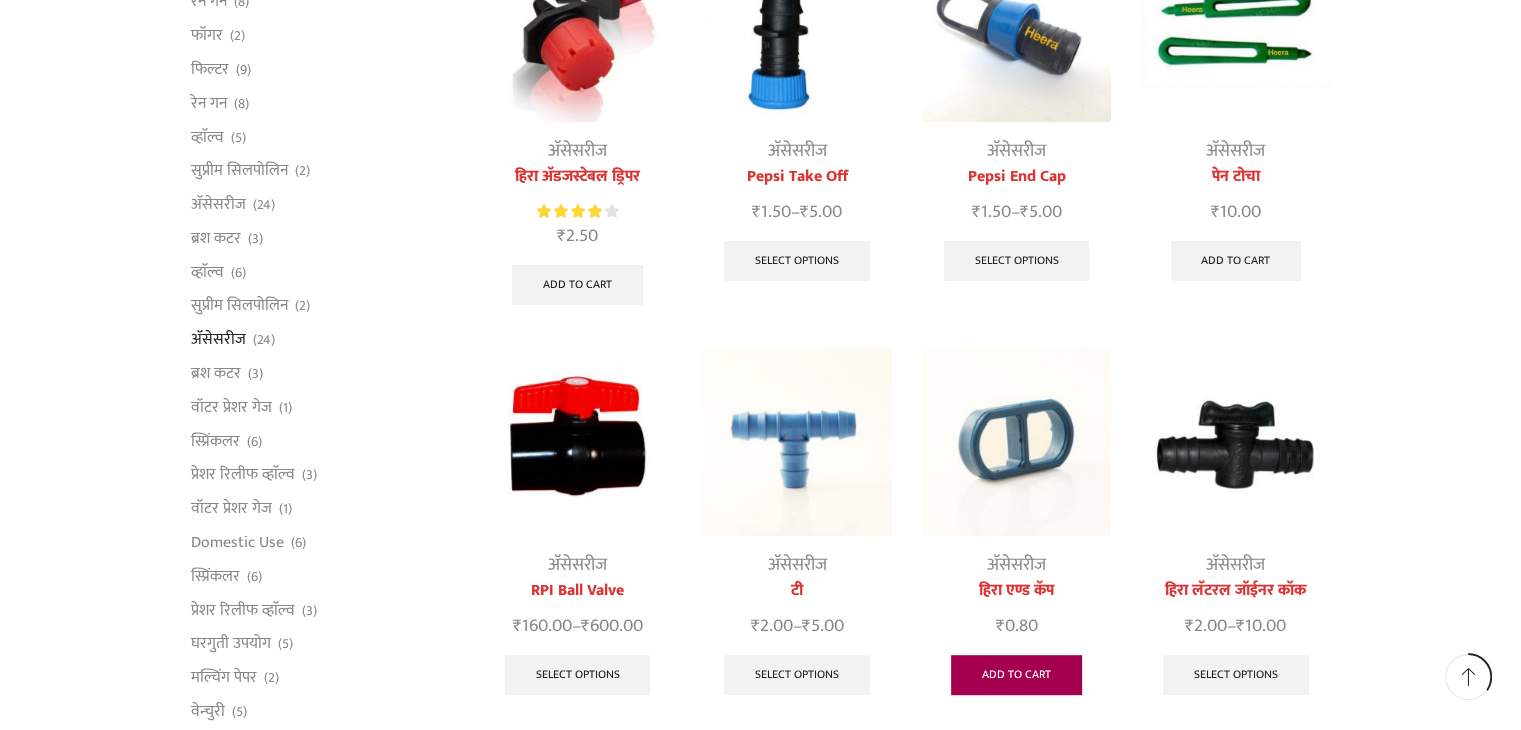 click on "Add to cart" at bounding box center (1016, 675) 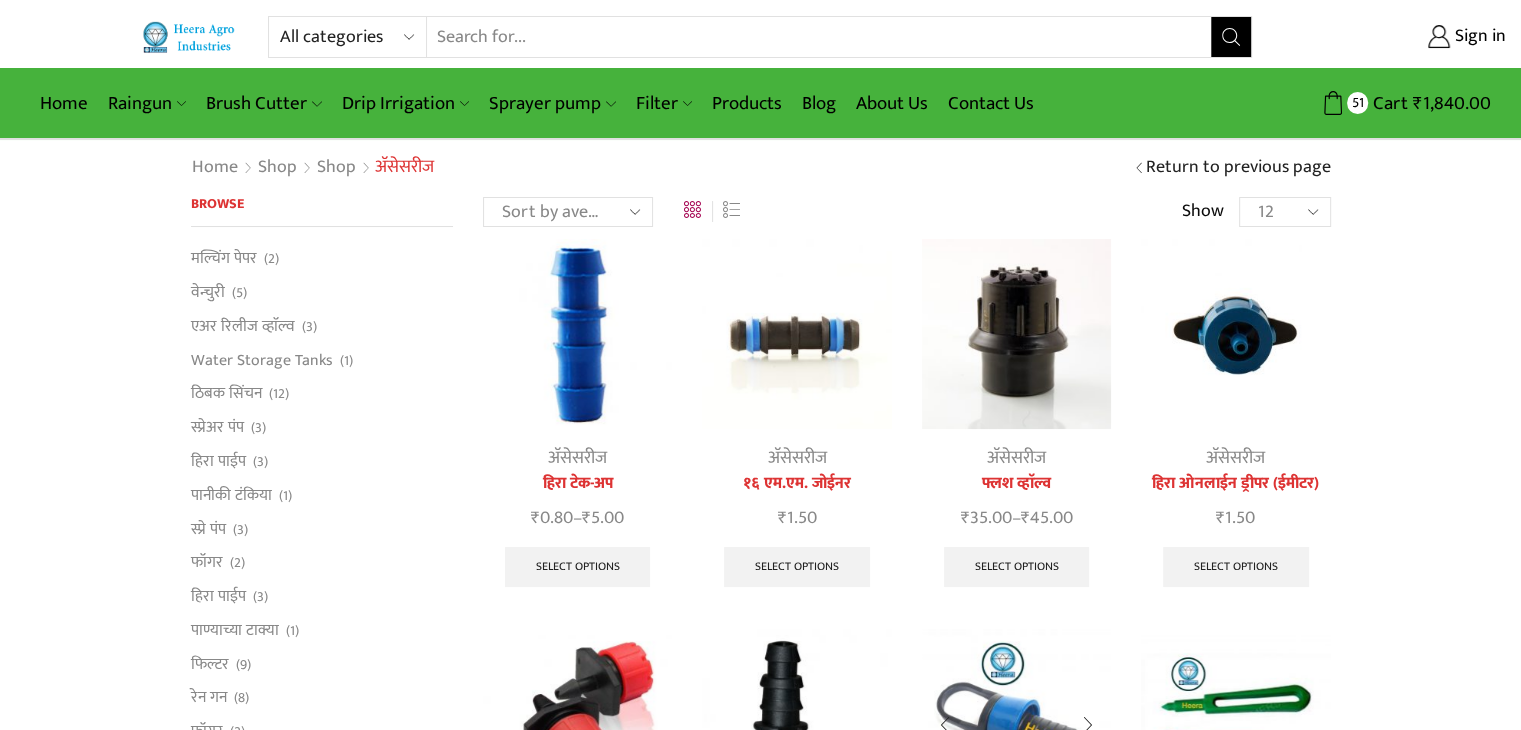 scroll, scrollTop: 0, scrollLeft: 0, axis: both 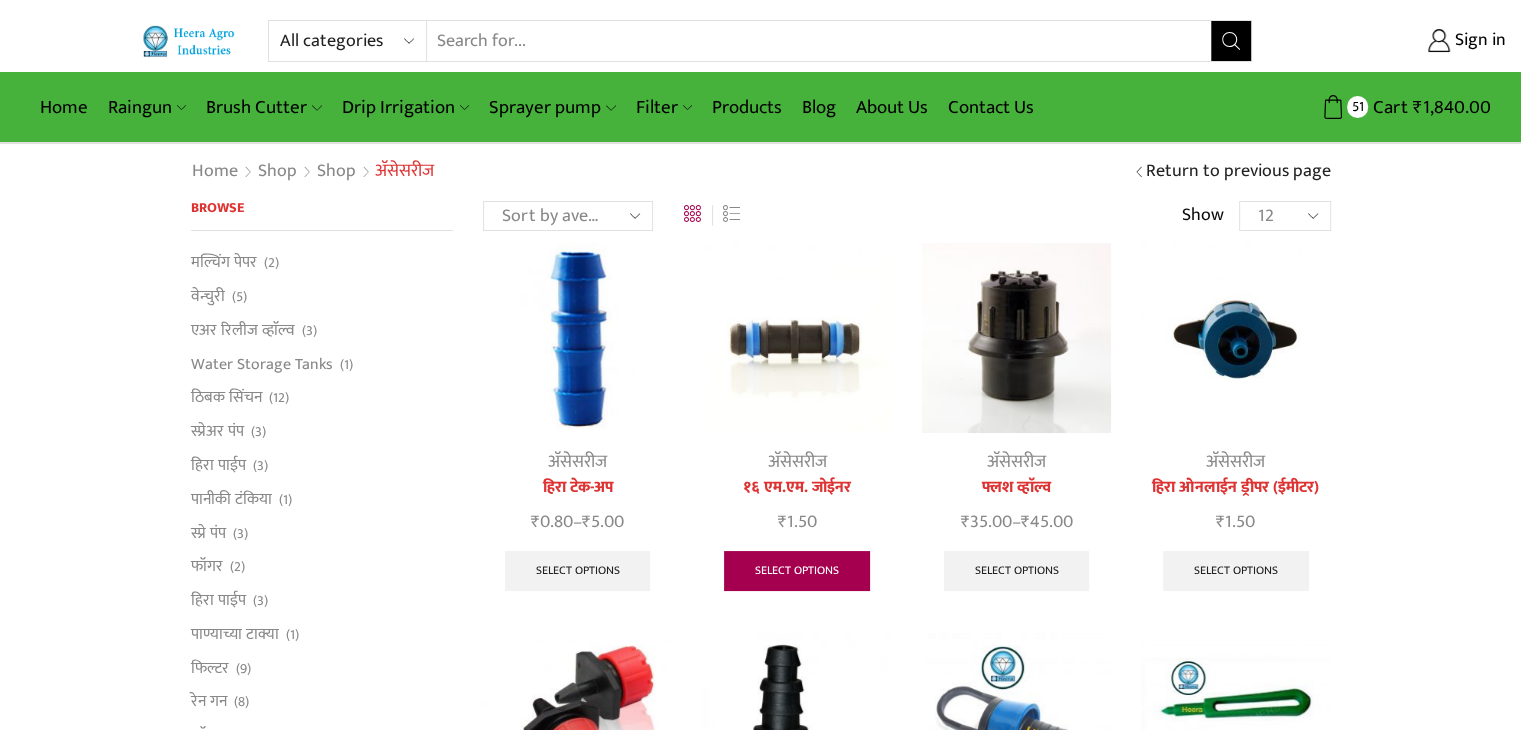 click on "Select options" at bounding box center (797, 571) 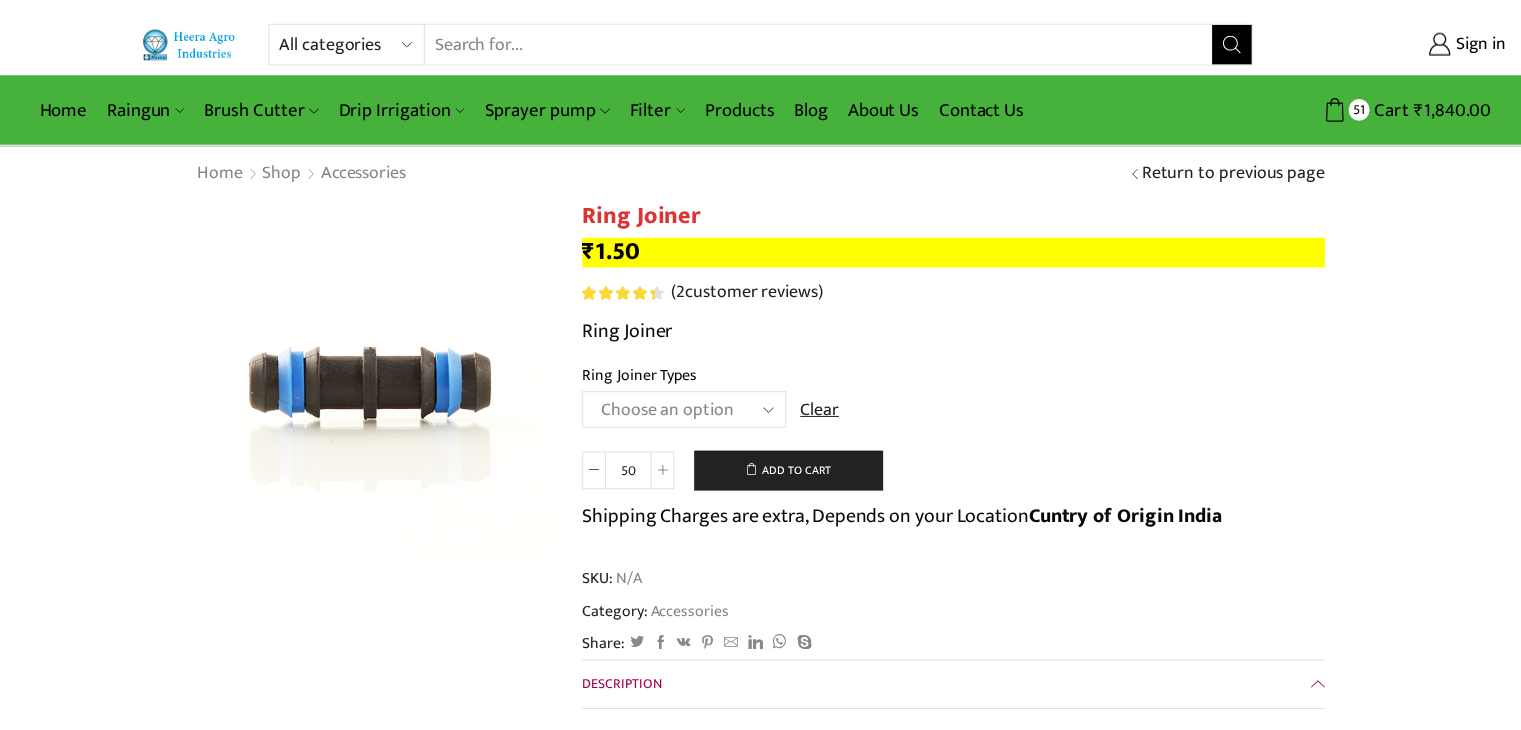 scroll, scrollTop: 0, scrollLeft: 0, axis: both 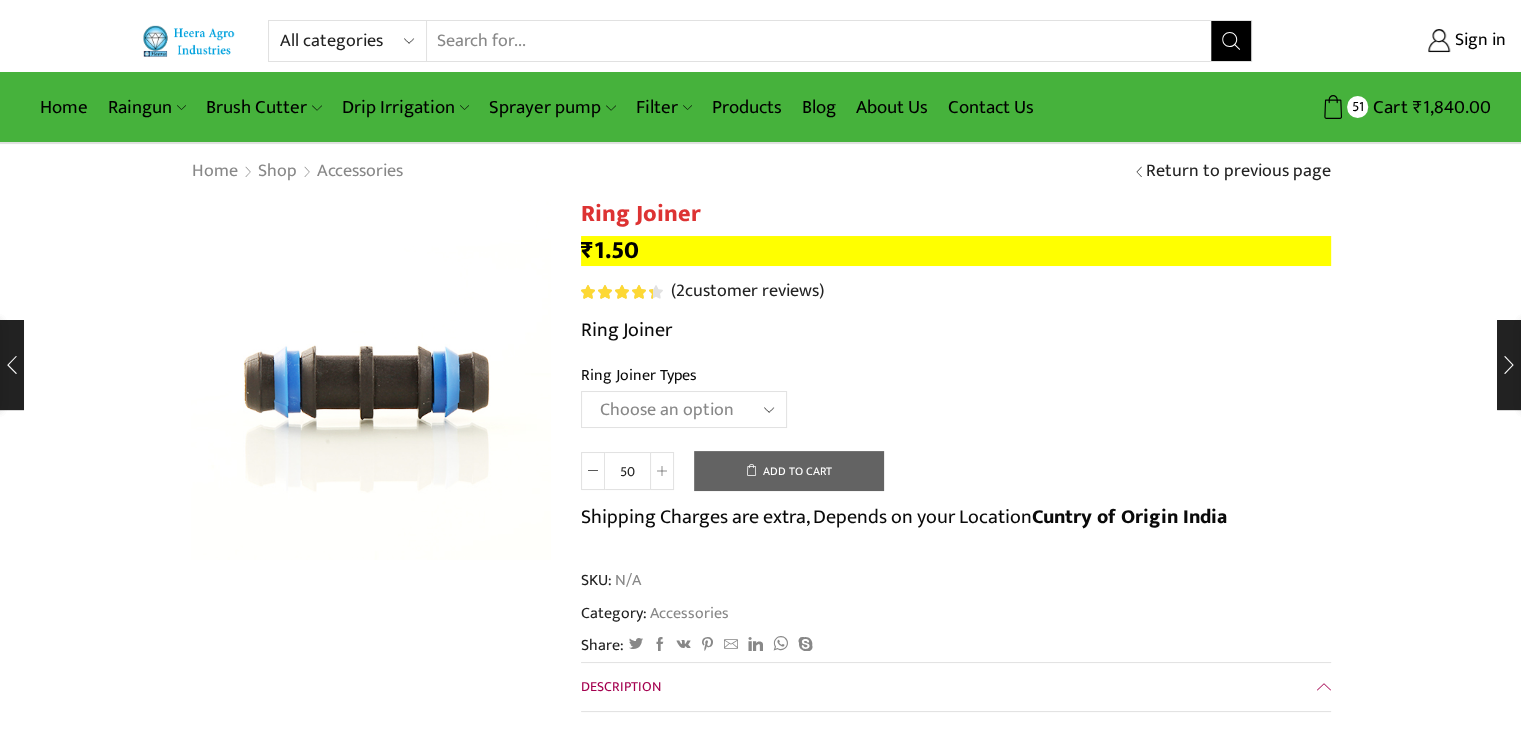 click on "Choose an option 12mm 16mm" at bounding box center (684, 409) 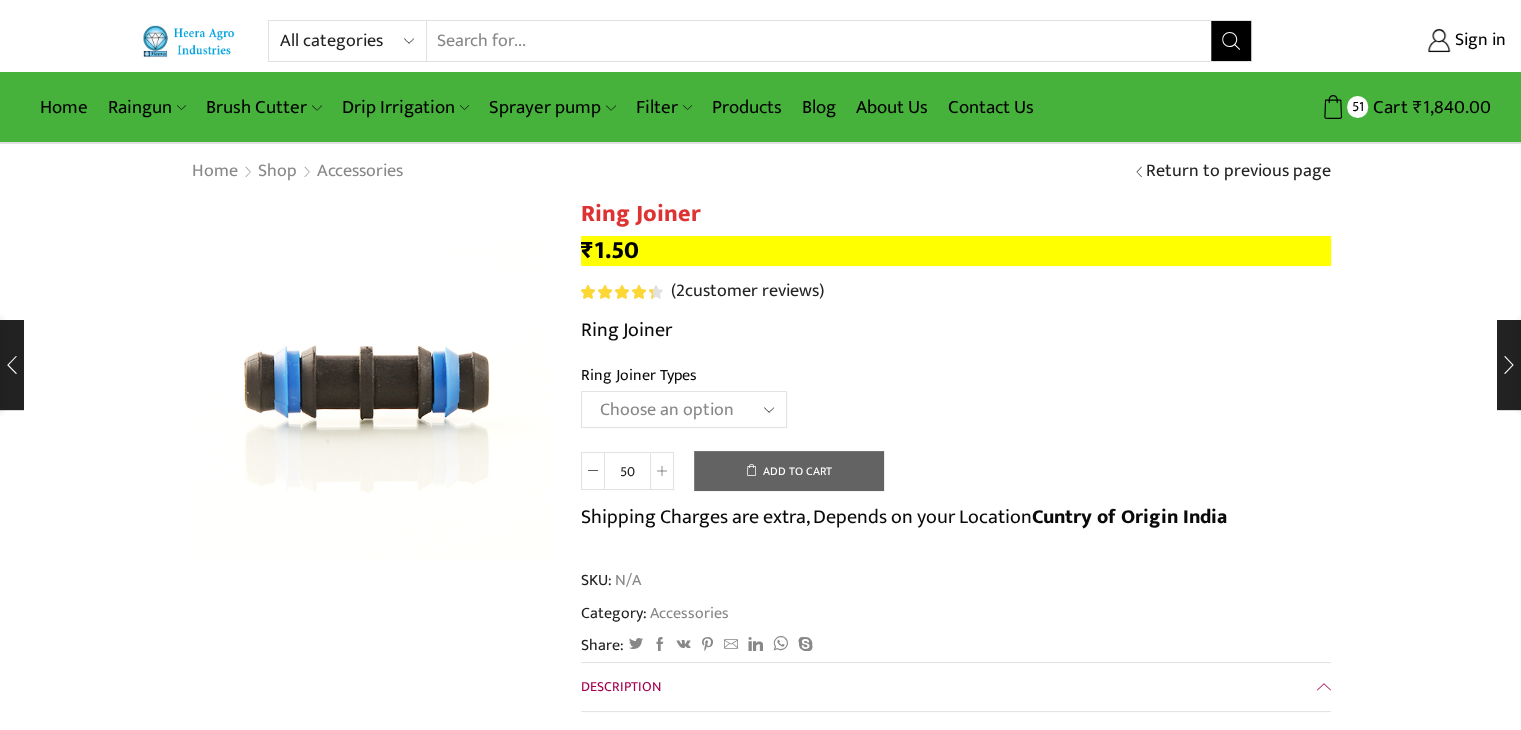 select on "16mm" 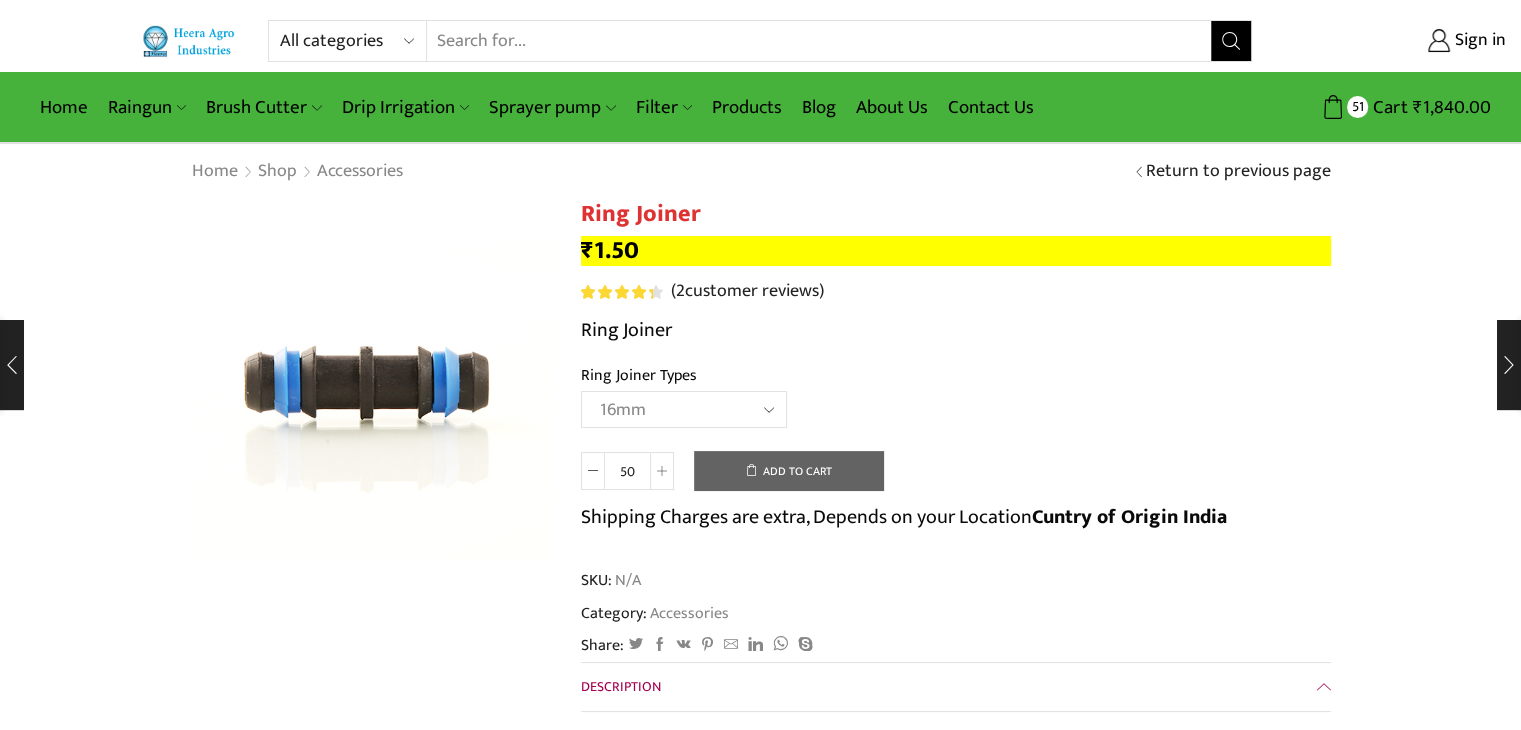 click on "Choose an option 12mm 16mm" at bounding box center (684, 409) 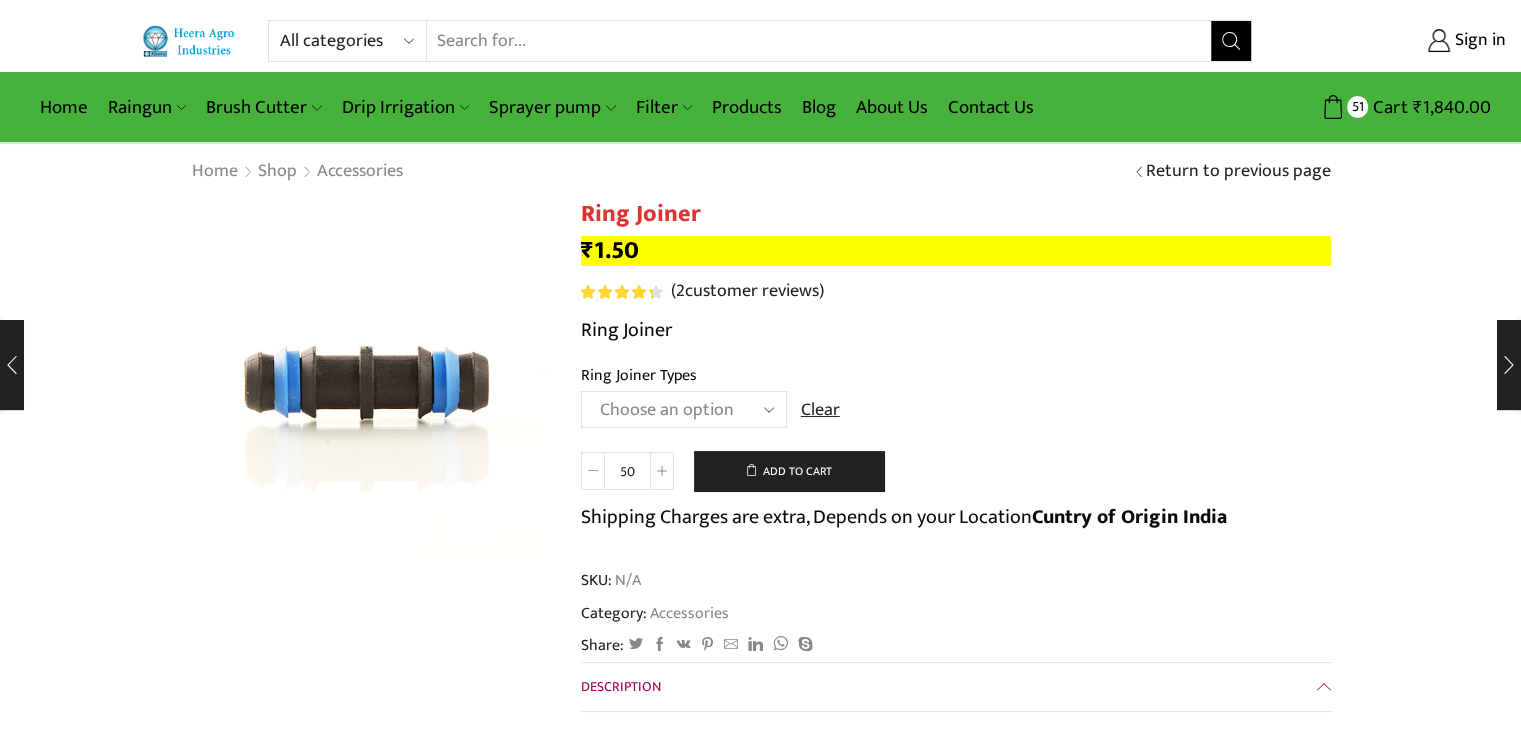 click at bounding box center (593, 471) 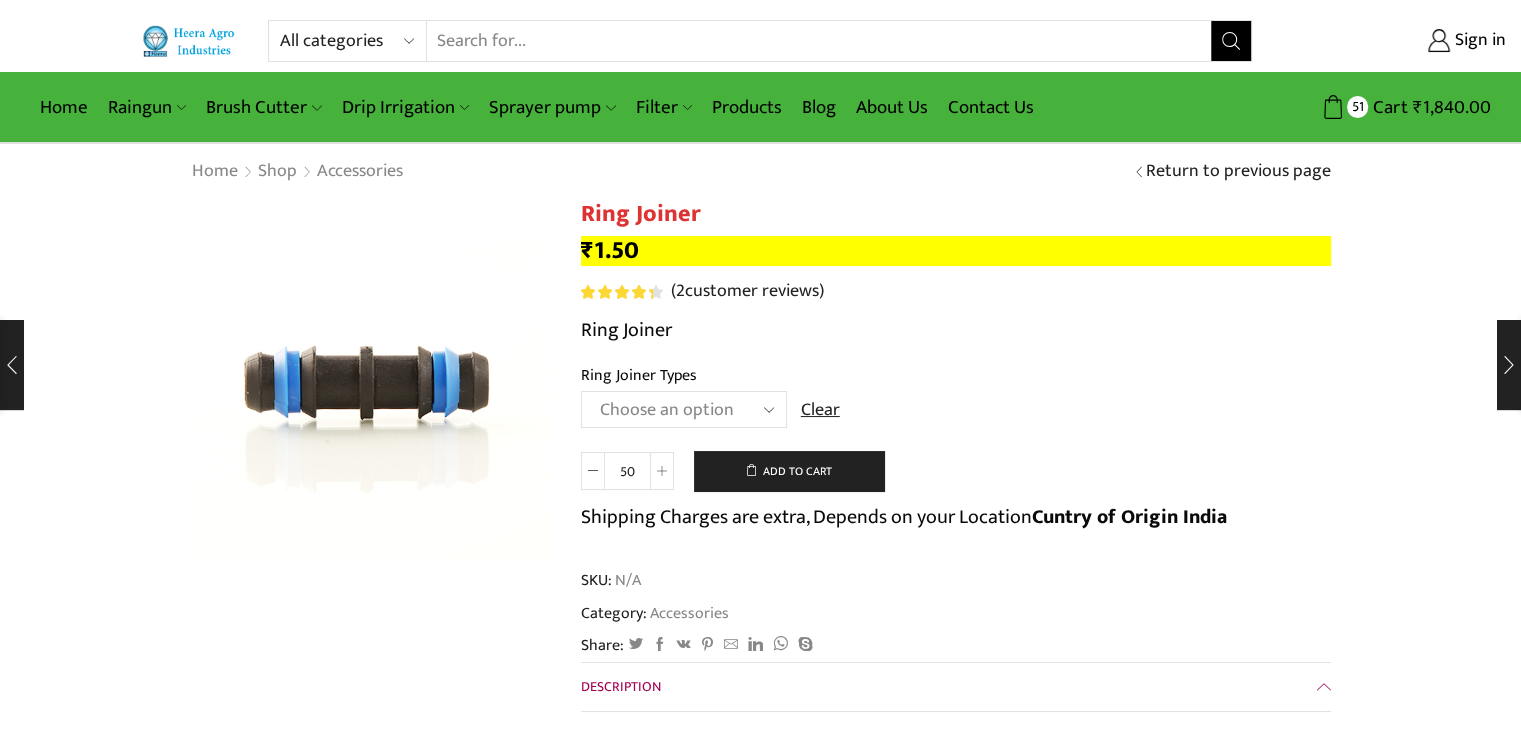 click on "50" at bounding box center [627, 471] 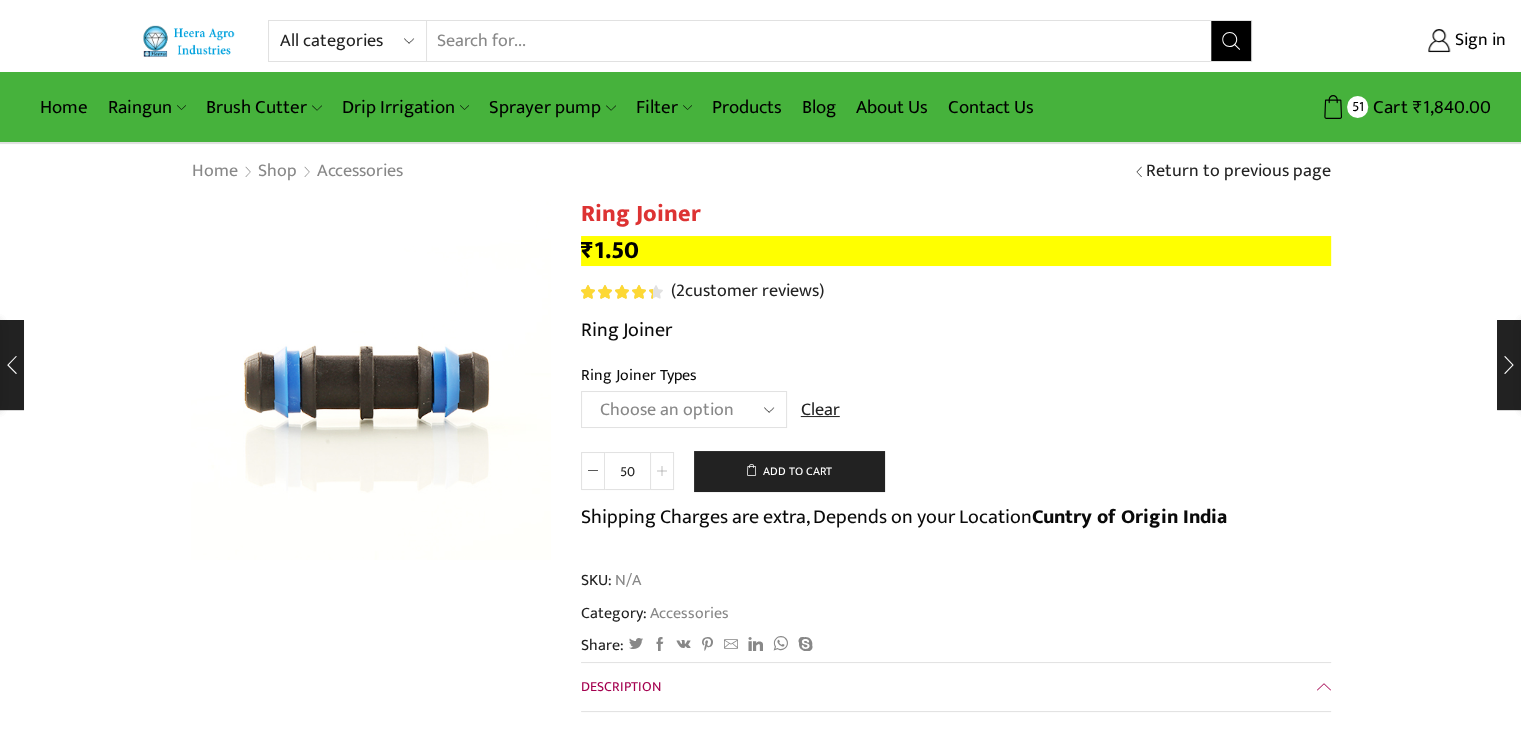 click at bounding box center (662, 471) 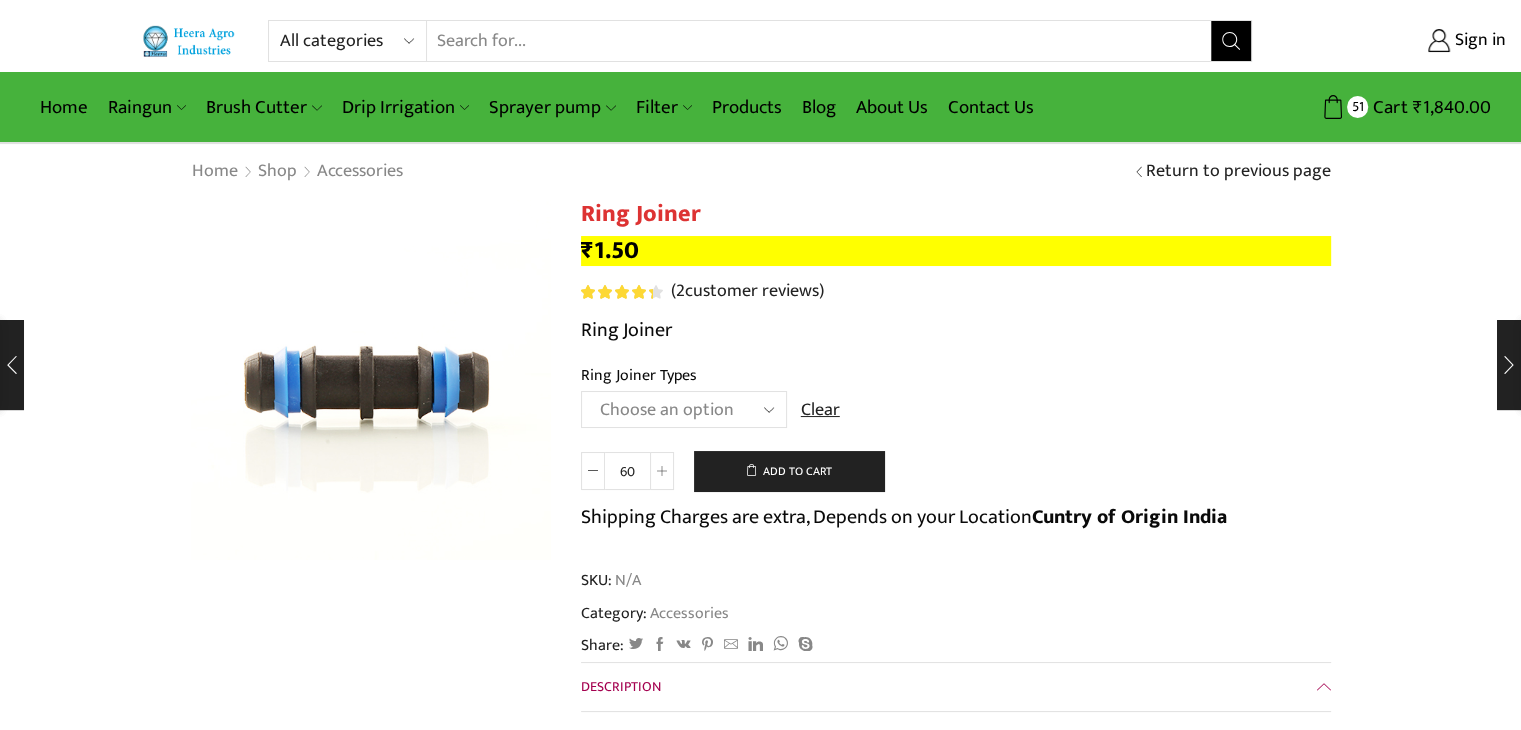 drag, startPoint x: 636, startPoint y: 474, endPoint x: 612, endPoint y: 475, distance: 24.020824 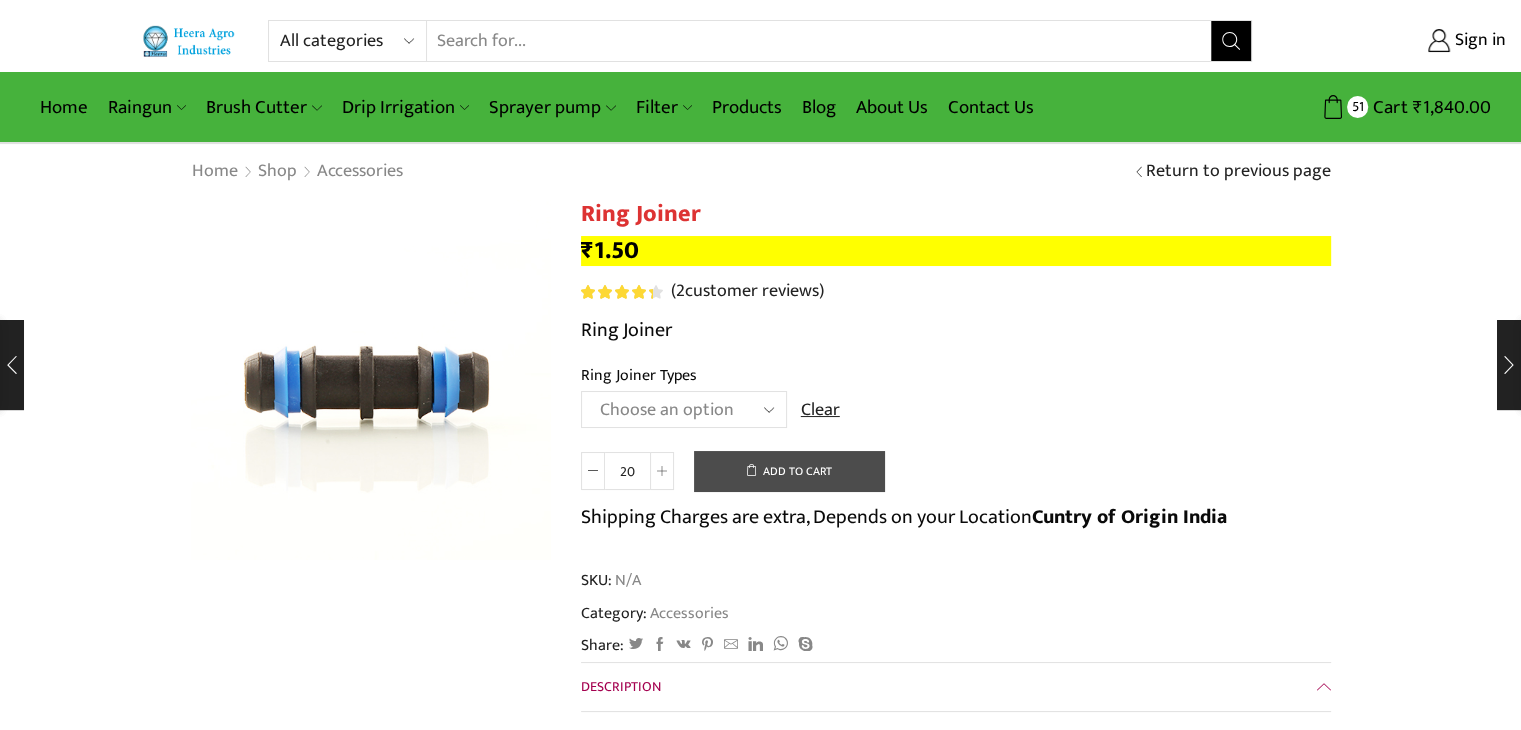 type on "20" 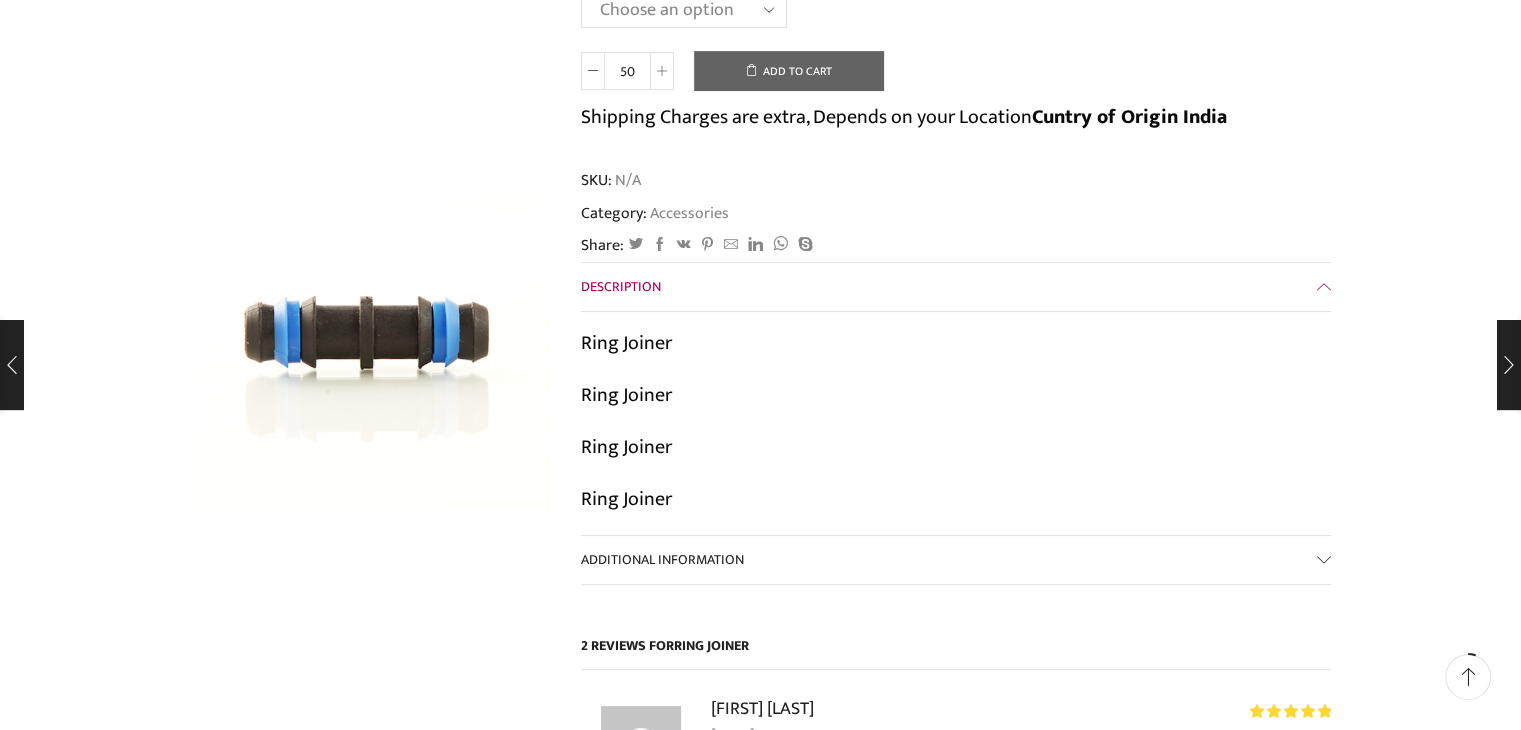 scroll, scrollTop: 0, scrollLeft: 0, axis: both 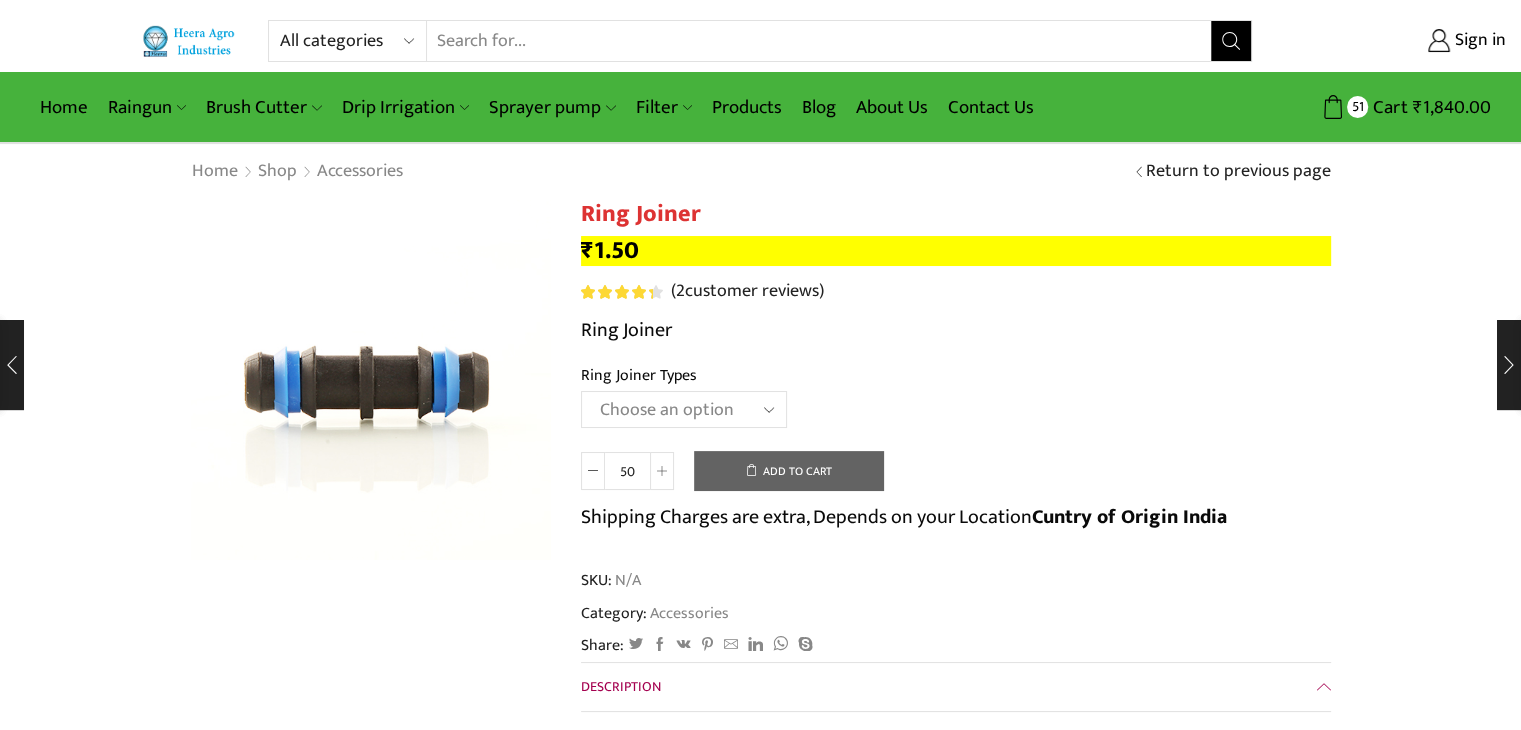 click on "Add to cart" at bounding box center [789, 471] 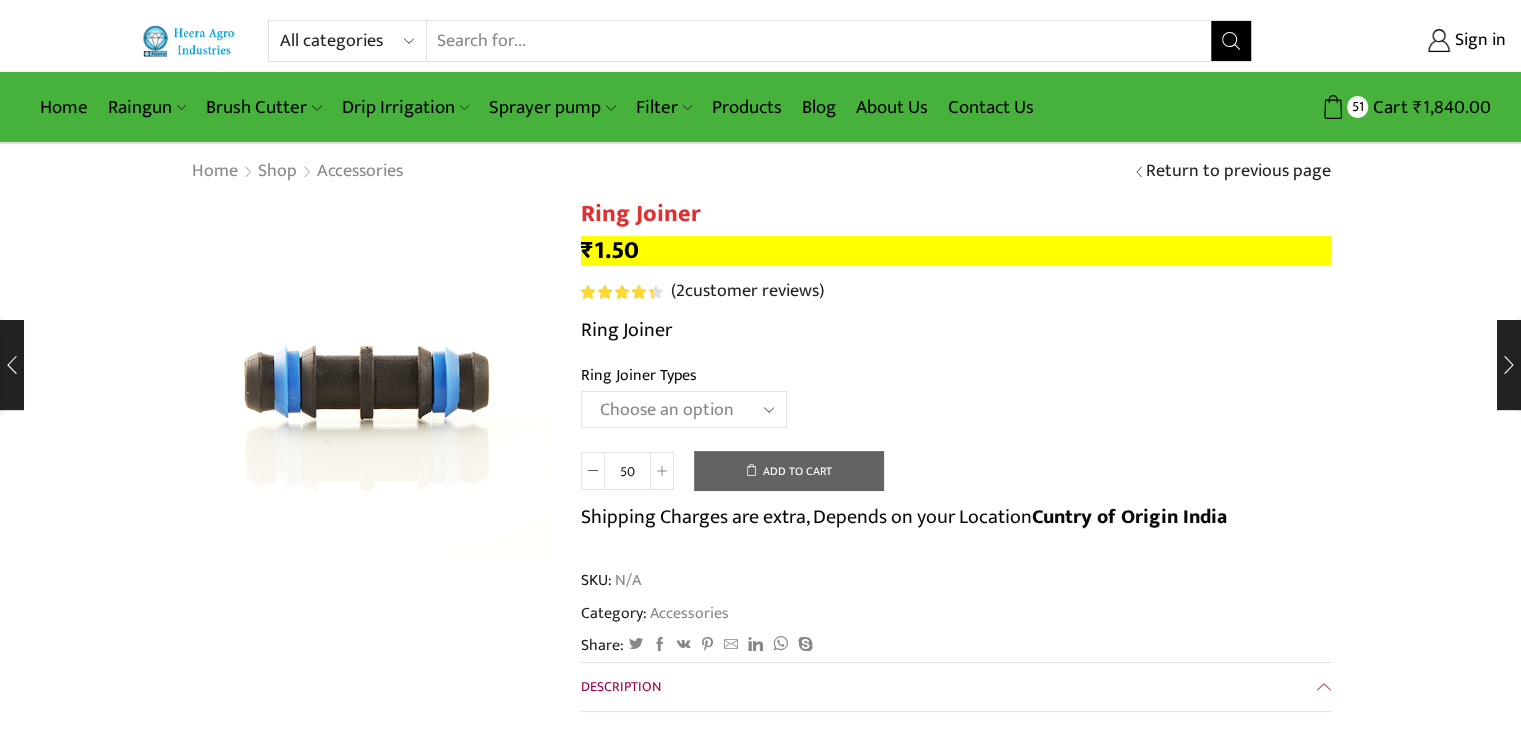 click on "Choose an option 12mm 16mm" at bounding box center [684, 409] 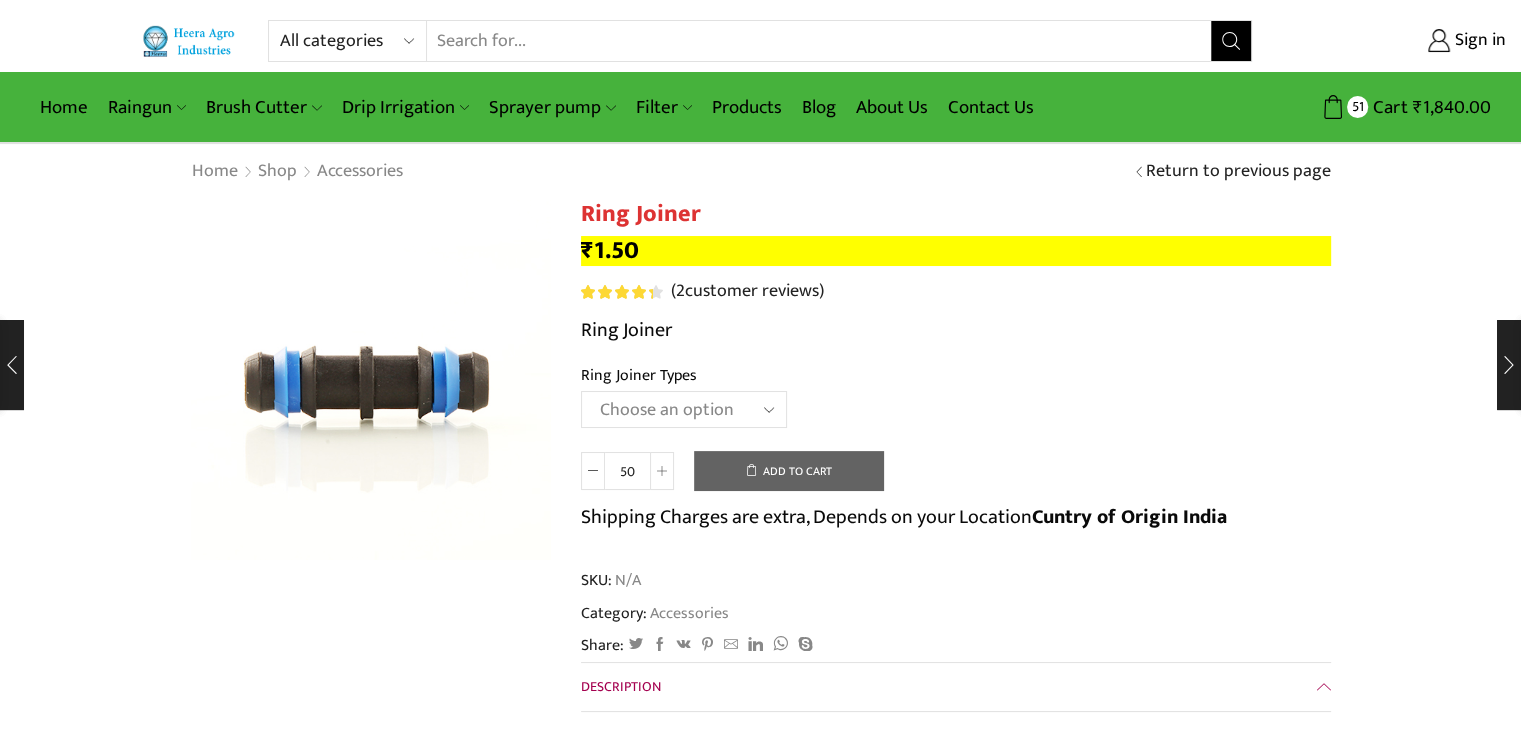 select on "16mm" 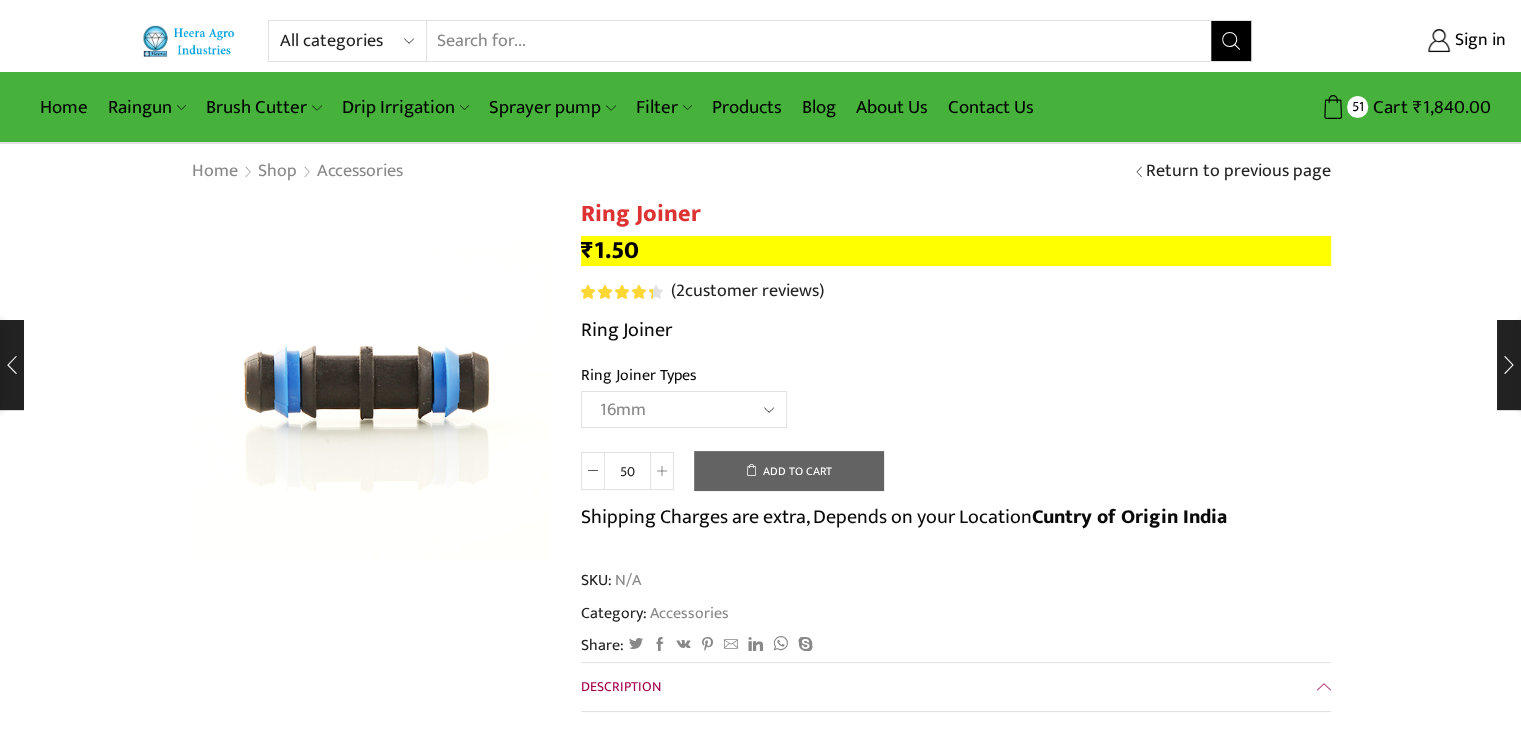 click on "Choose an option 12mm 16mm" at bounding box center (684, 409) 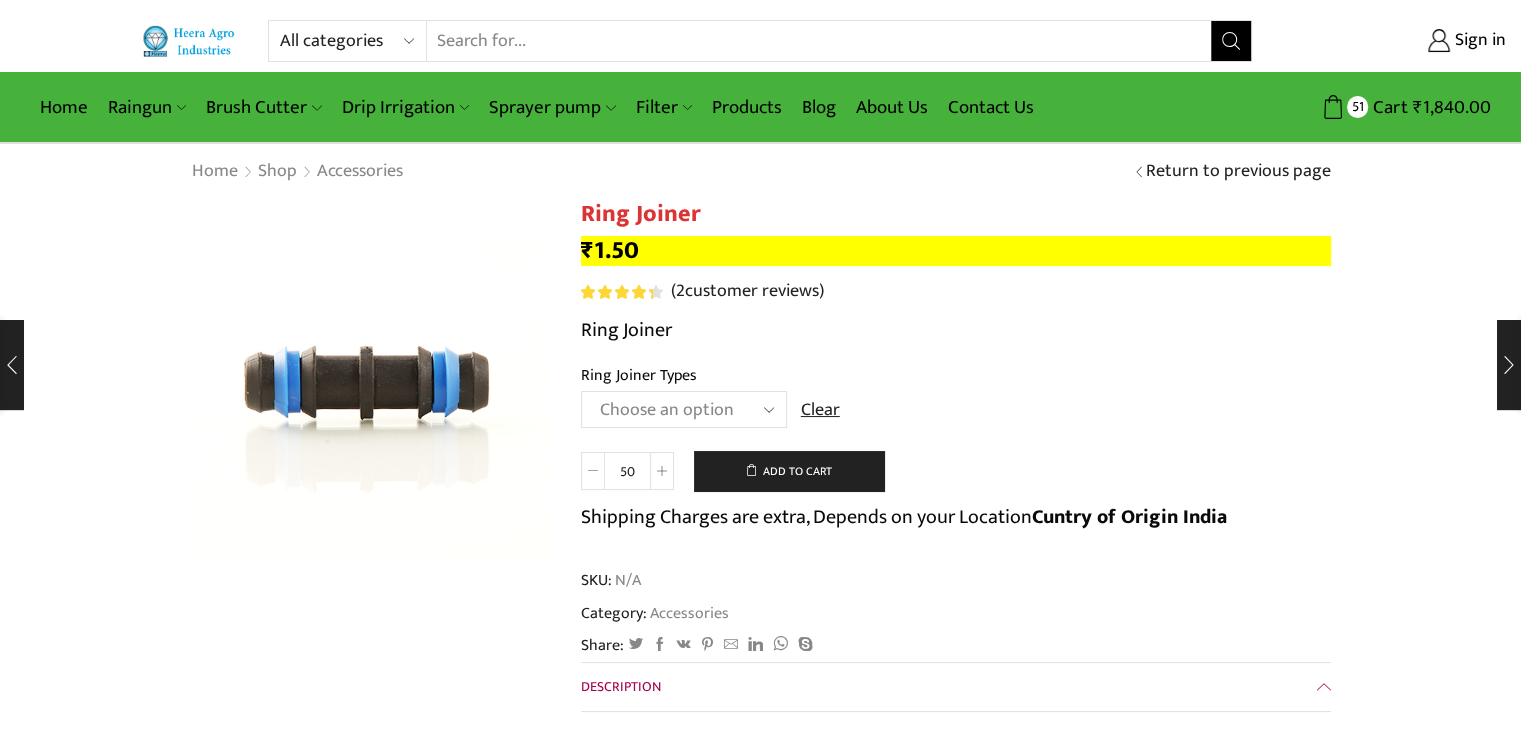 click at bounding box center [593, 471] 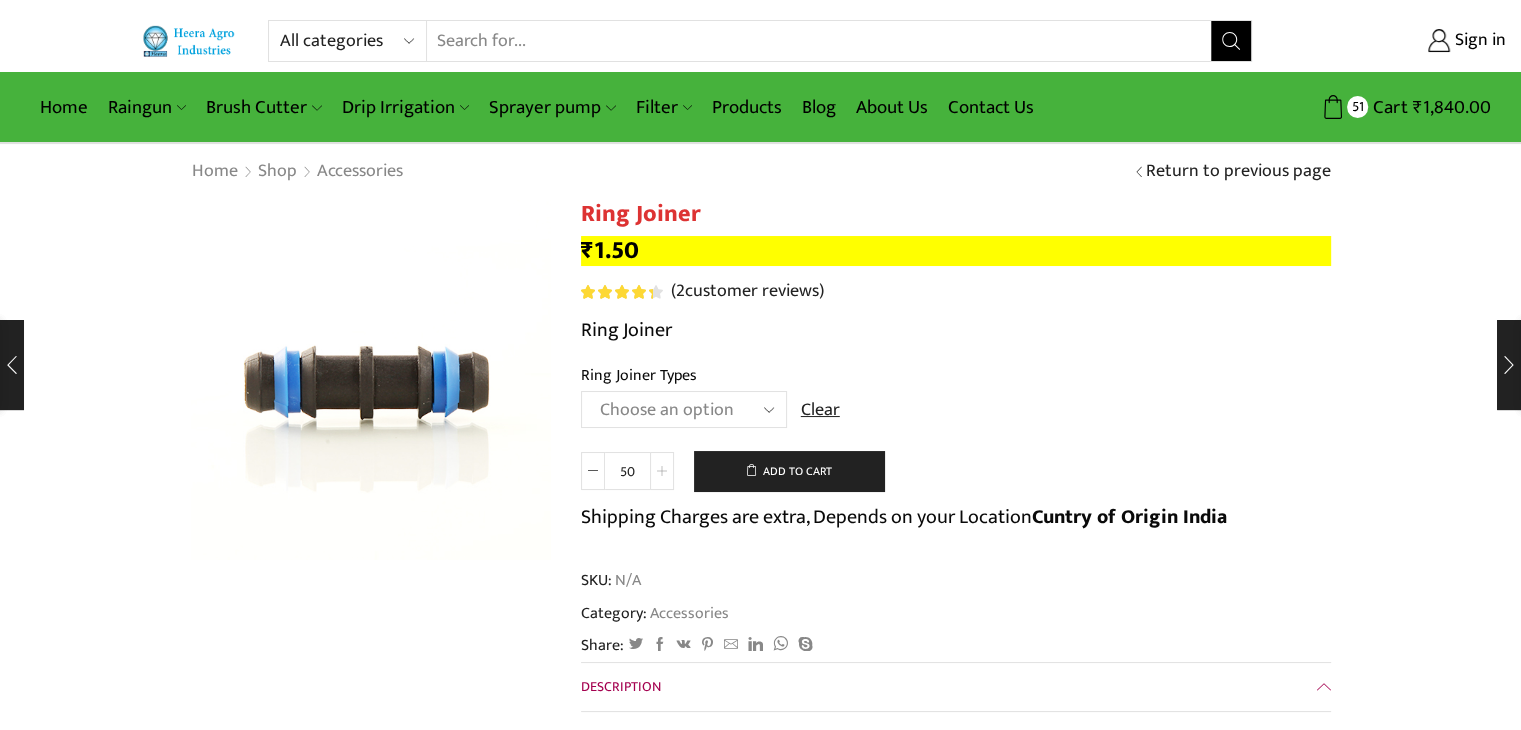 click at bounding box center (662, 471) 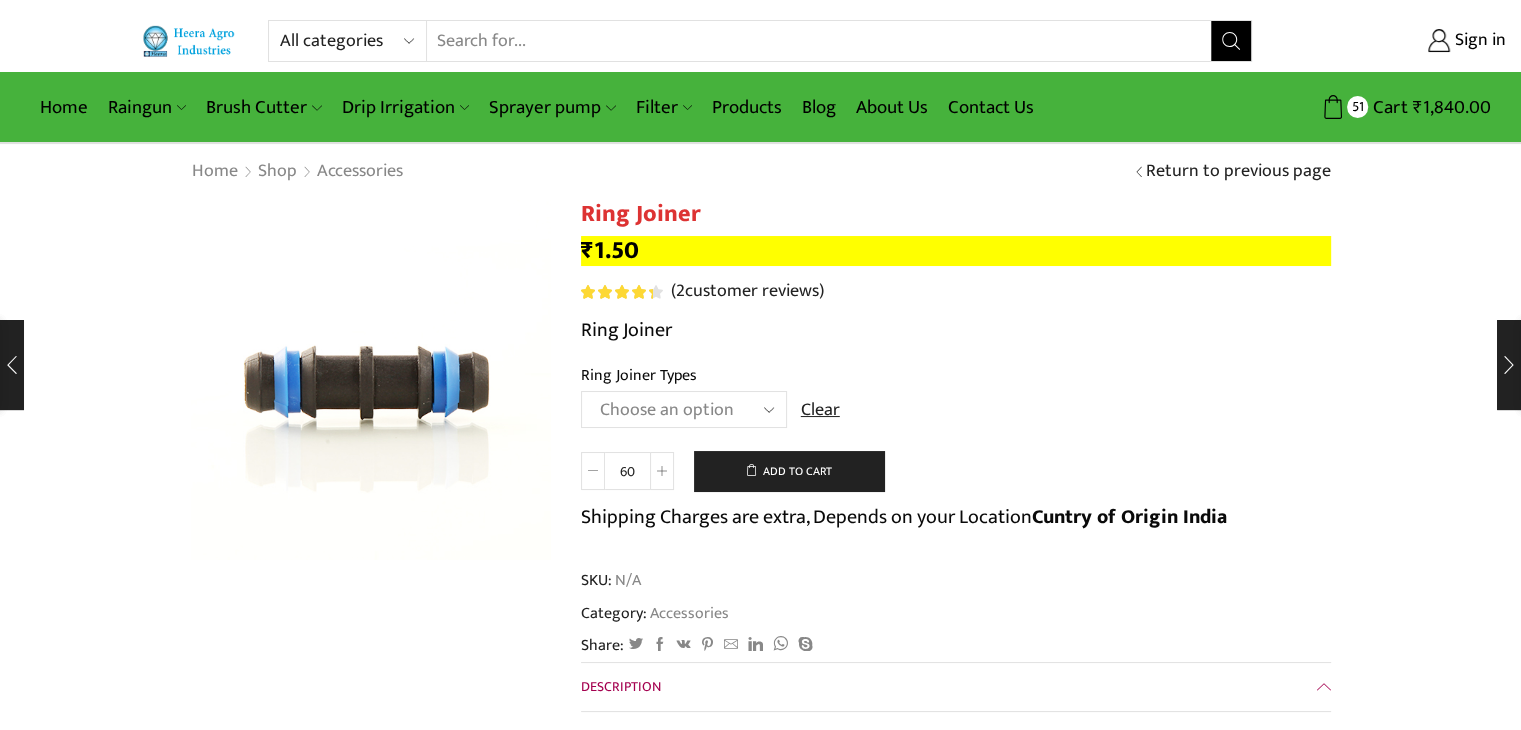 click at bounding box center (593, 471) 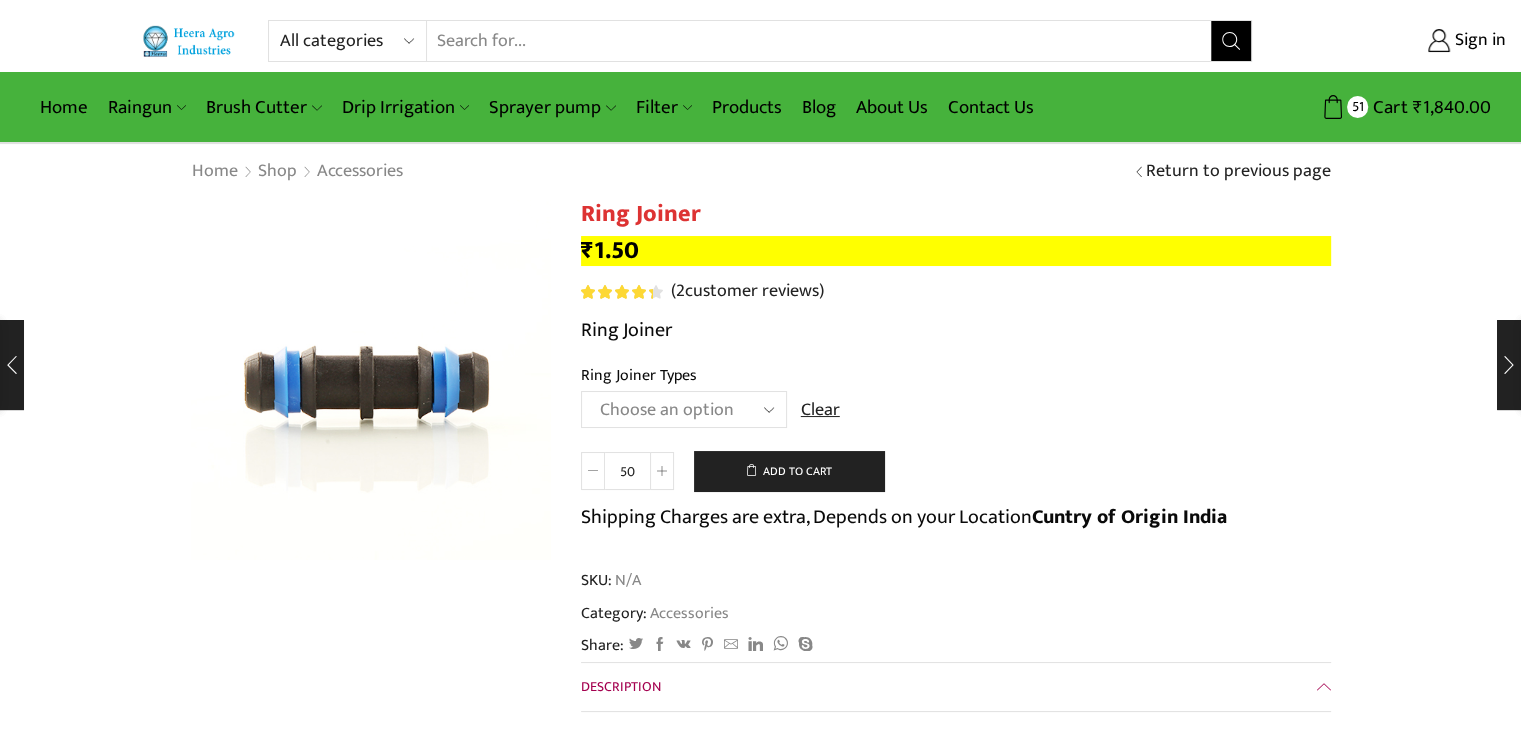 click at bounding box center (593, 471) 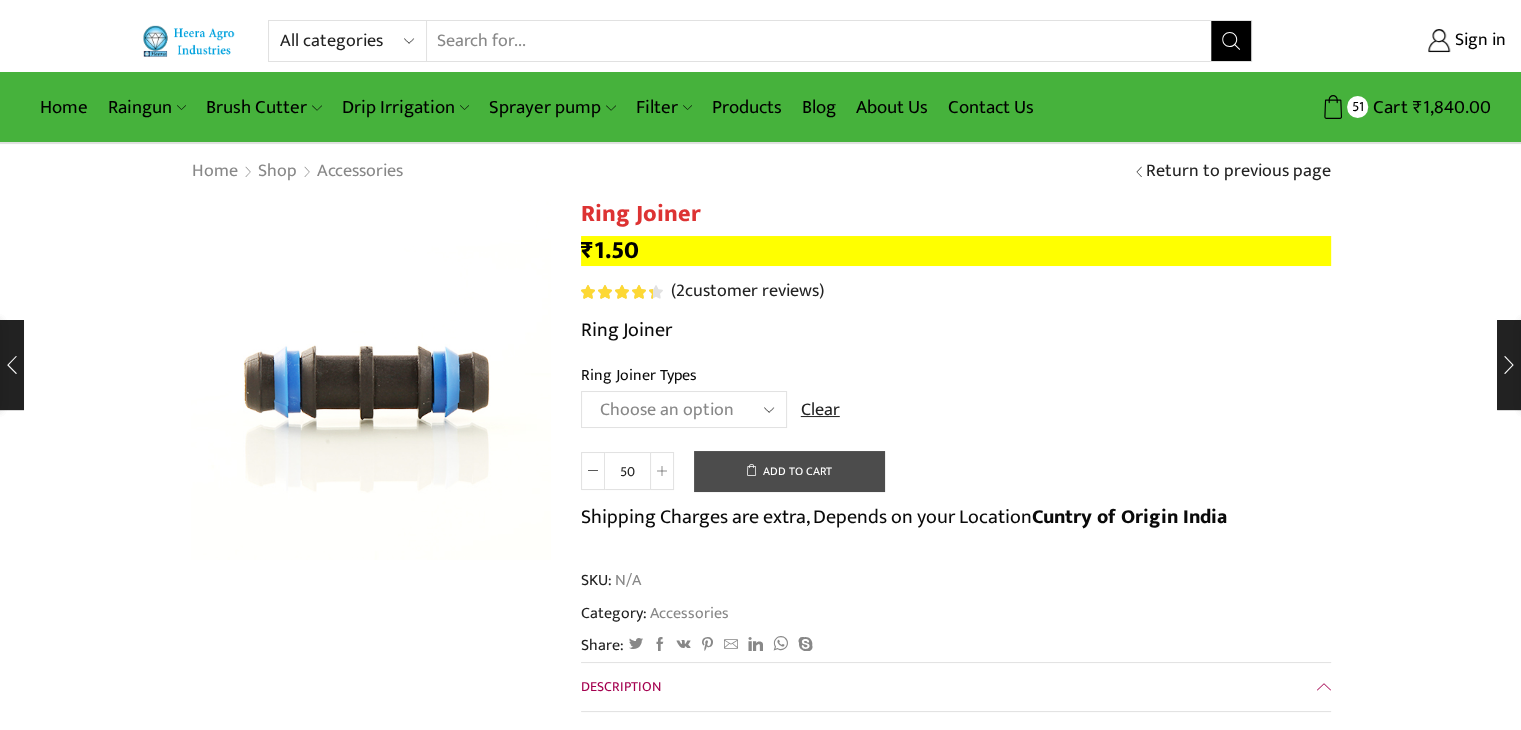 click on "Add to cart" at bounding box center [789, 471] 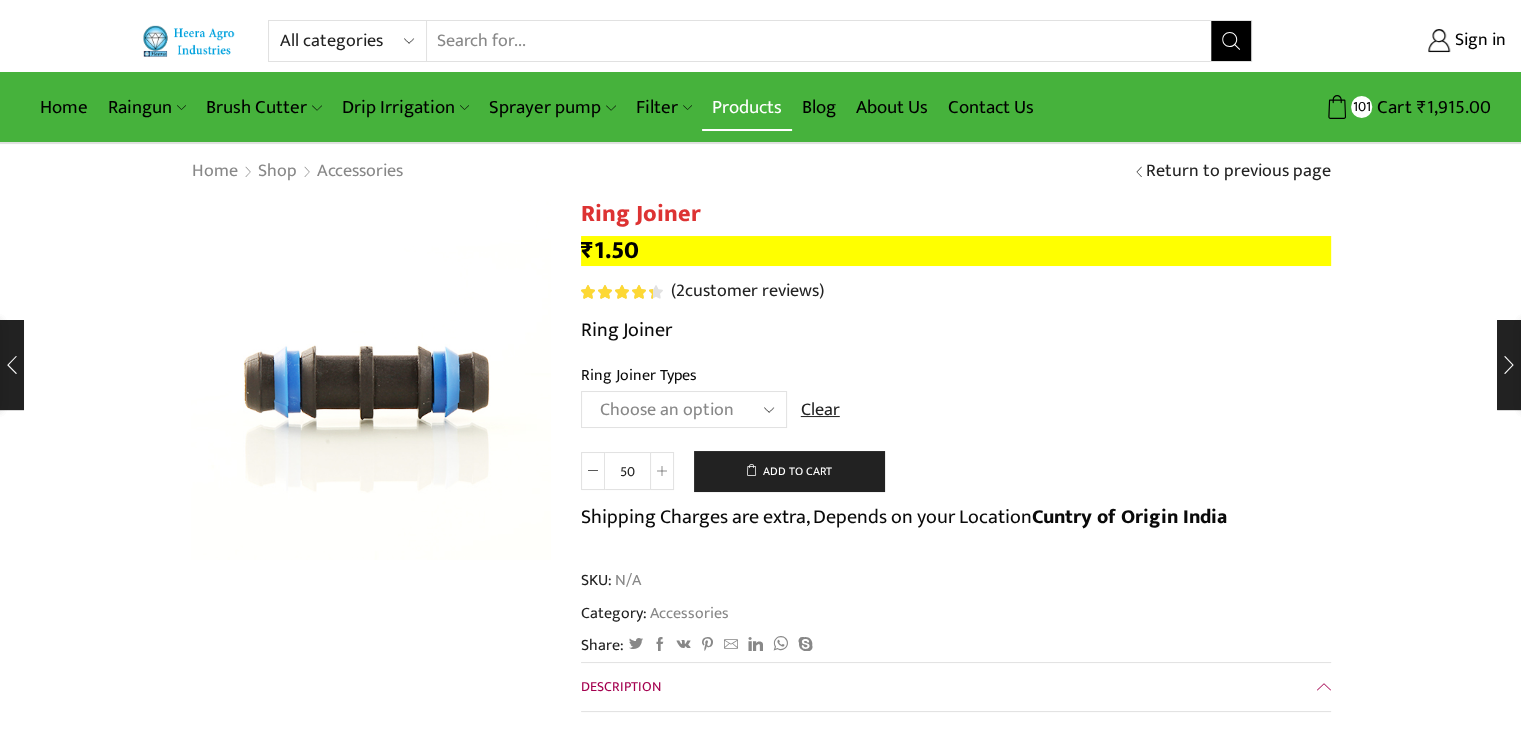 click on "Products" at bounding box center (747, 107) 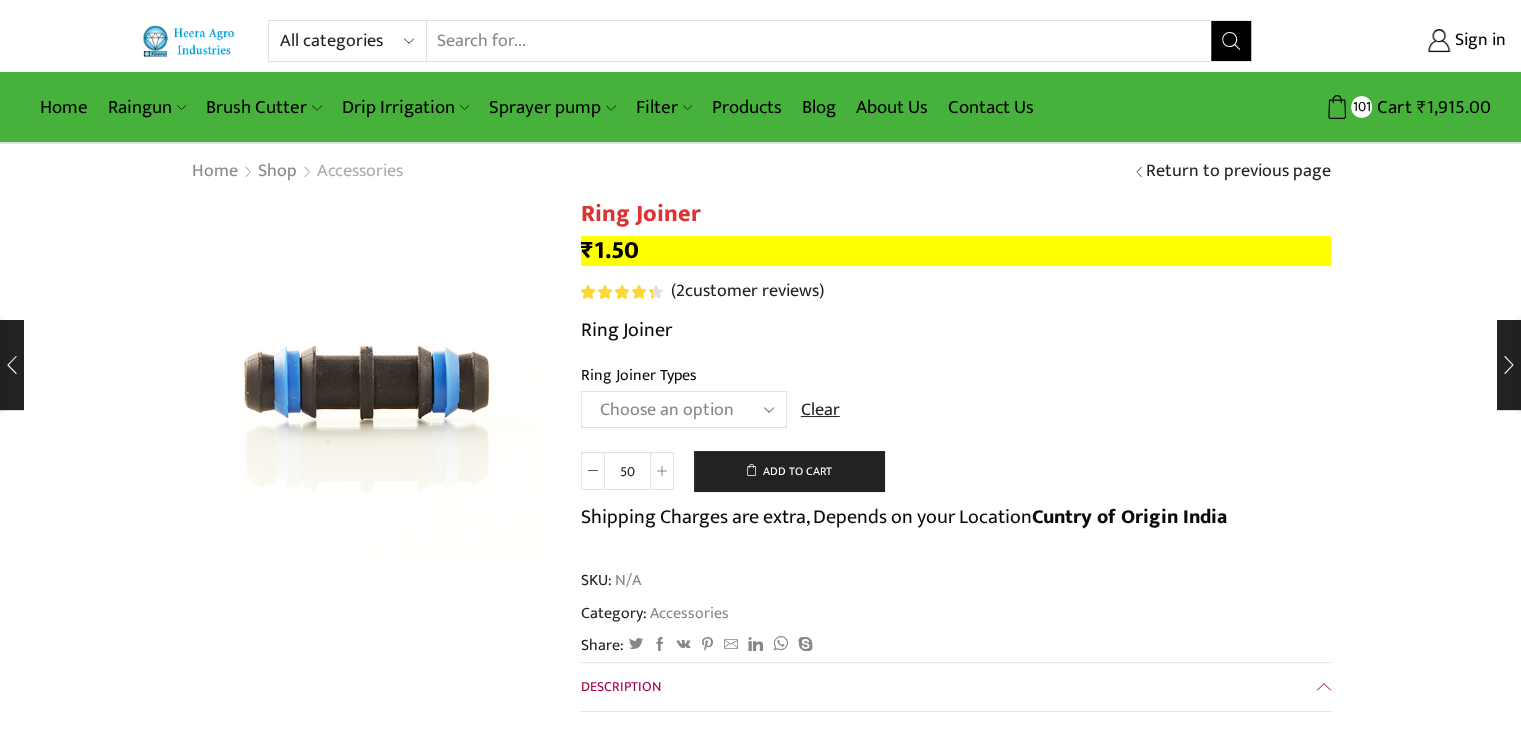 click on "Accessories" at bounding box center [360, 172] 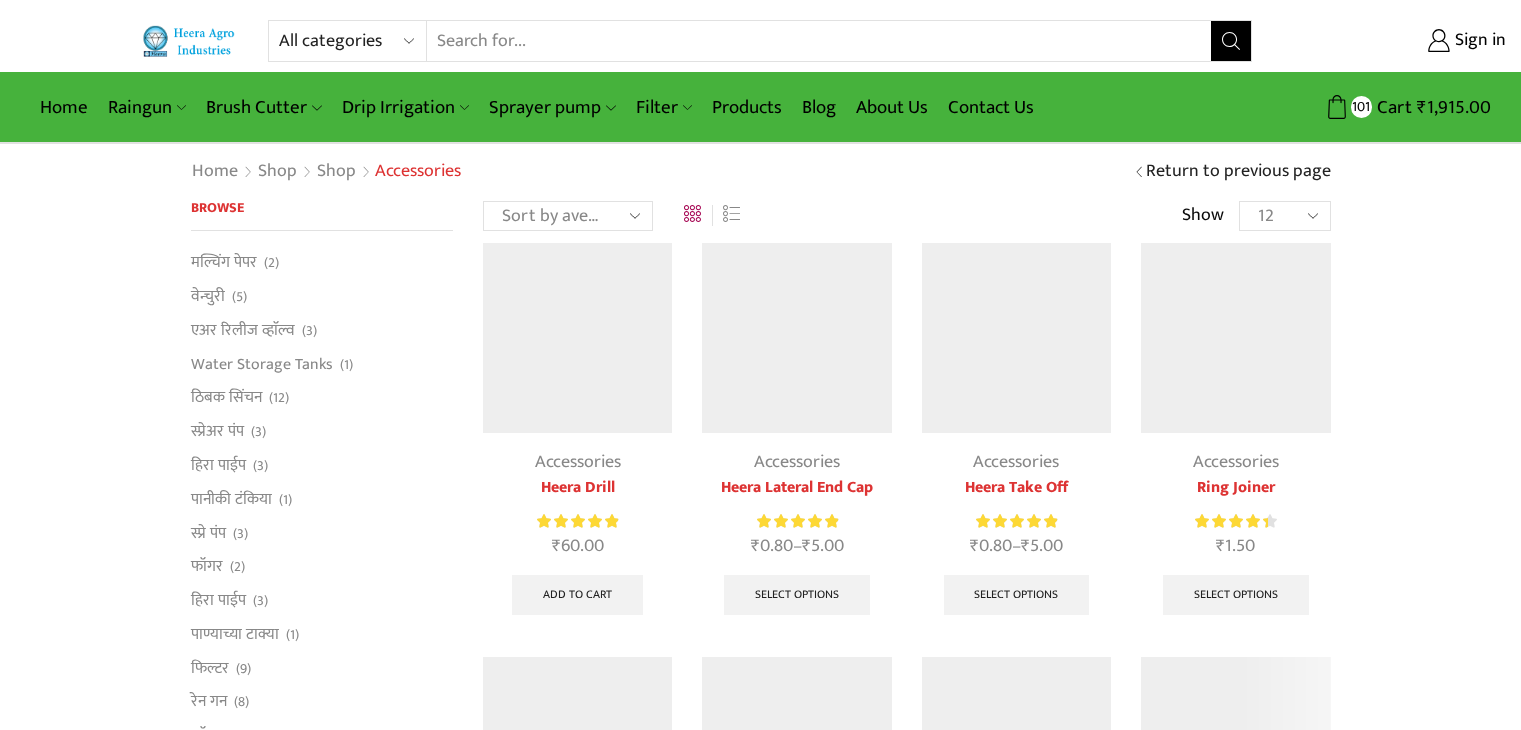 scroll, scrollTop: 0, scrollLeft: 0, axis: both 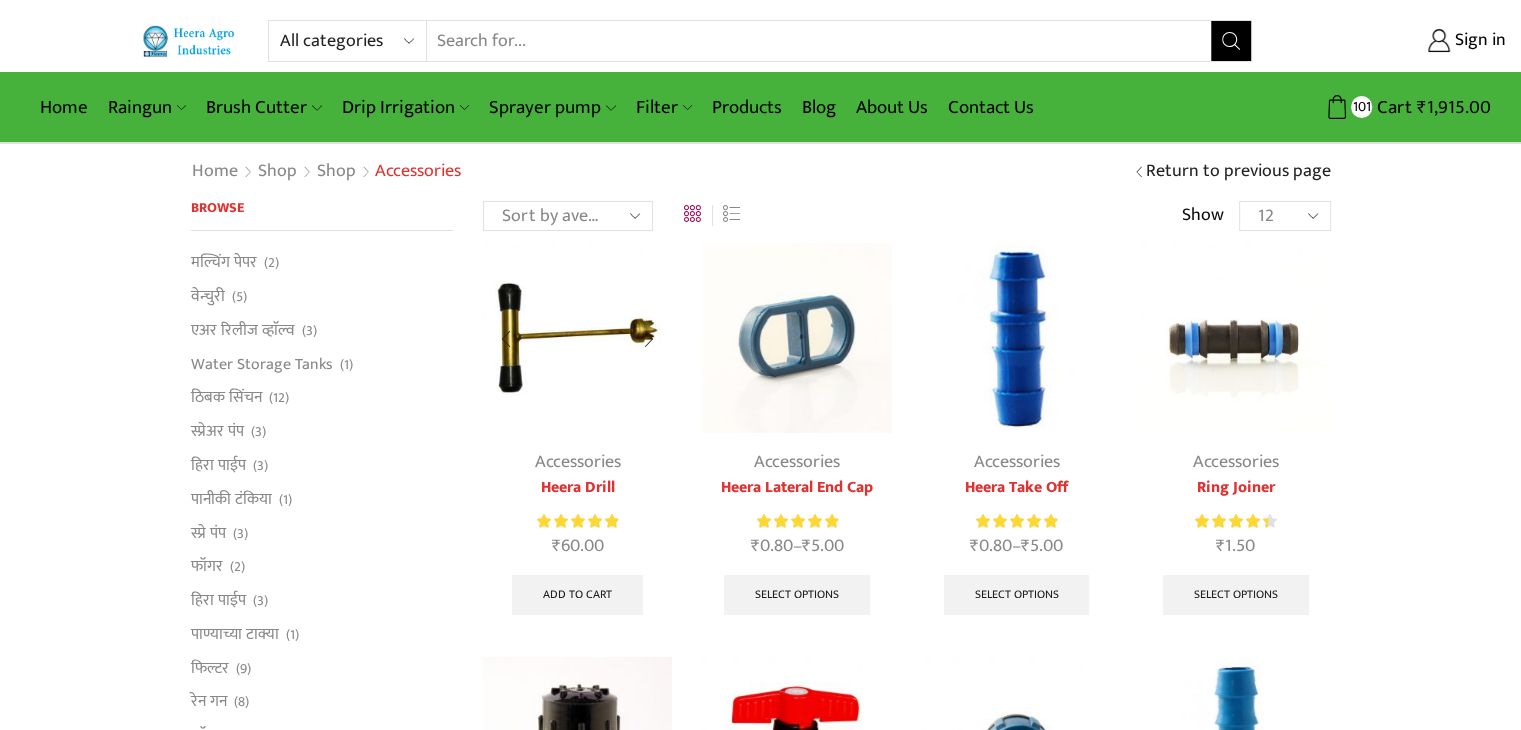 click at bounding box center [577, 337] 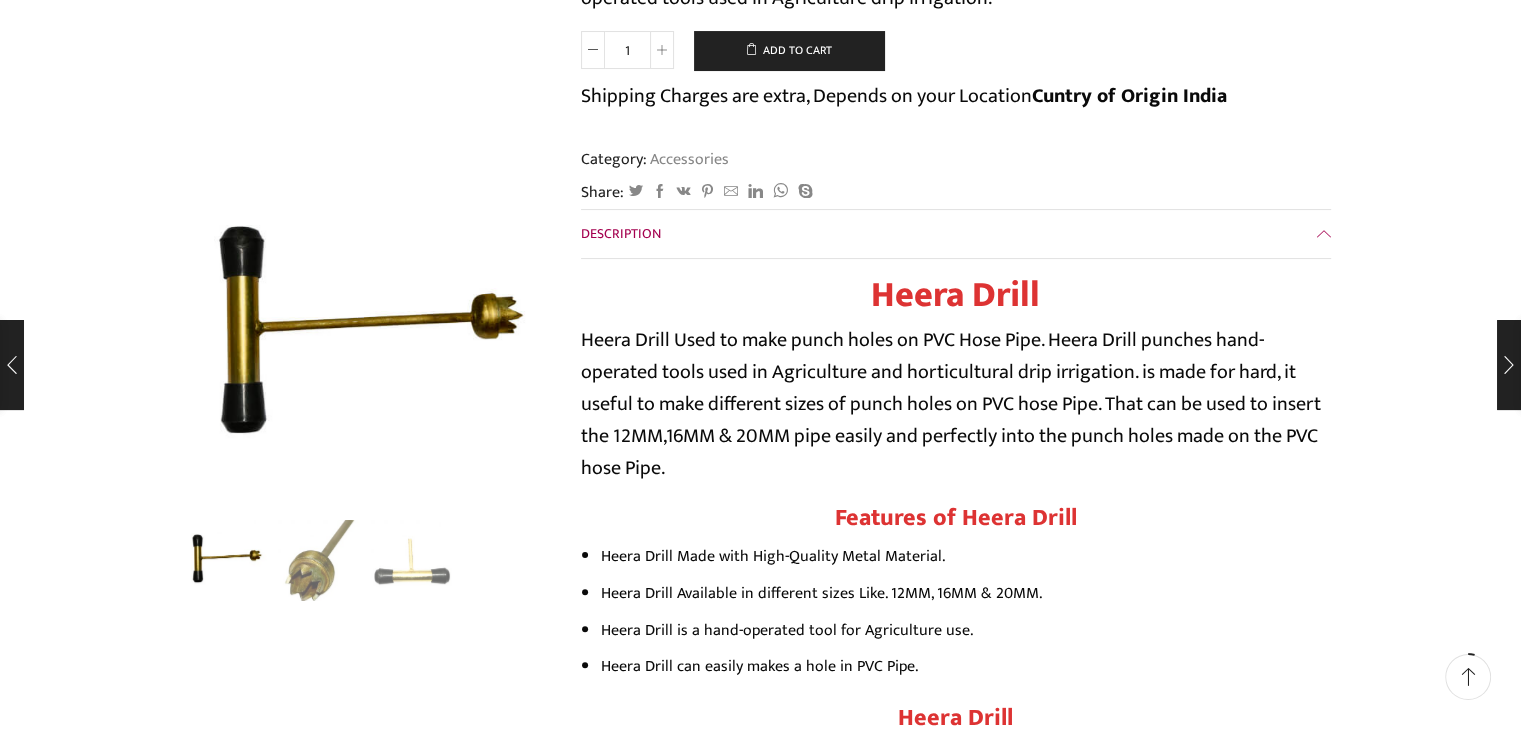 scroll, scrollTop: 400, scrollLeft: 0, axis: vertical 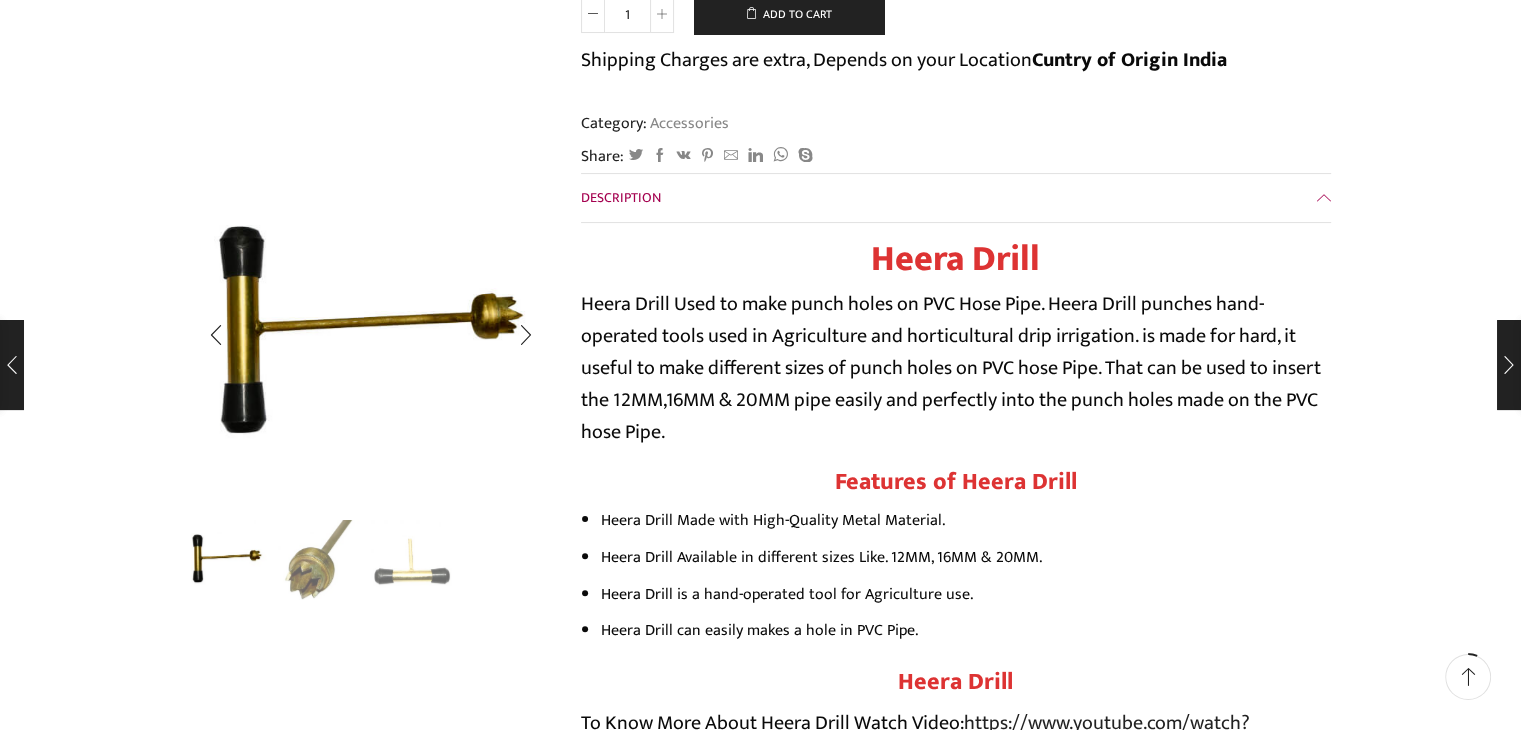 click at bounding box center (319, 558) 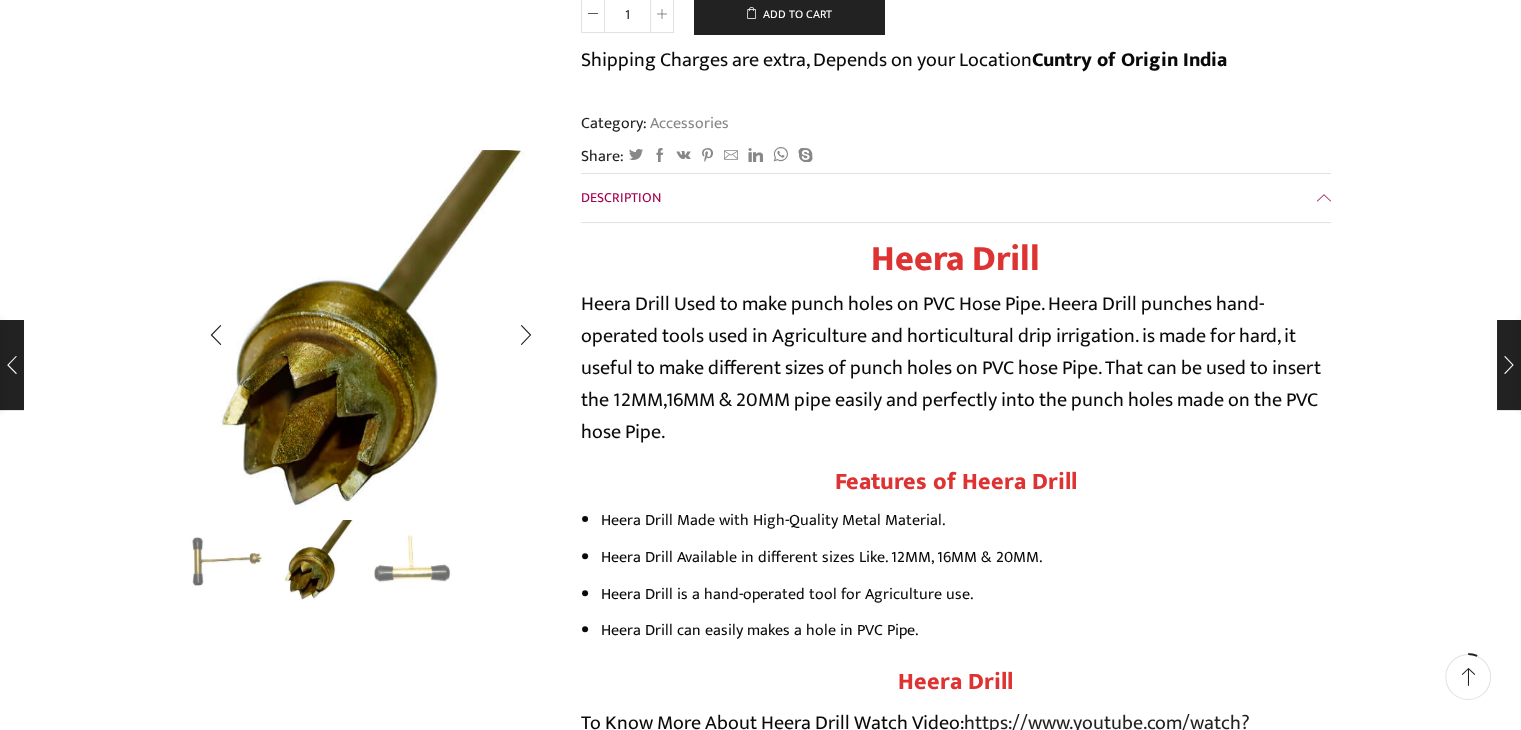click at bounding box center [412, 558] 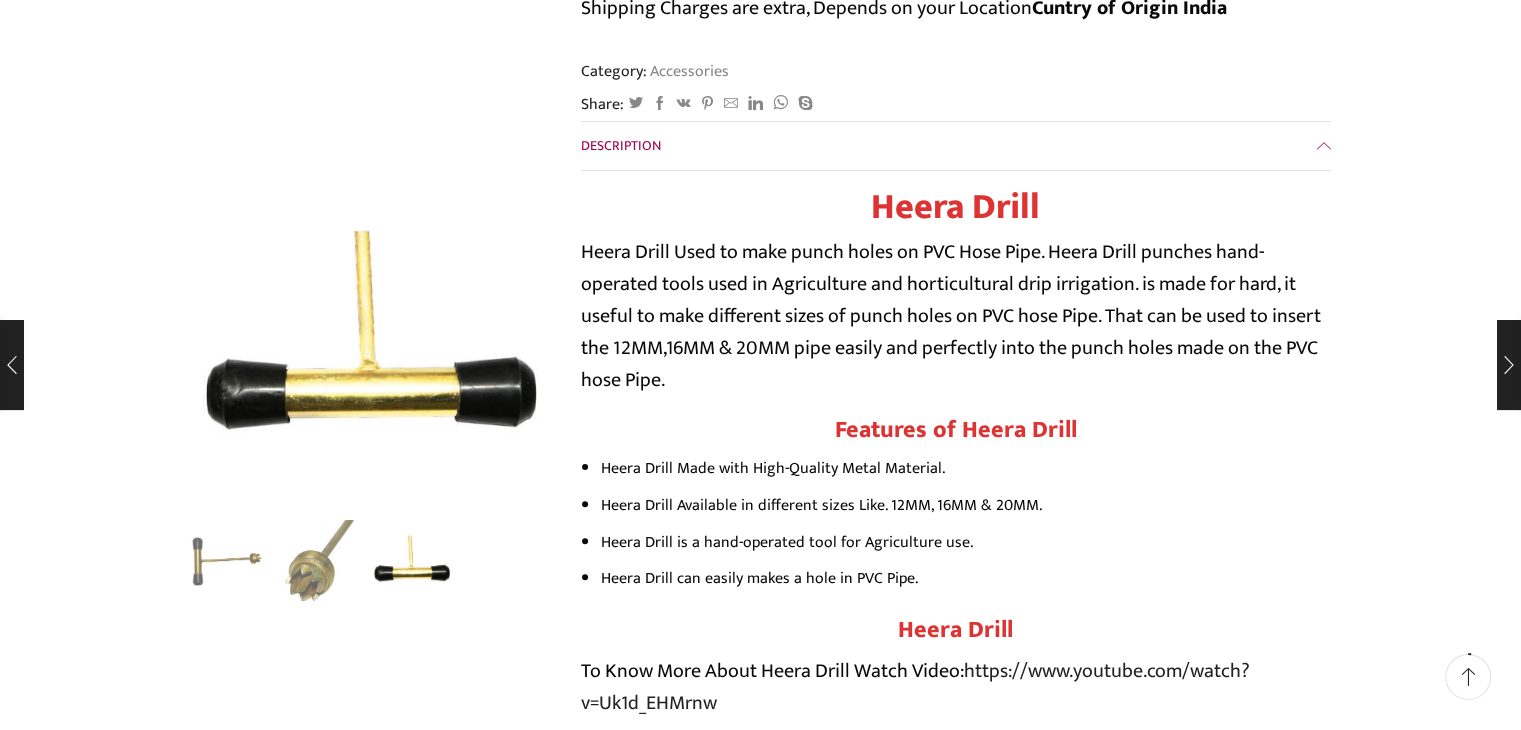 scroll, scrollTop: 100, scrollLeft: 0, axis: vertical 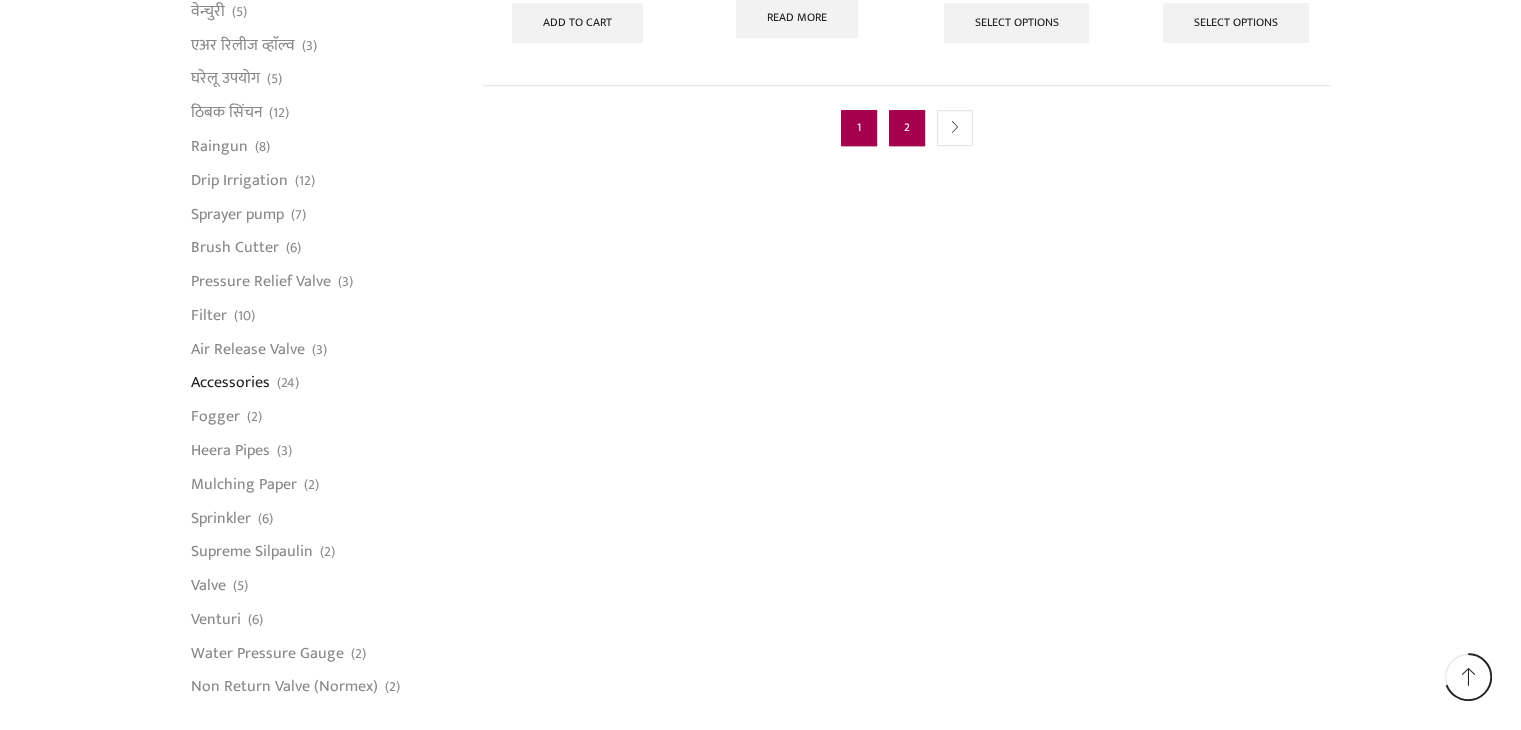 click on "2" at bounding box center [907, 128] 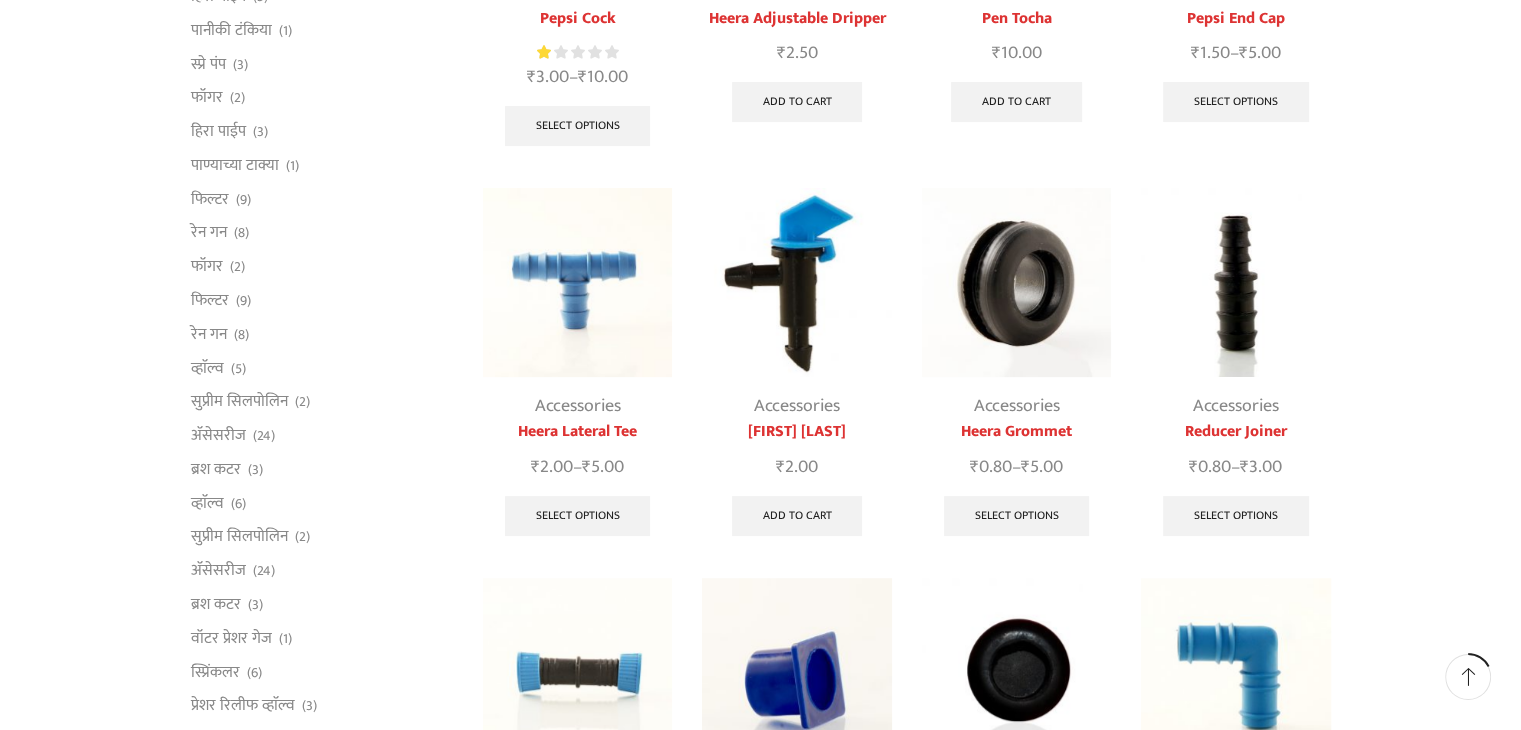 scroll, scrollTop: 500, scrollLeft: 0, axis: vertical 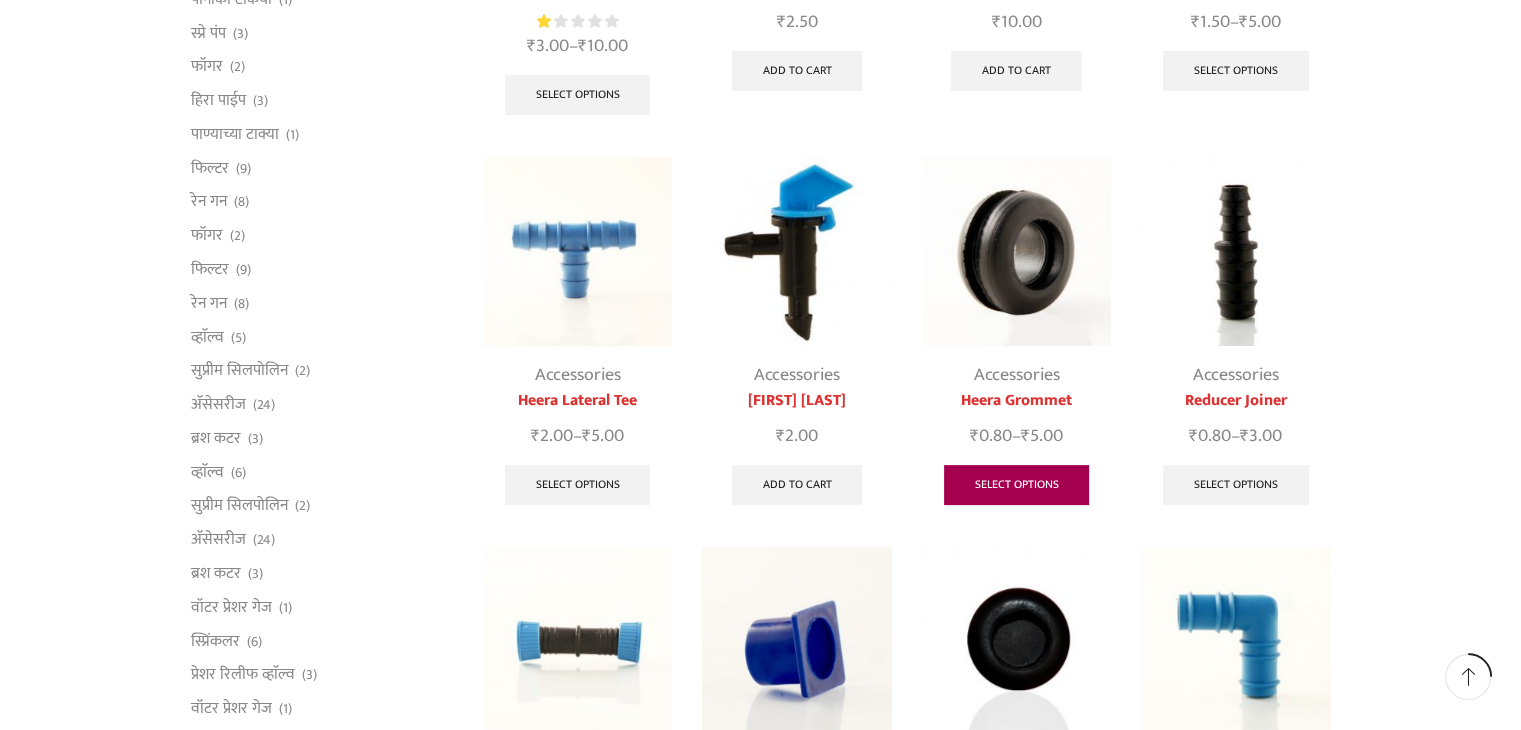 click on "Select options" at bounding box center (1017, 485) 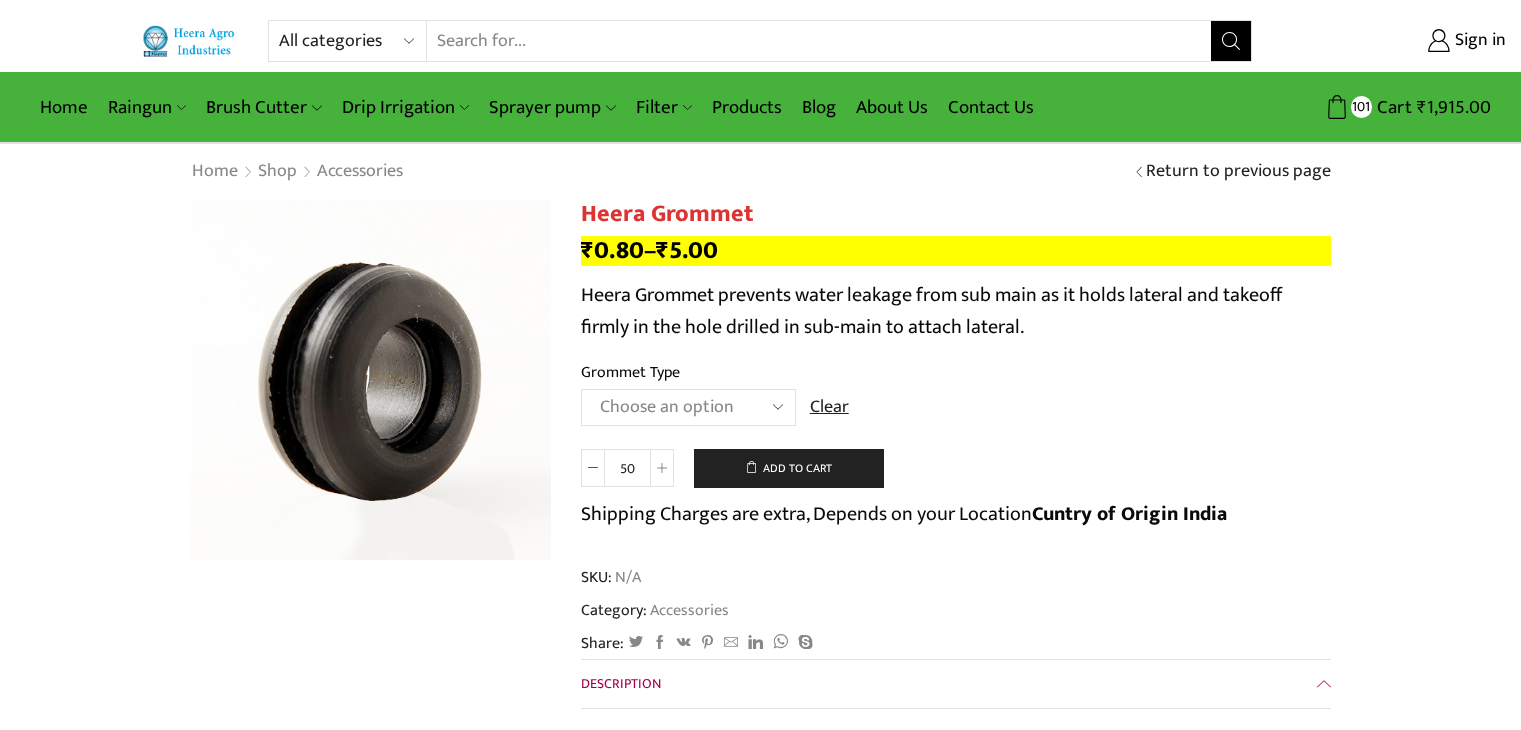 scroll, scrollTop: 0, scrollLeft: 0, axis: both 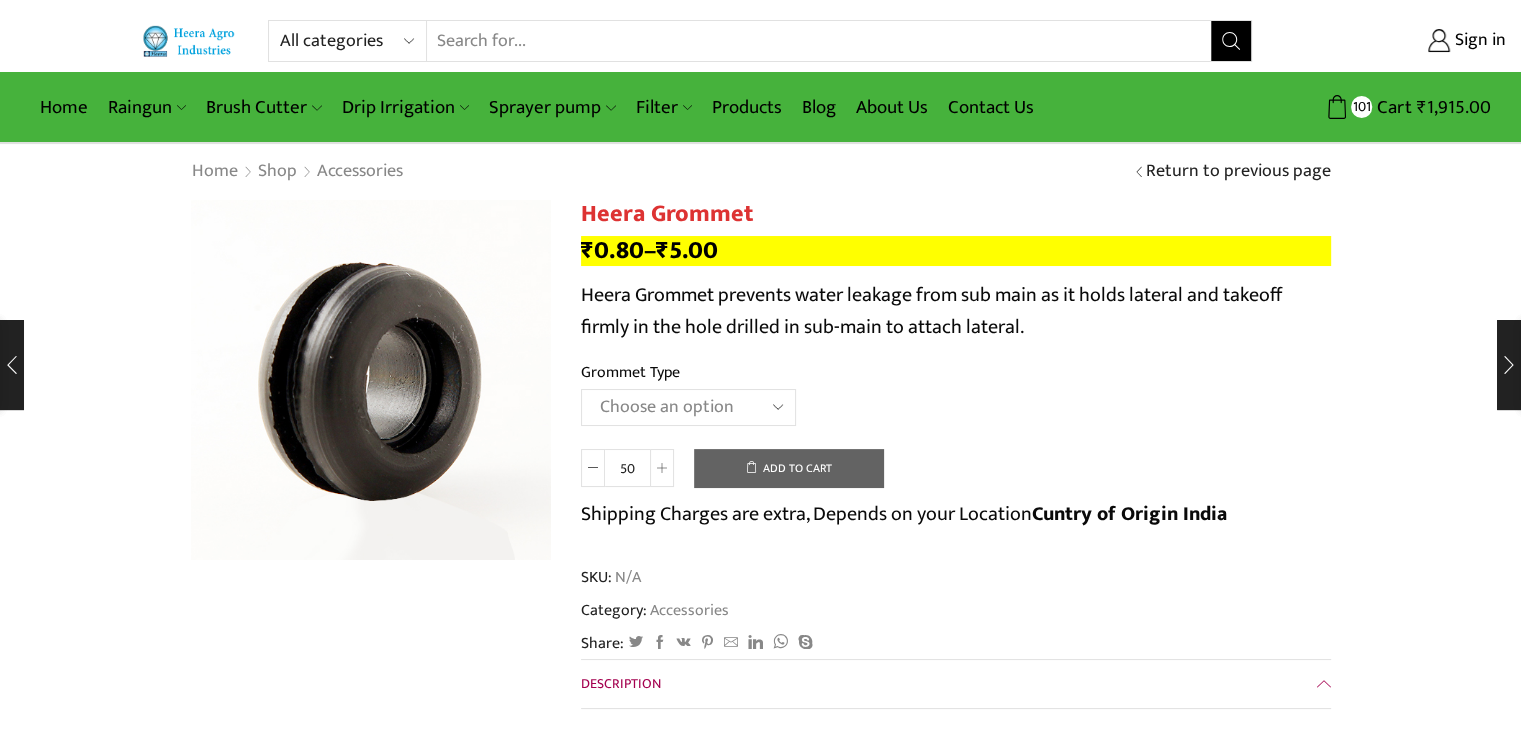 click on "Choose an option 12MM Grommet 16MM Grommet (J) 20MM Grommet" 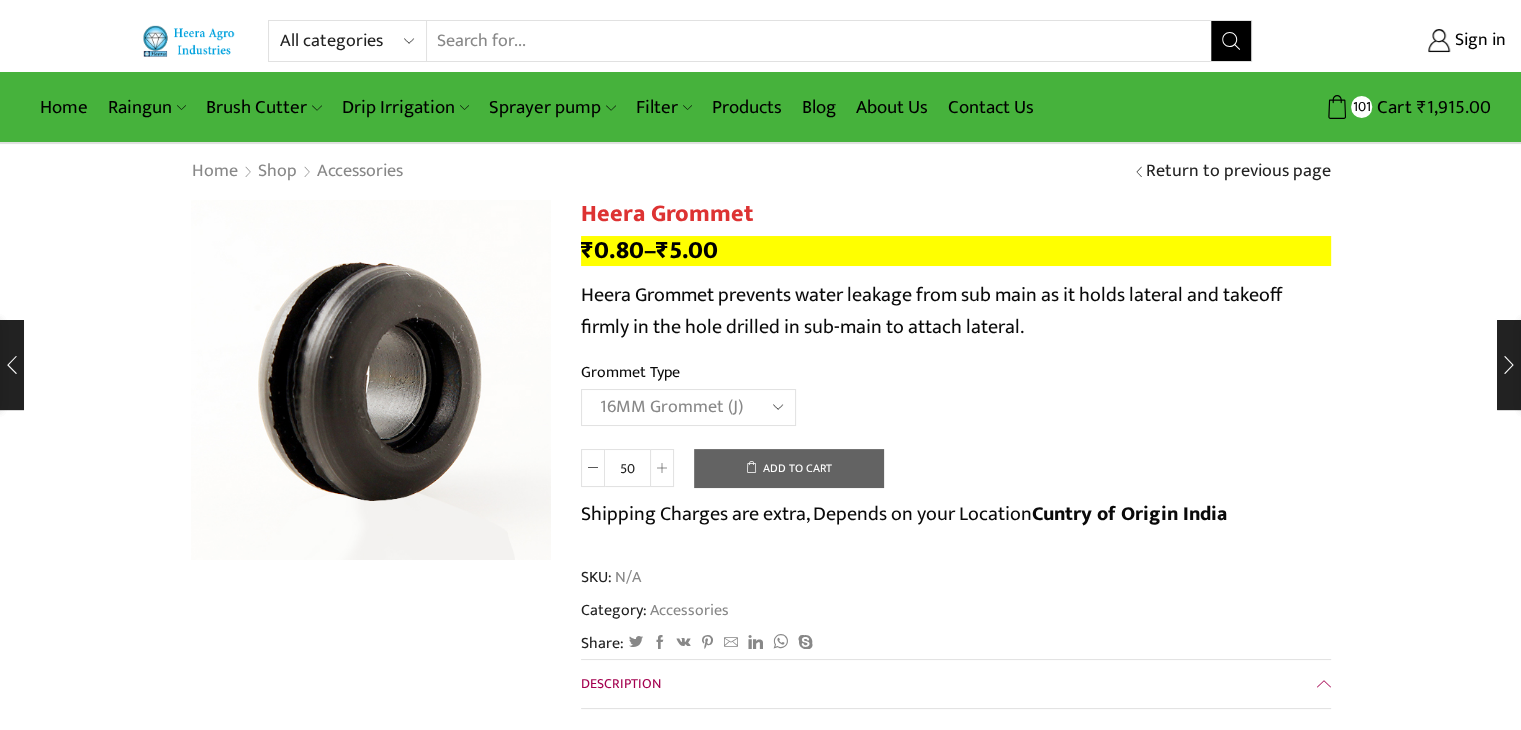 click on "Choose an option 12MM Grommet 16MM Grommet (J) 20MM Grommet" 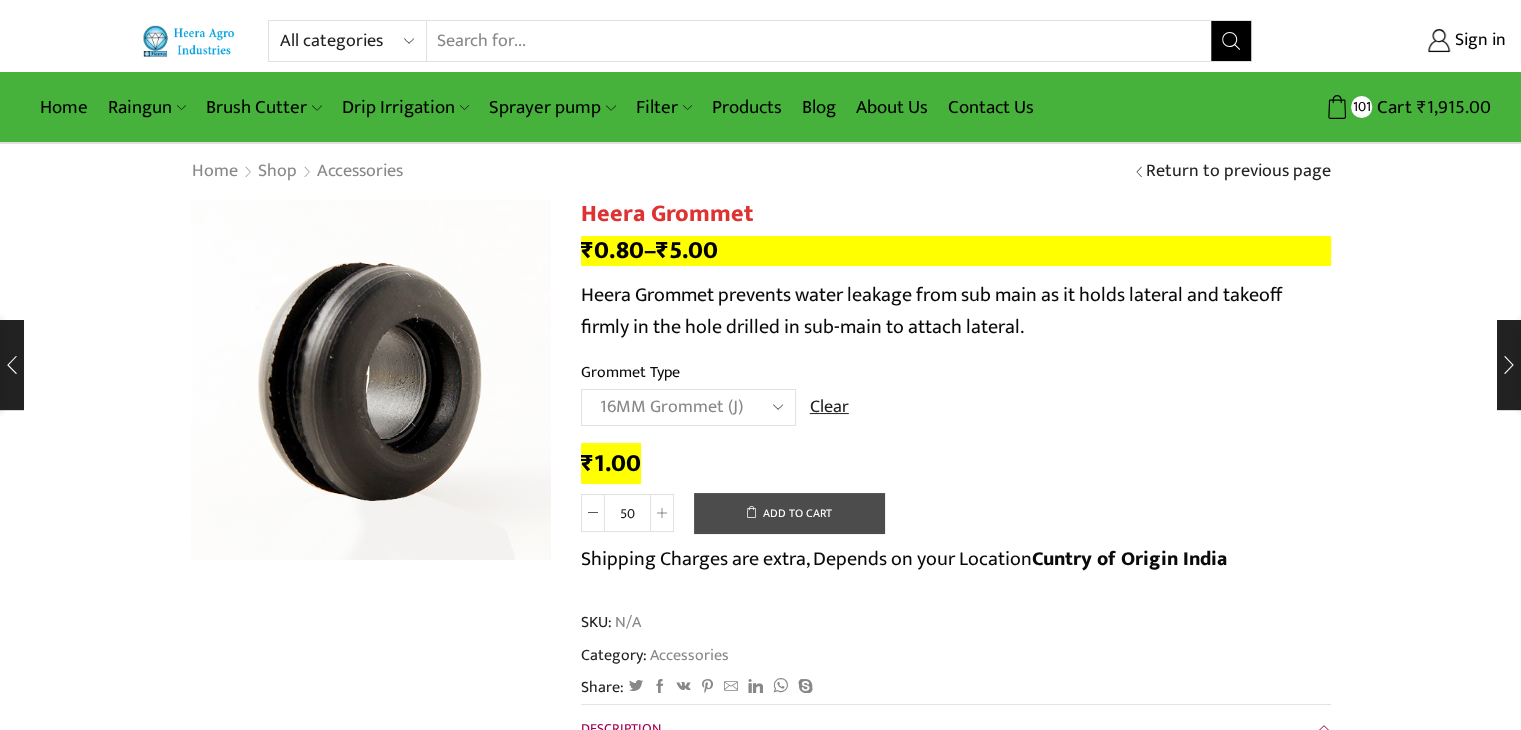 click on "Add to cart" 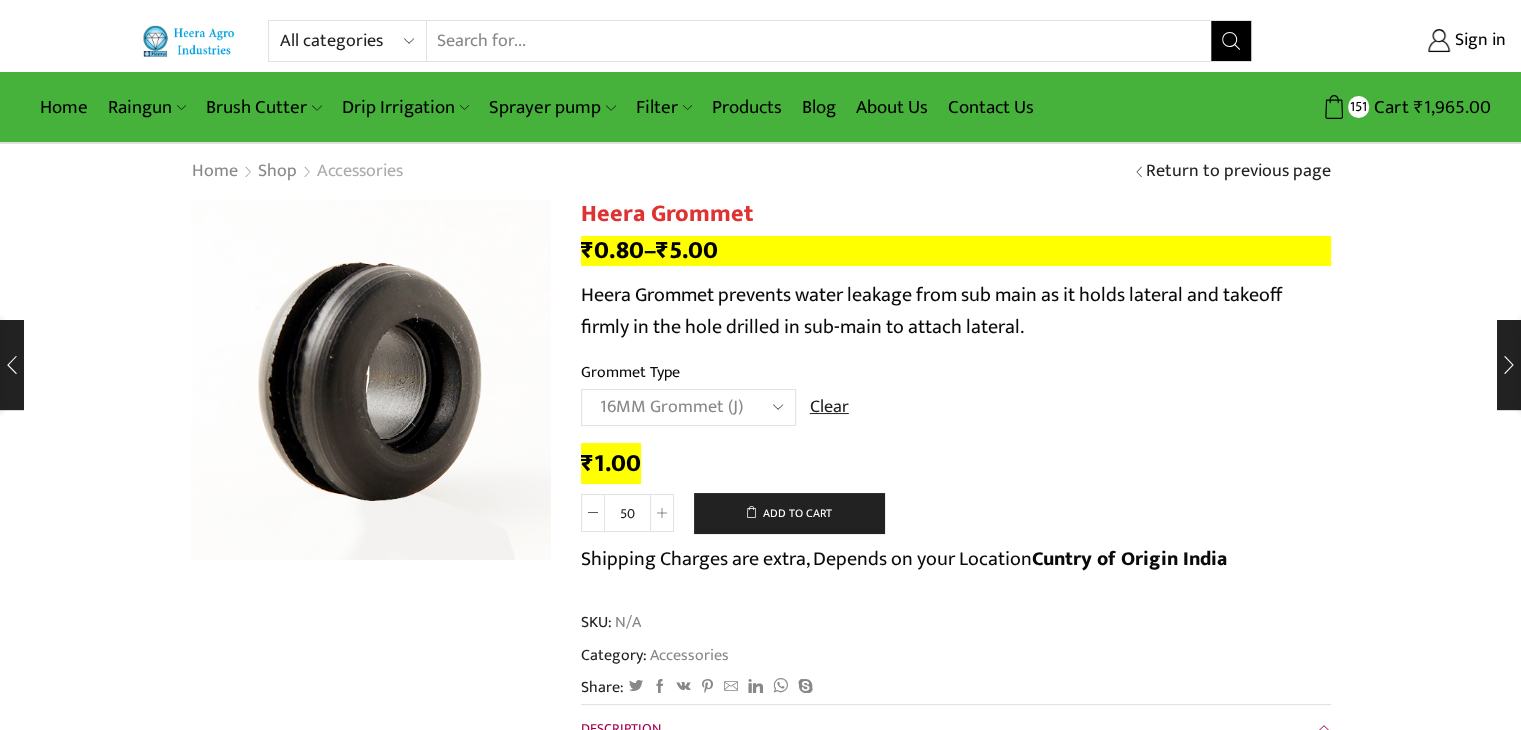 click on "Accessories" at bounding box center (360, 172) 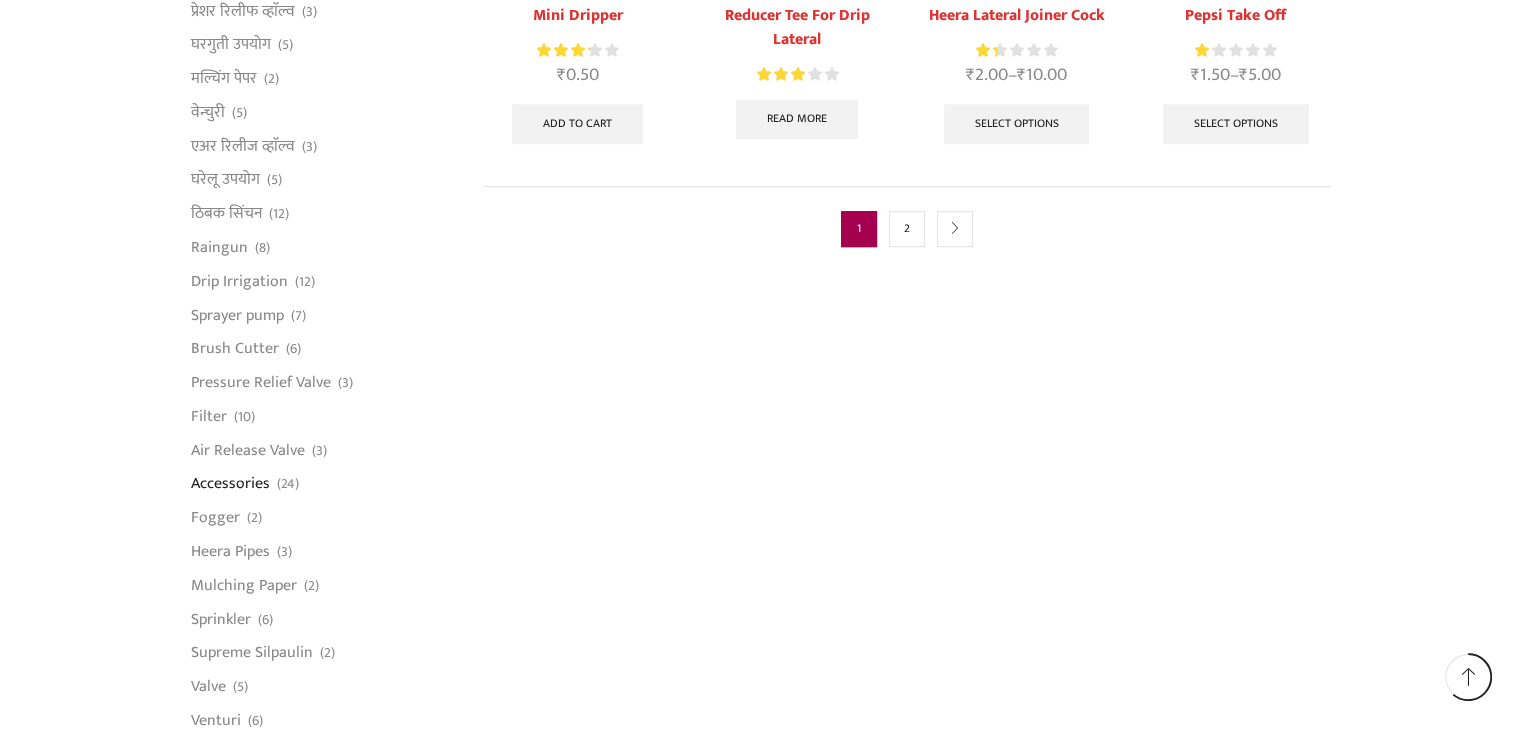 scroll, scrollTop: 1300, scrollLeft: 0, axis: vertical 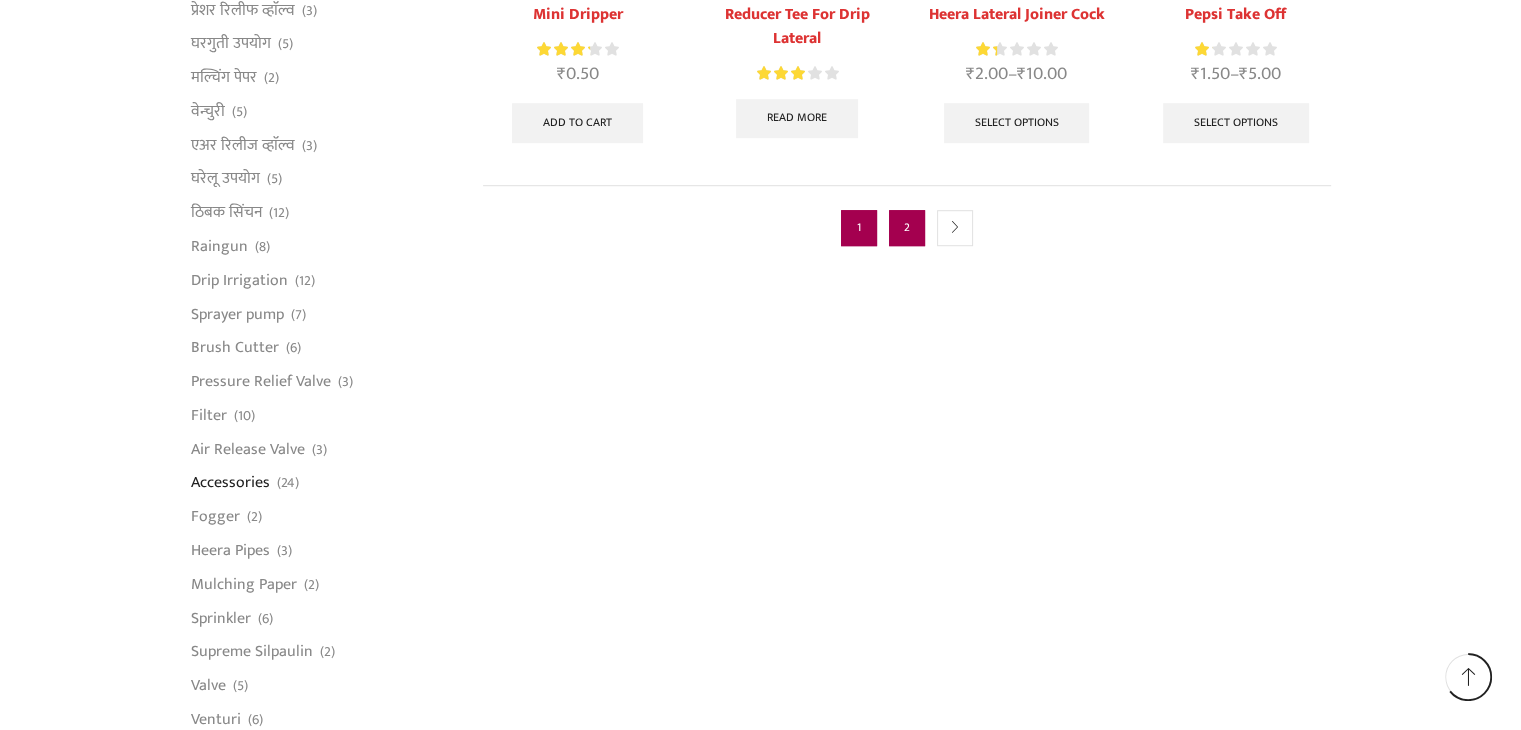 click on "2" at bounding box center (907, 228) 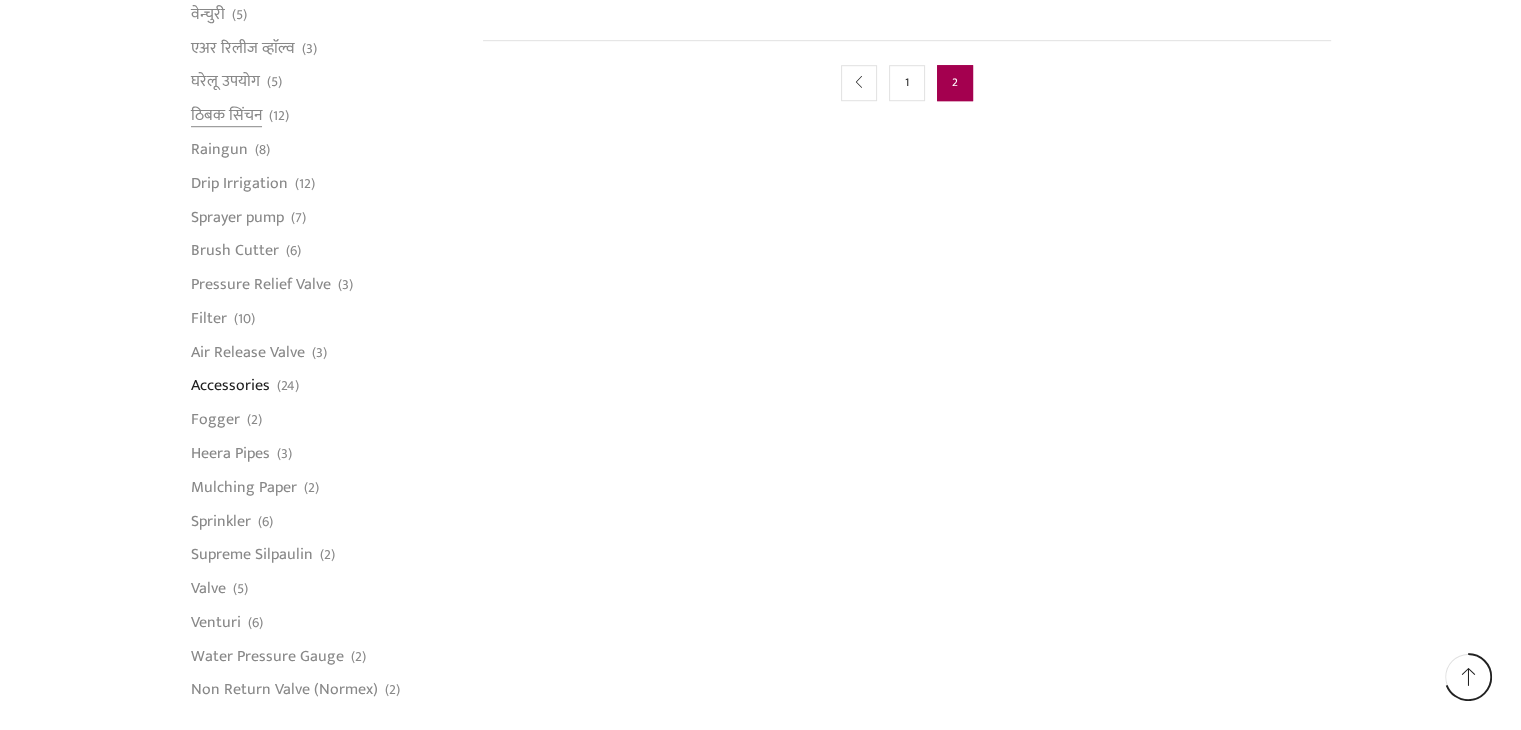 scroll, scrollTop: 1400, scrollLeft: 0, axis: vertical 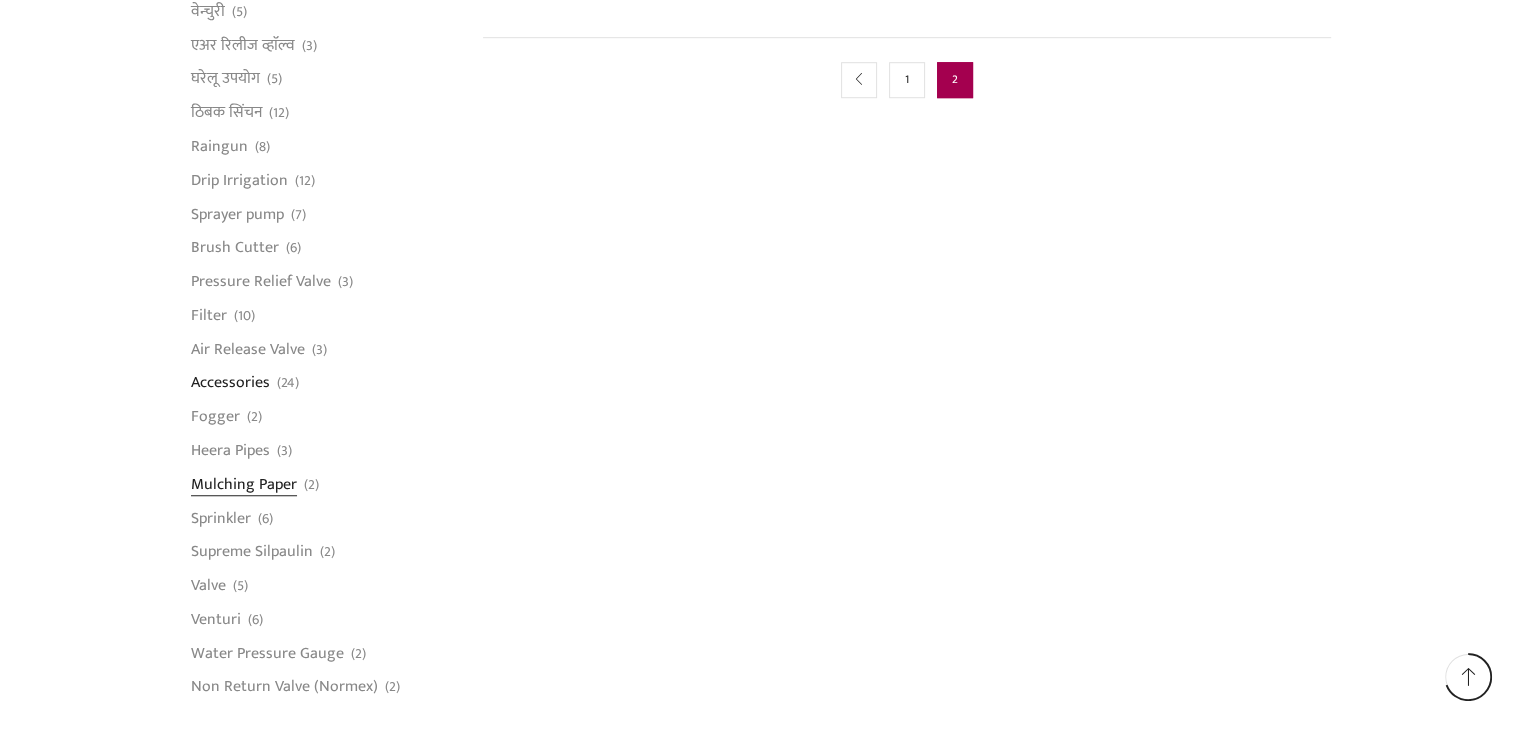 click on "Mulching Paper" at bounding box center [244, 484] 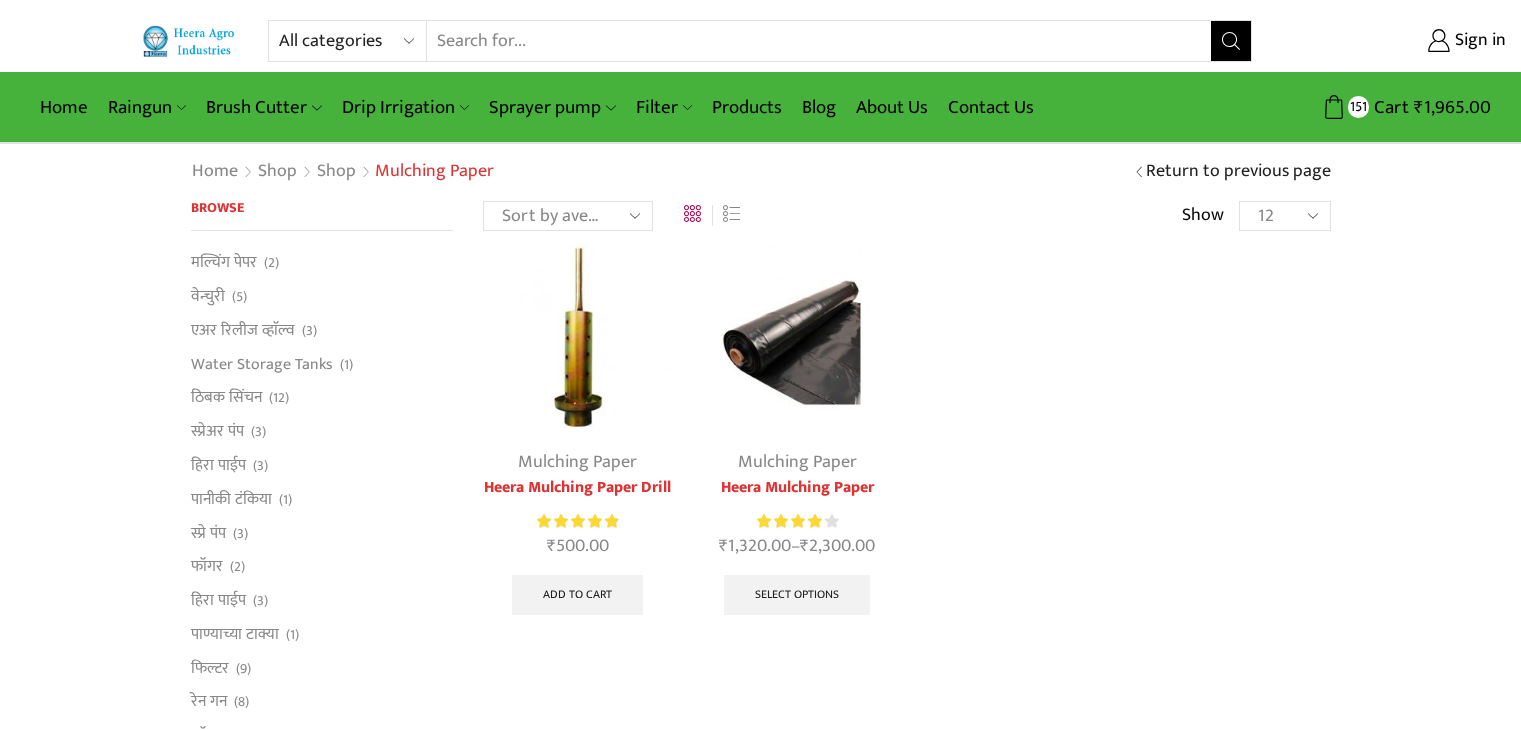 scroll, scrollTop: 0, scrollLeft: 0, axis: both 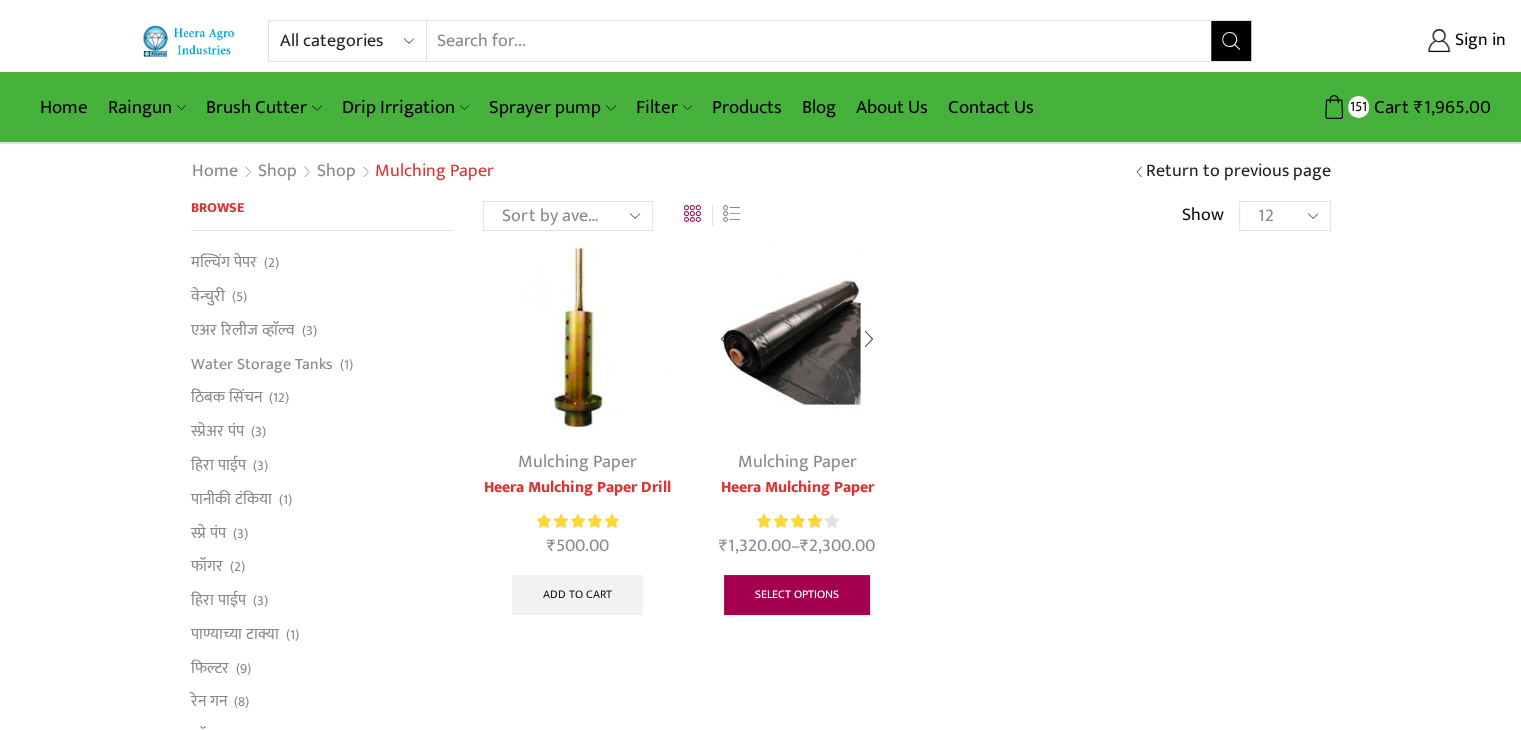 click on "Select options" at bounding box center [797, 595] 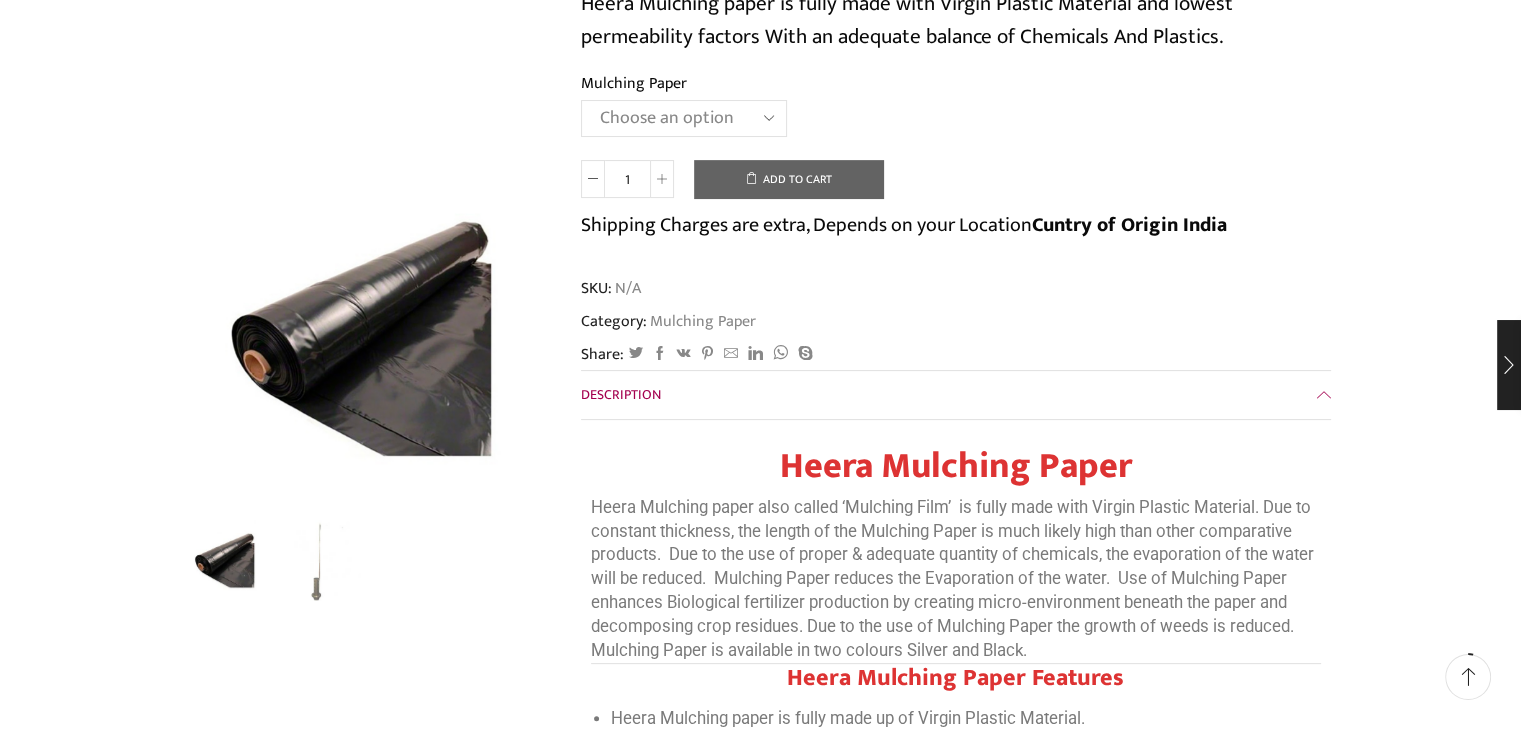 scroll, scrollTop: 400, scrollLeft: 0, axis: vertical 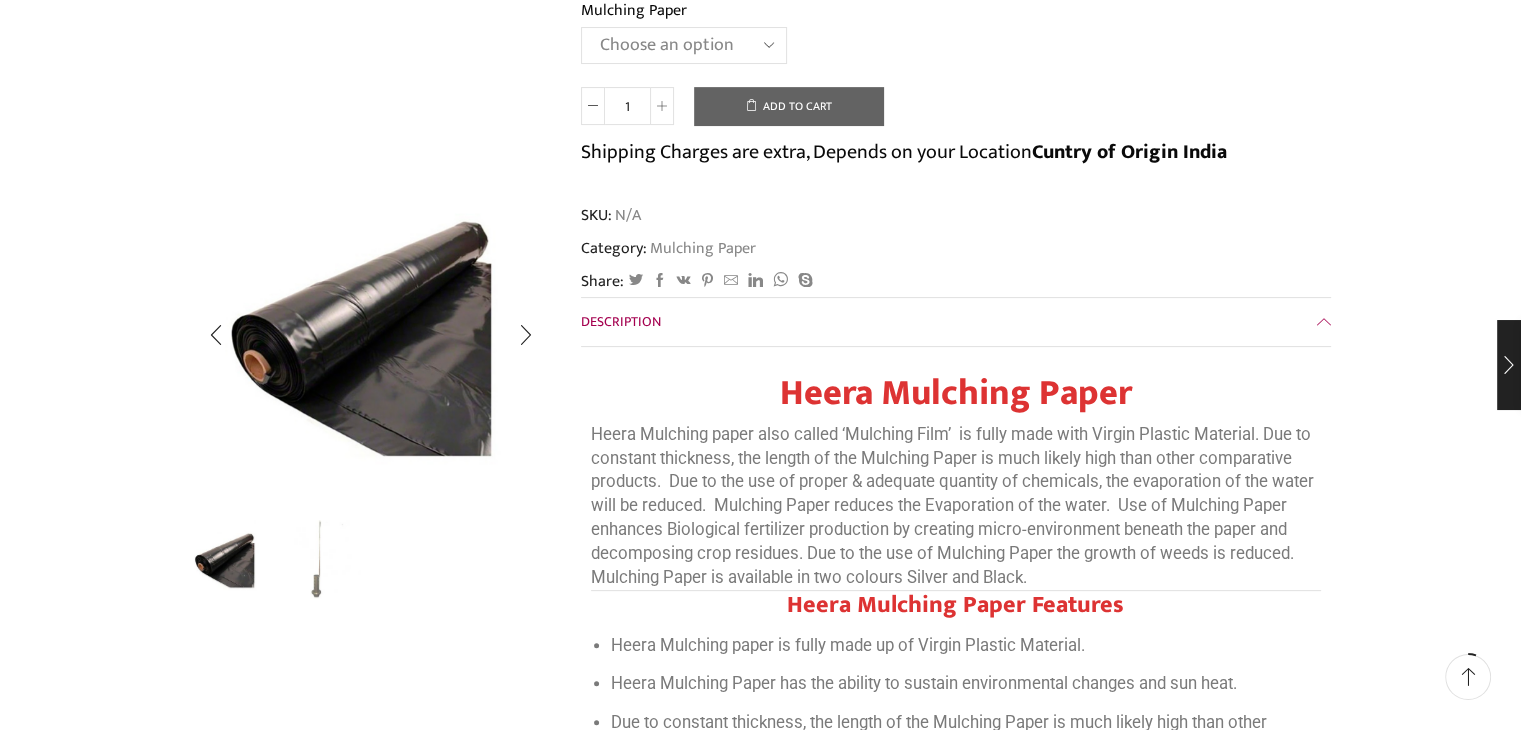 click at bounding box center [319, 558] 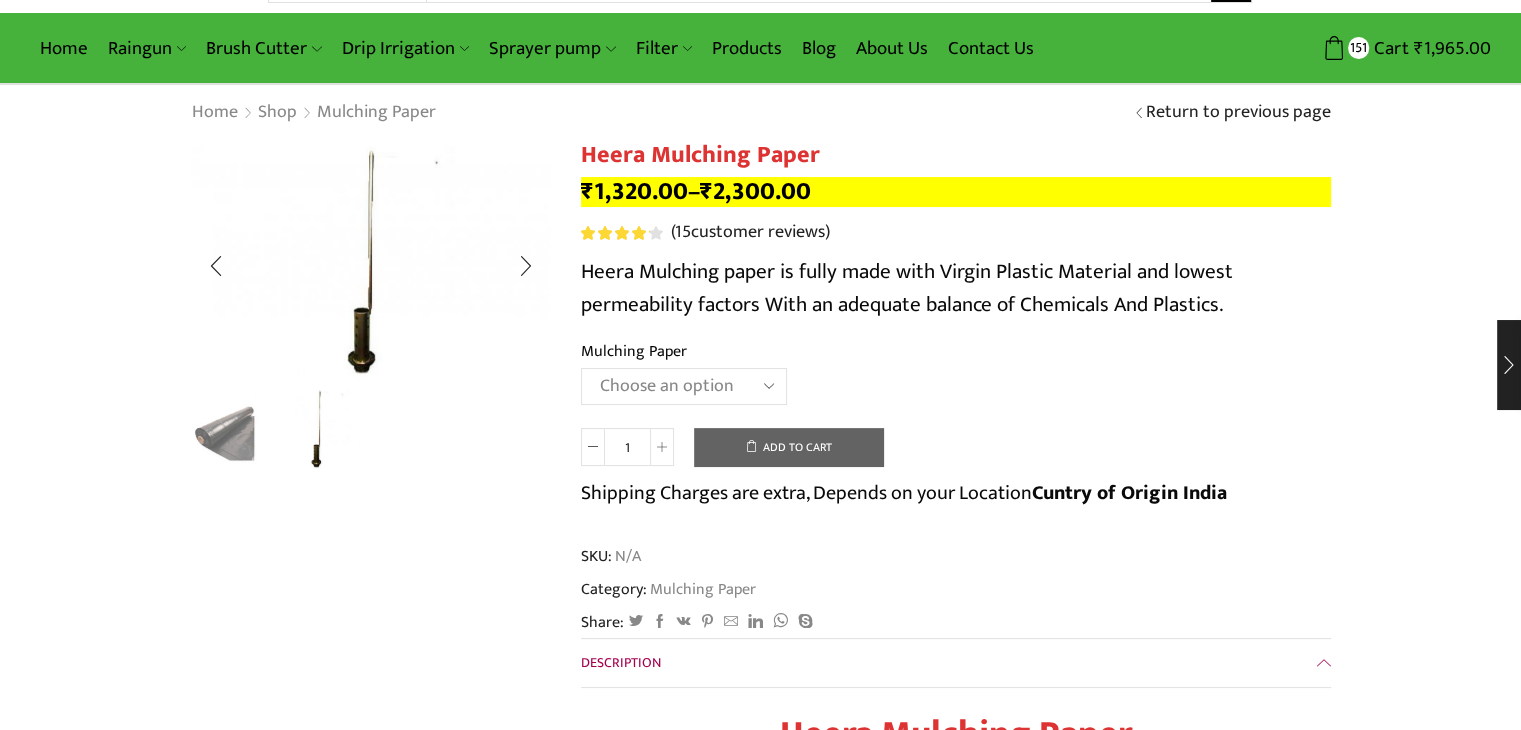 scroll, scrollTop: 0, scrollLeft: 0, axis: both 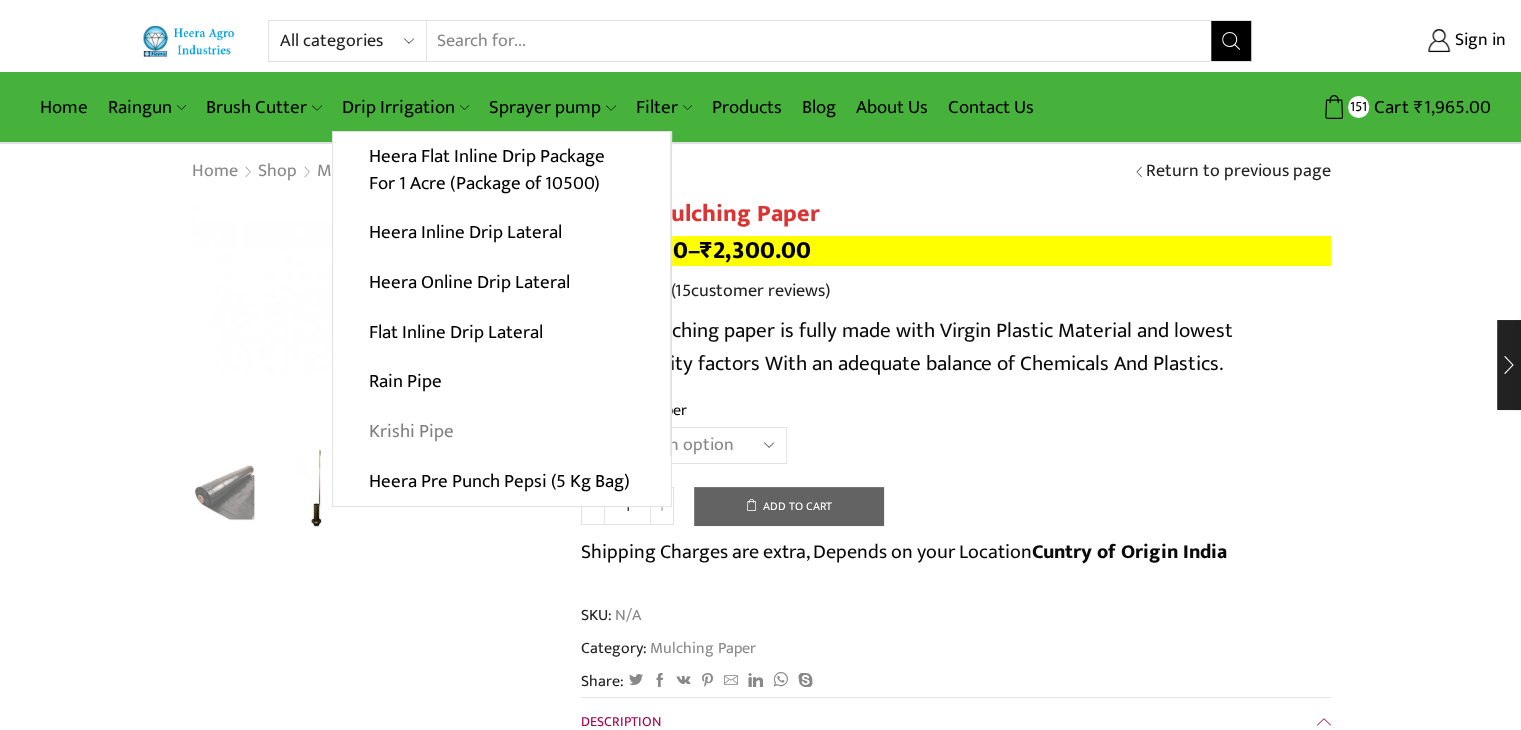 click on "Krishi Pipe" at bounding box center (501, 432) 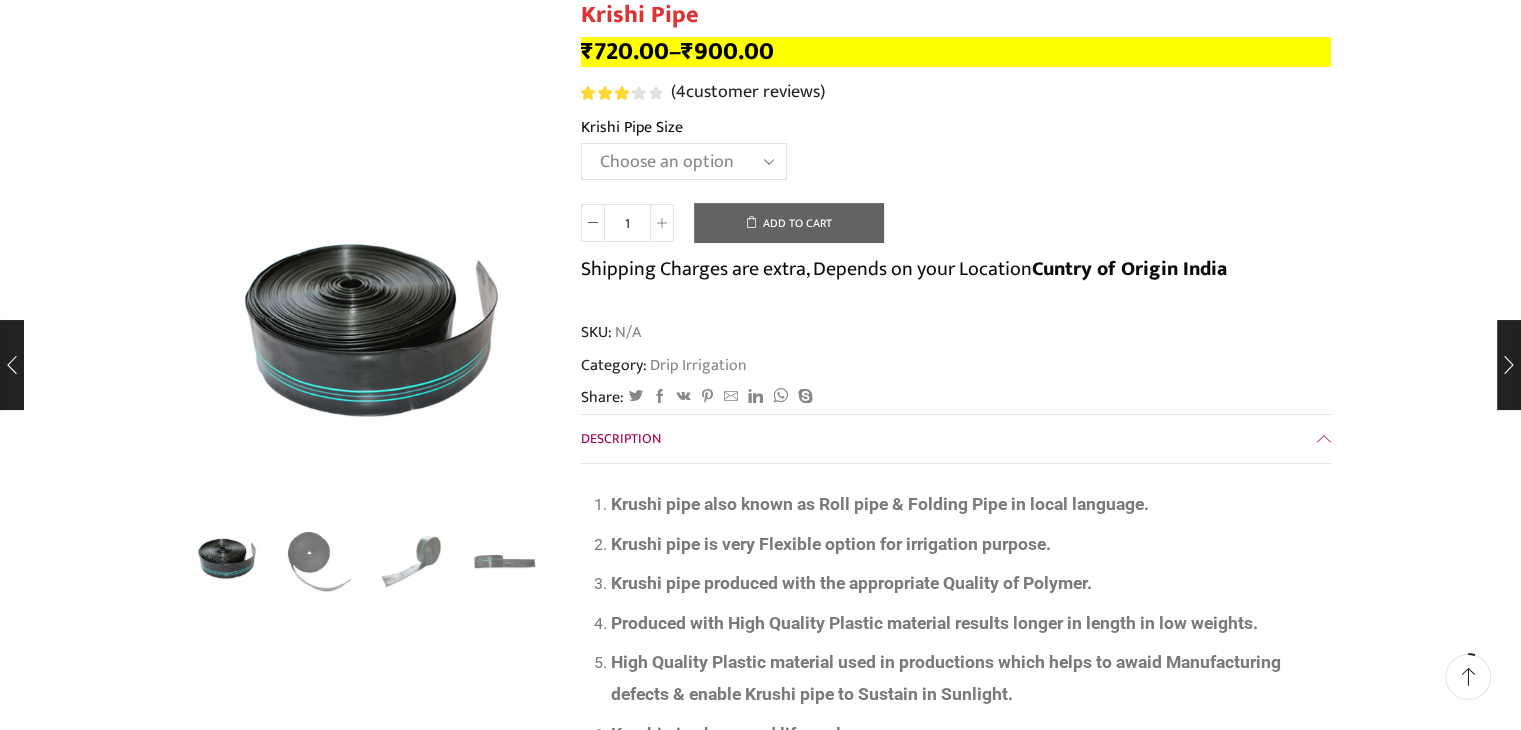 scroll, scrollTop: 200, scrollLeft: 0, axis: vertical 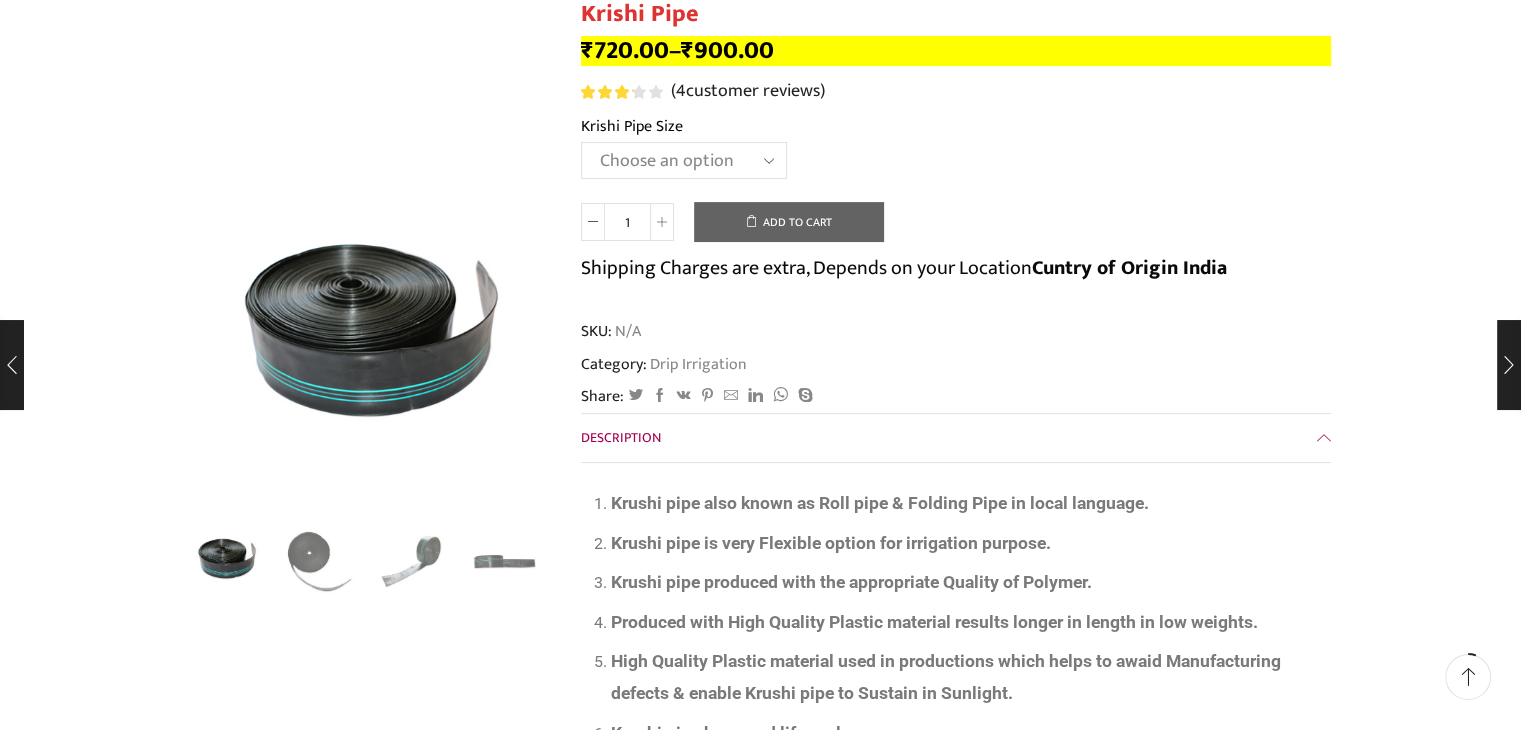 click on "Choose an option 10 Kg - 300'ft 8 Kg - 200'ft" 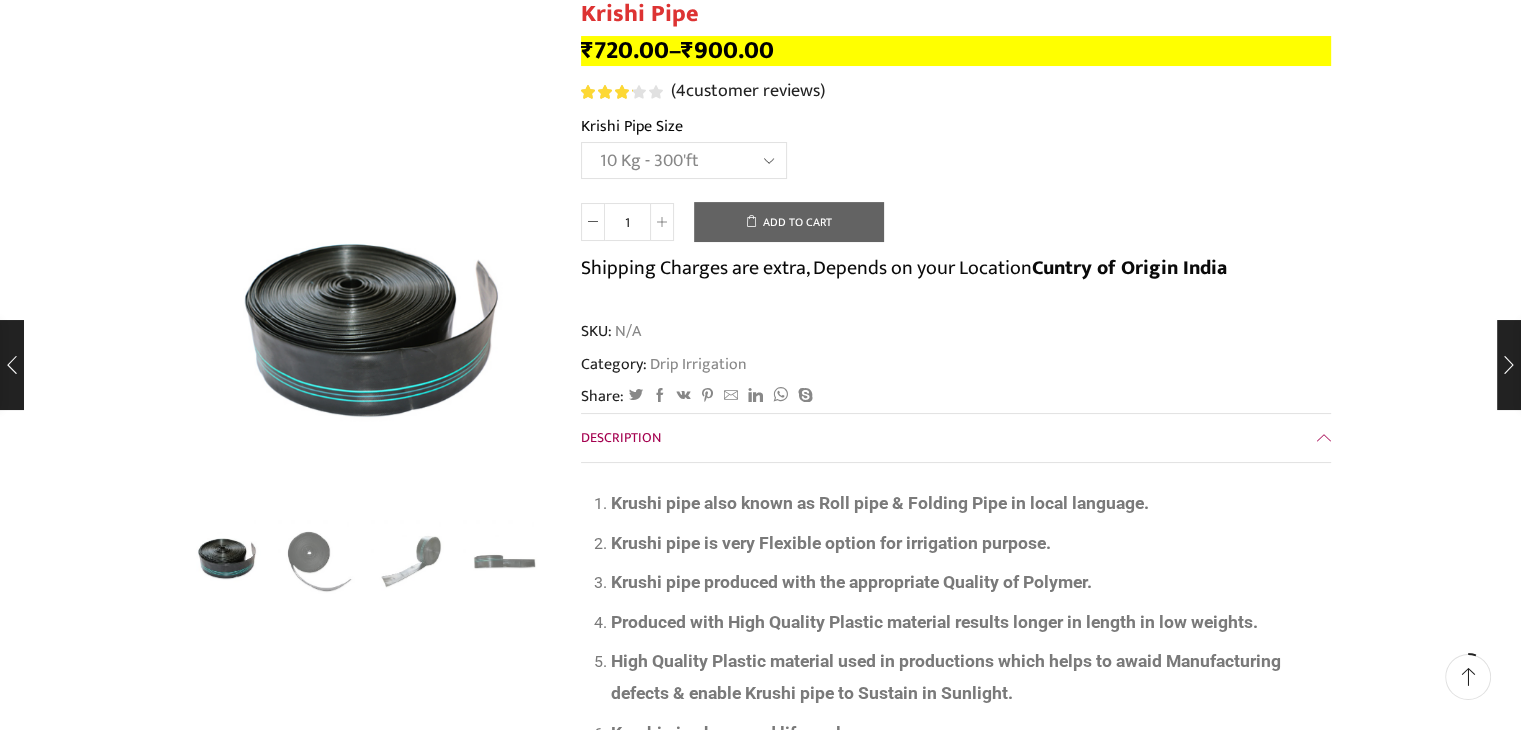 click on "Choose an option 10 Kg - 300'ft 8 Kg - 200'ft" 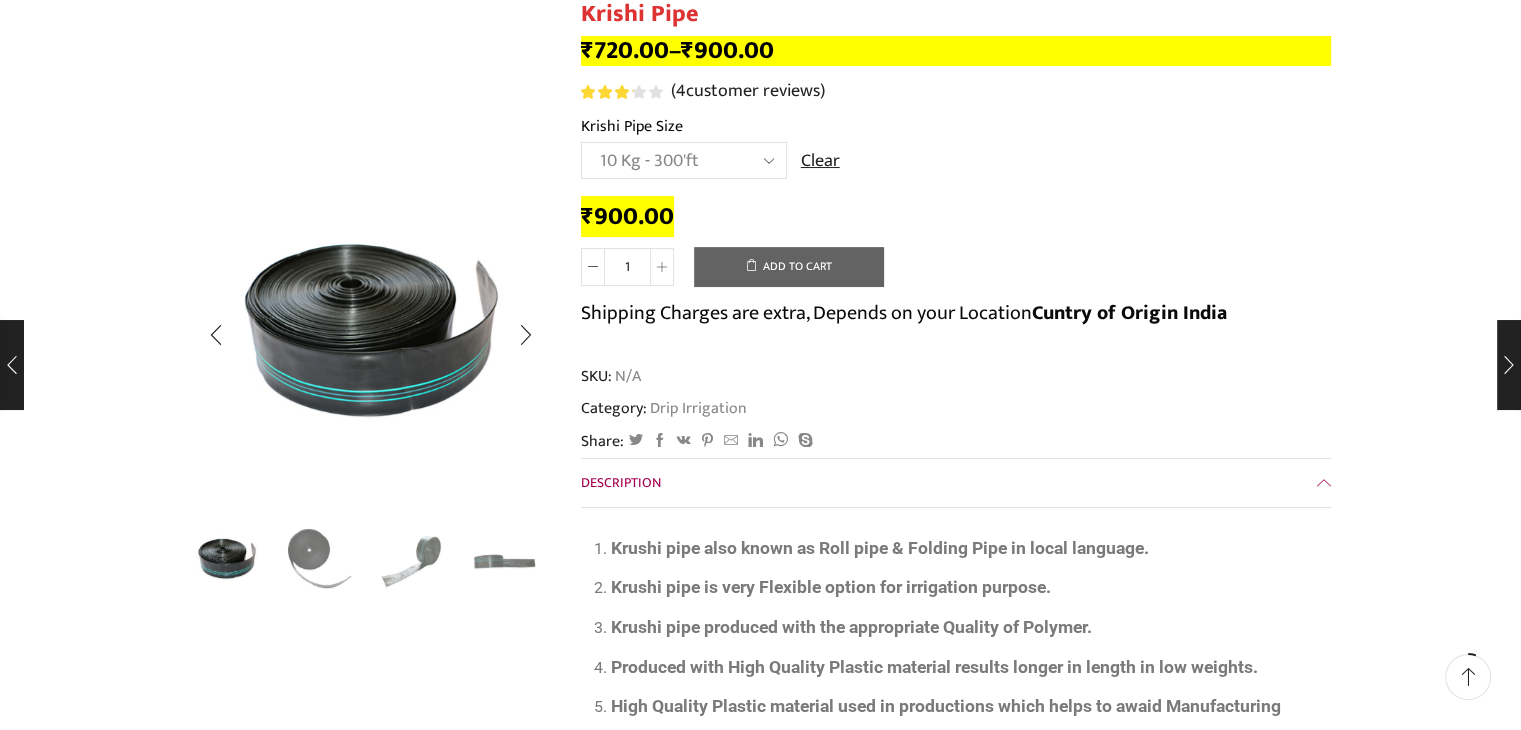 click at bounding box center (319, 558) 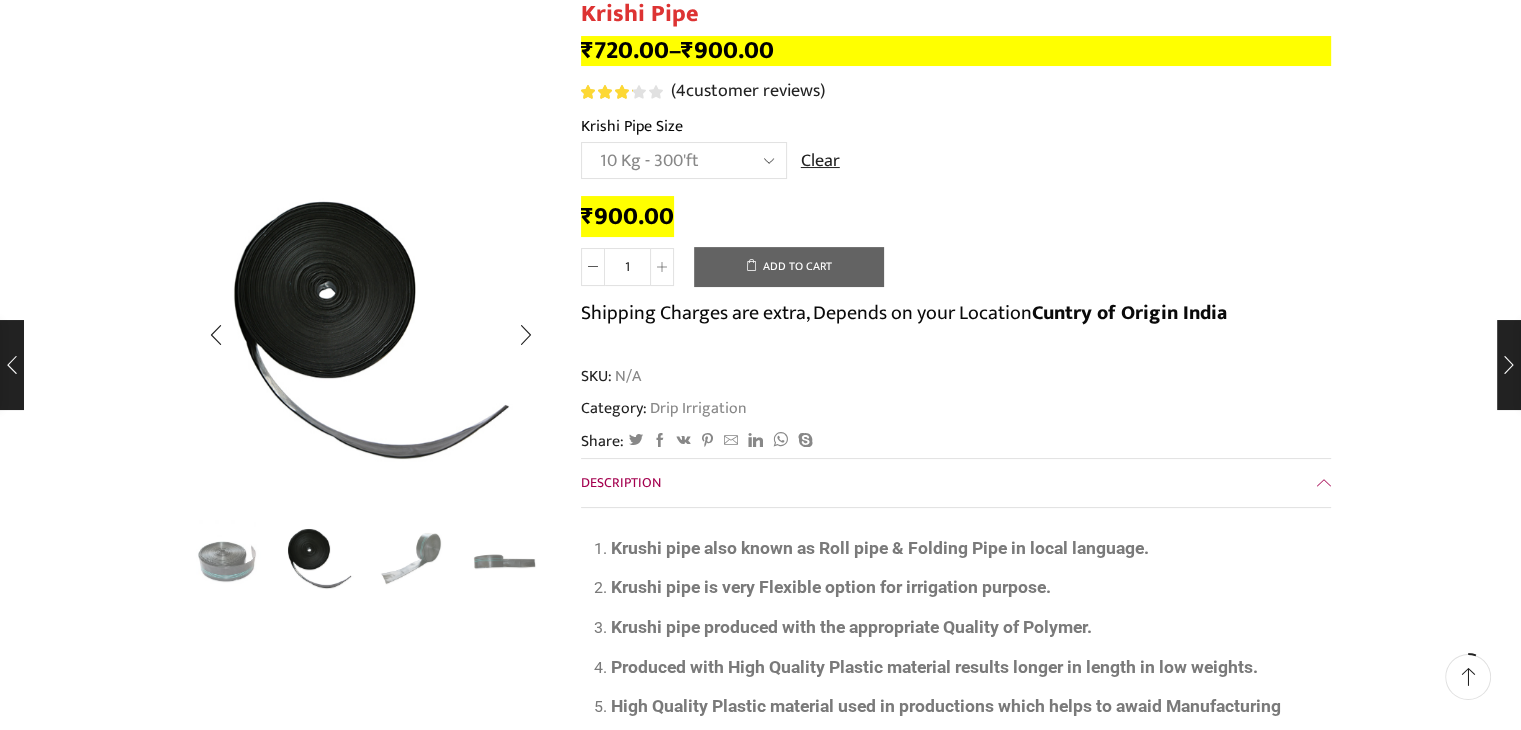 click at bounding box center (412, 558) 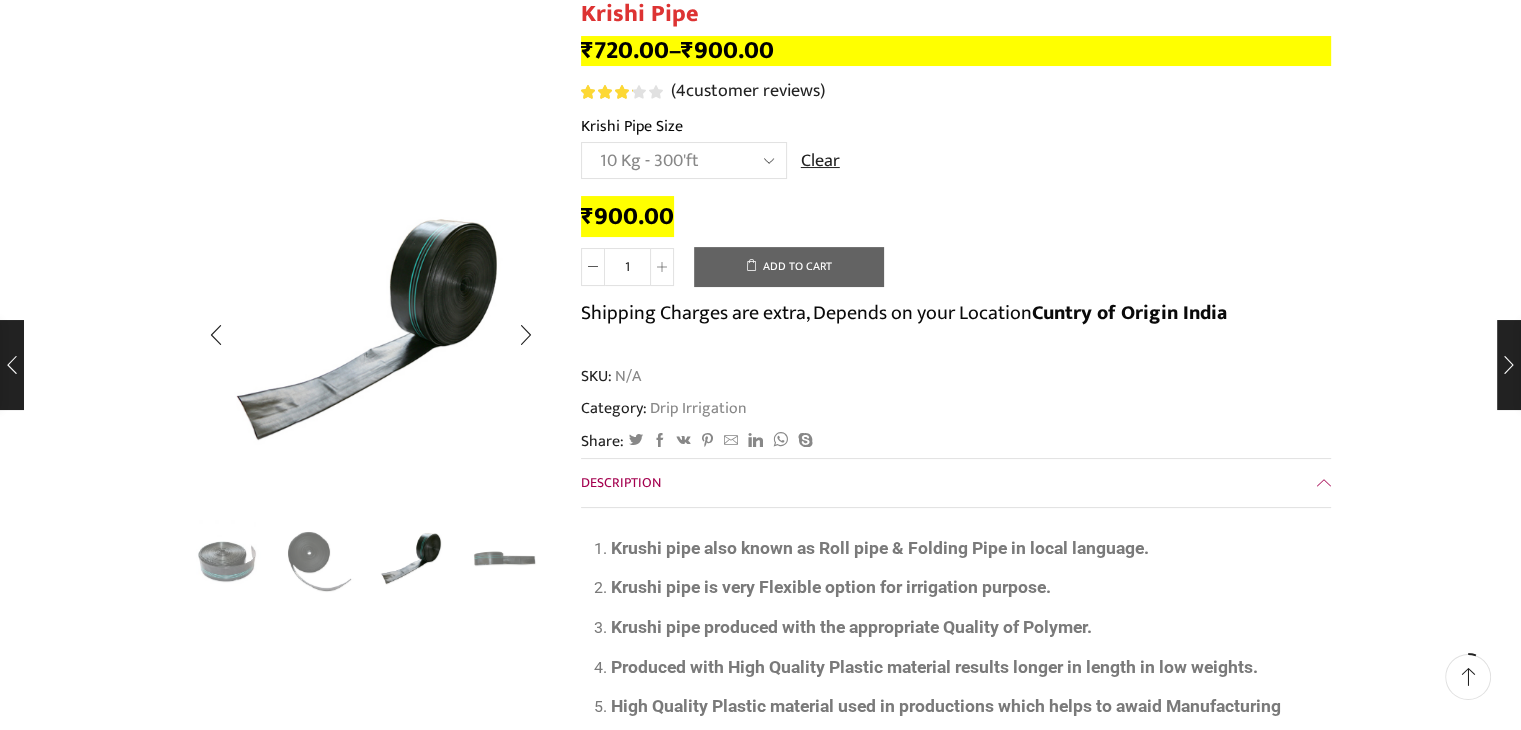 click at bounding box center (504, 558) 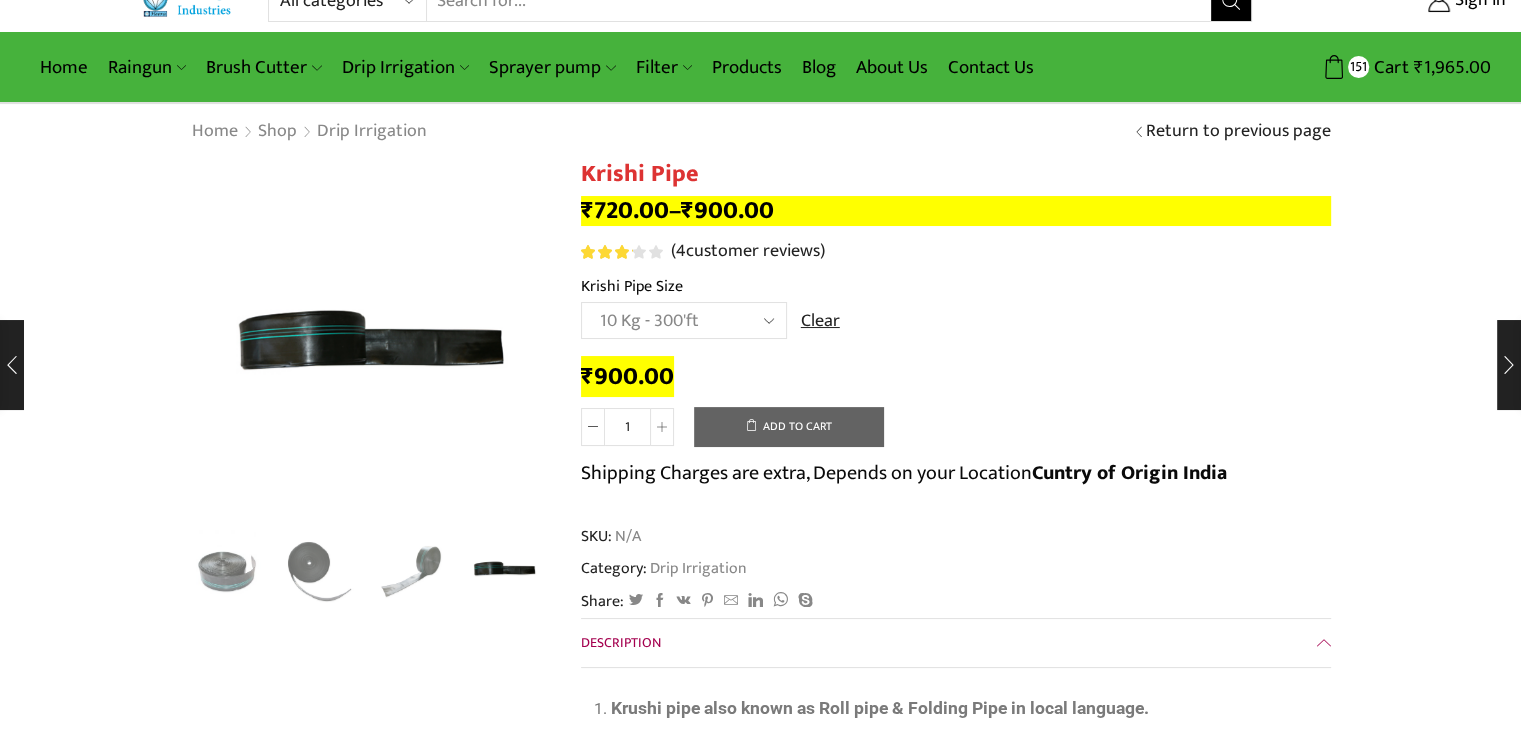scroll, scrollTop: 0, scrollLeft: 0, axis: both 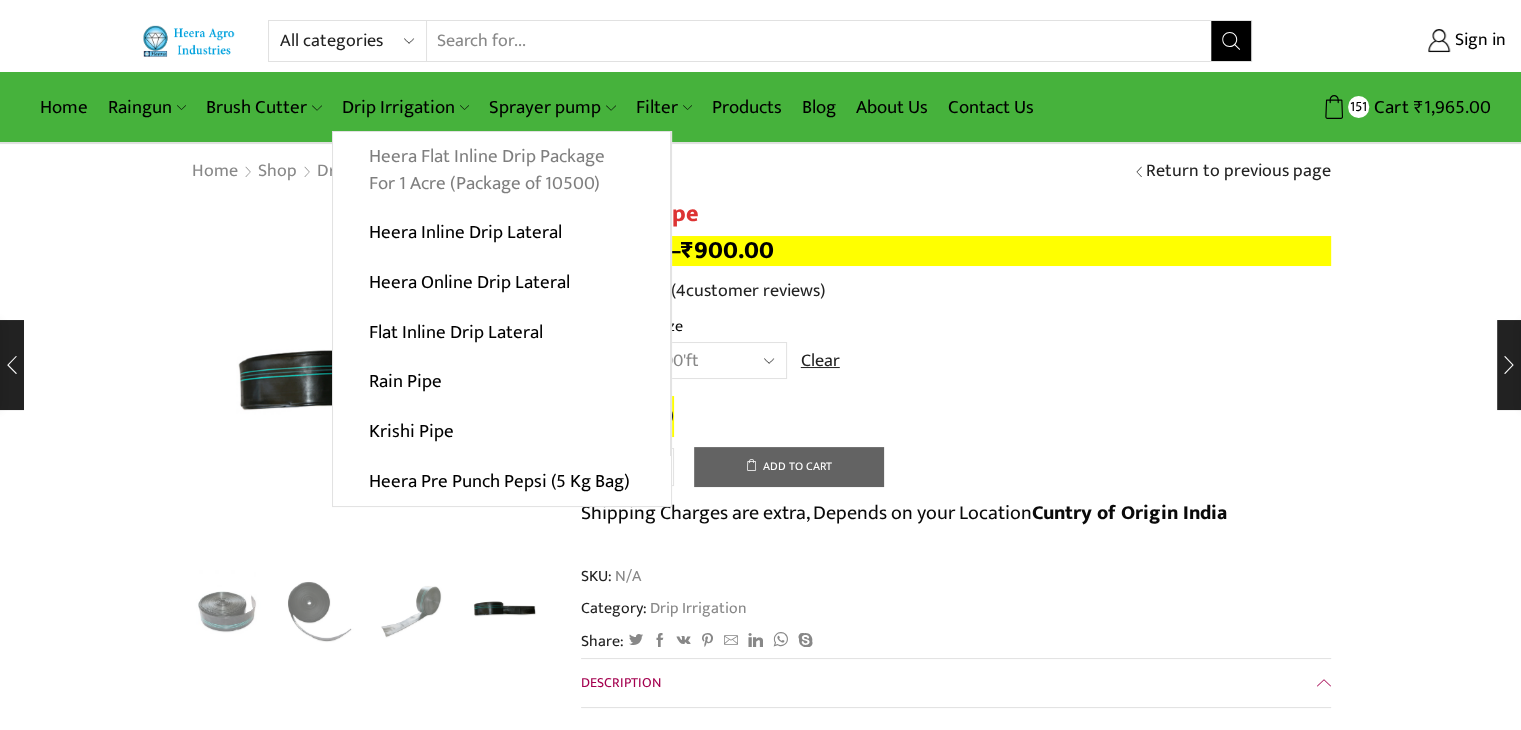 click on "Heera Flat Inline Drip Package For 1 Acre (Package of 10500)" at bounding box center [501, 170] 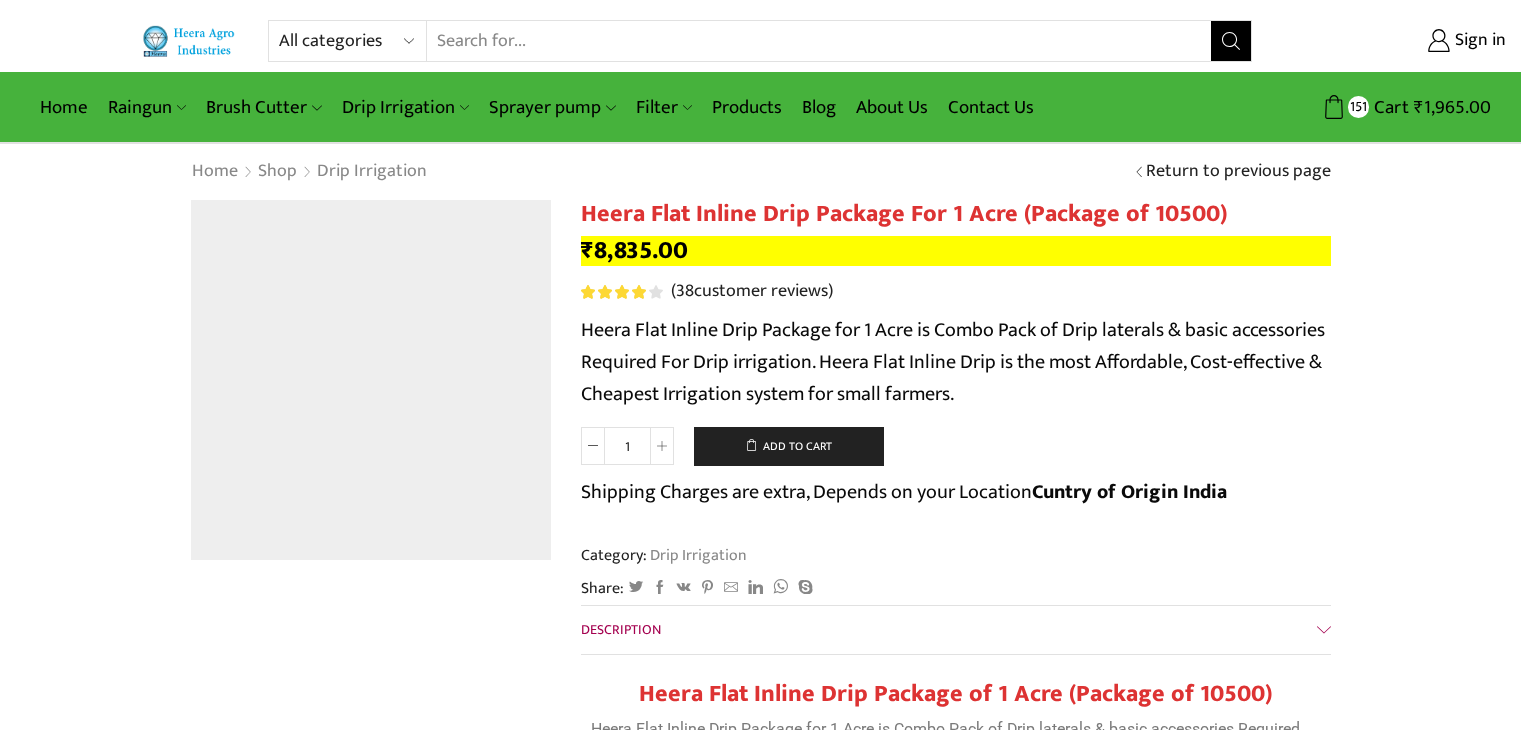 scroll, scrollTop: 0, scrollLeft: 0, axis: both 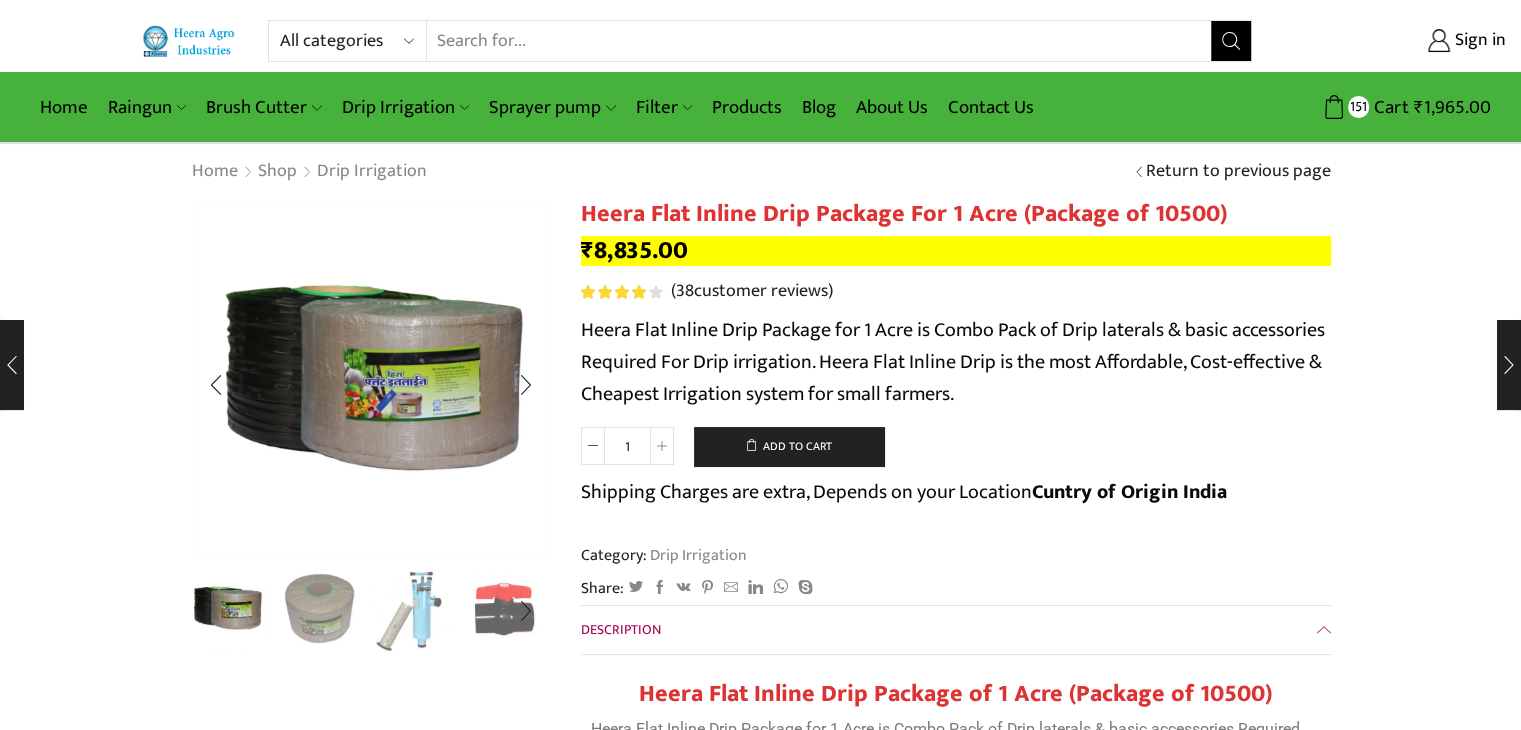 click at bounding box center [319, 608] 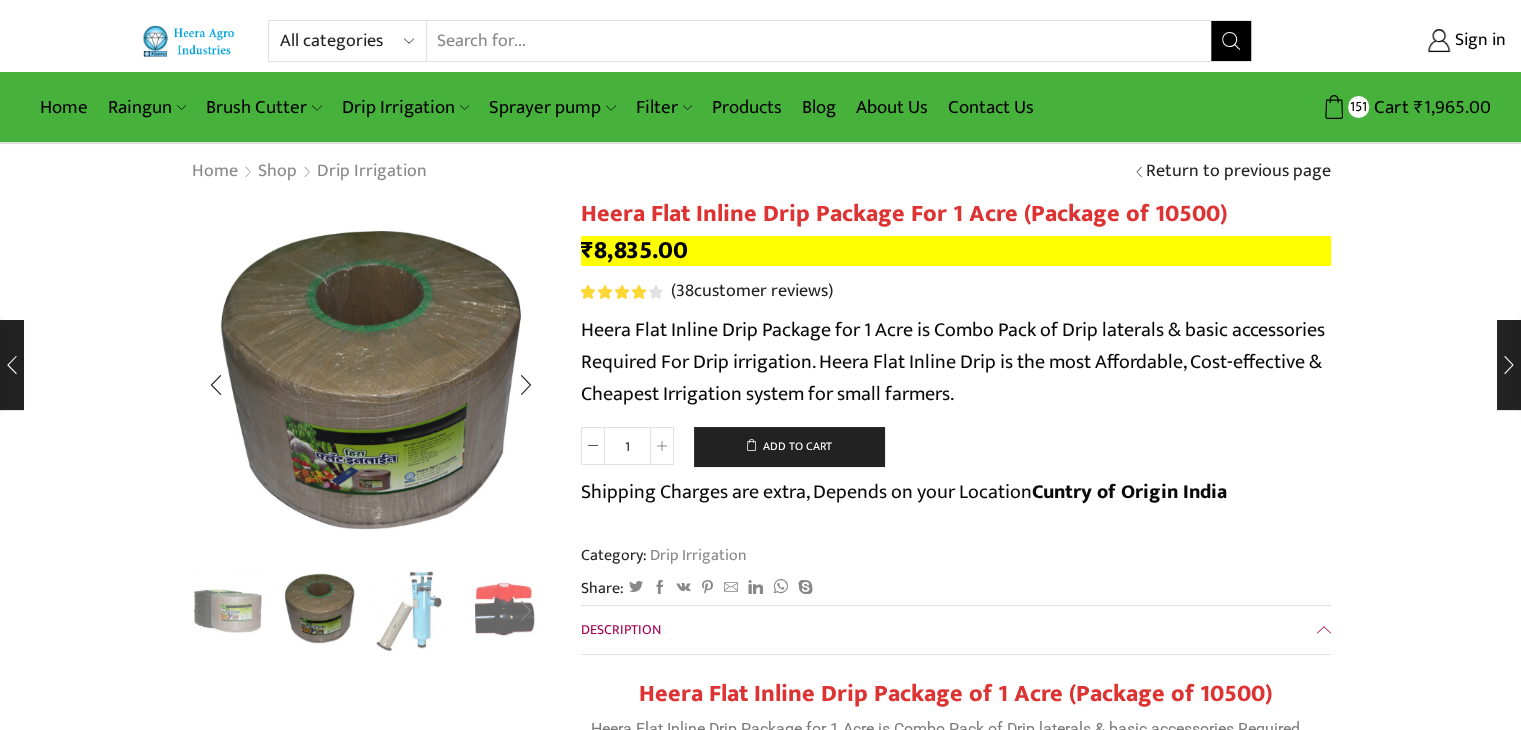 click at bounding box center [526, 611] 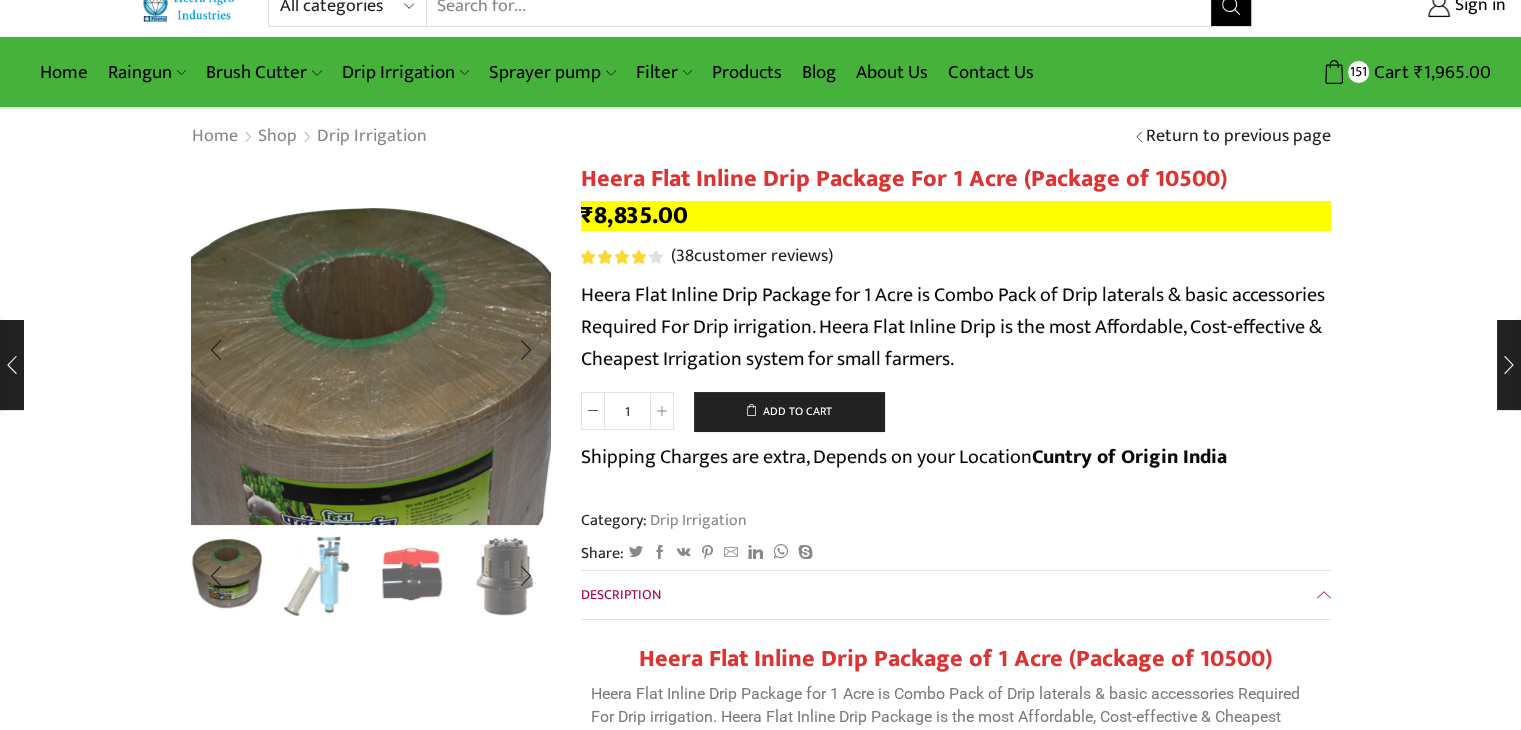 scroll, scrollTop: 0, scrollLeft: 0, axis: both 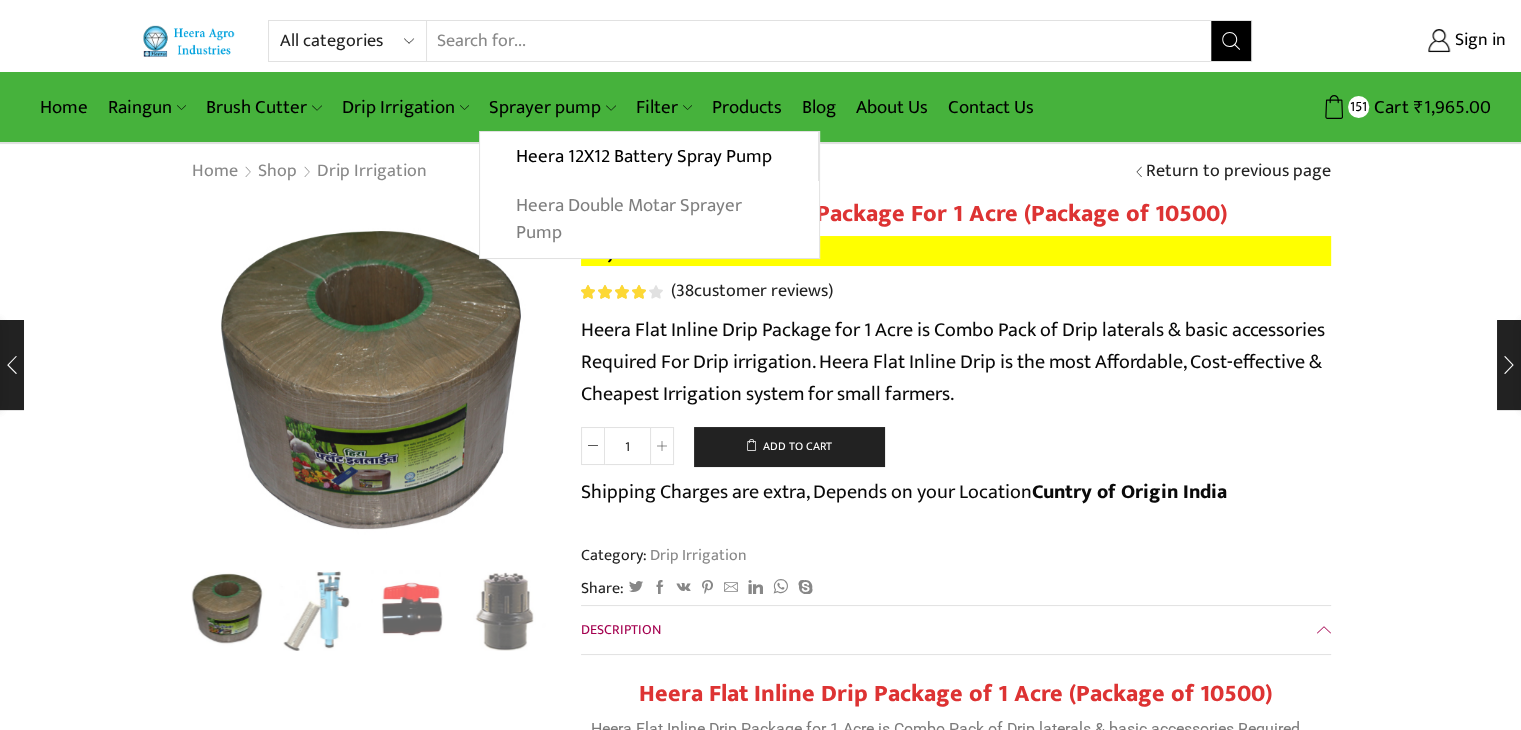 click on "Heera Double Motar Sprayer Pump" at bounding box center (649, 219) 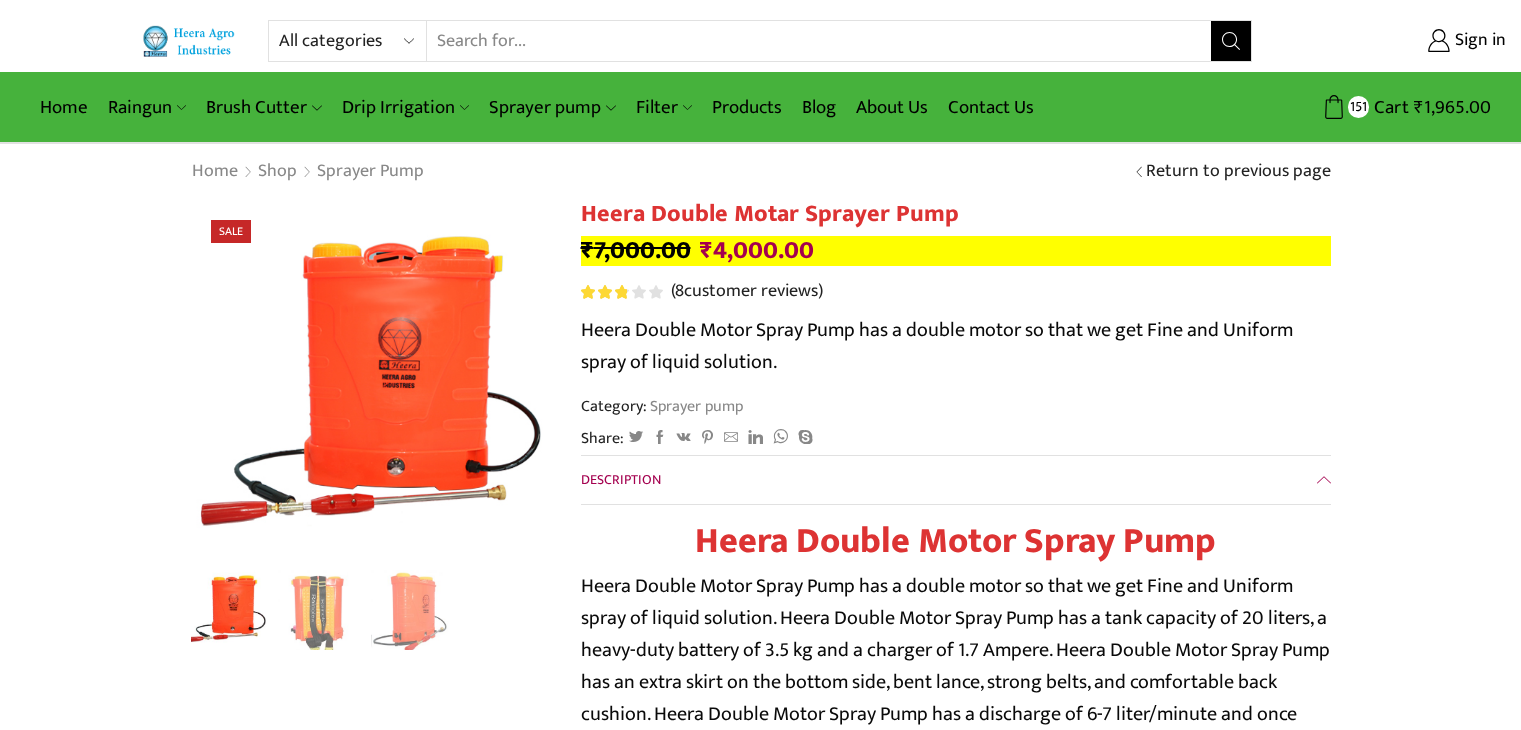 scroll, scrollTop: 0, scrollLeft: 0, axis: both 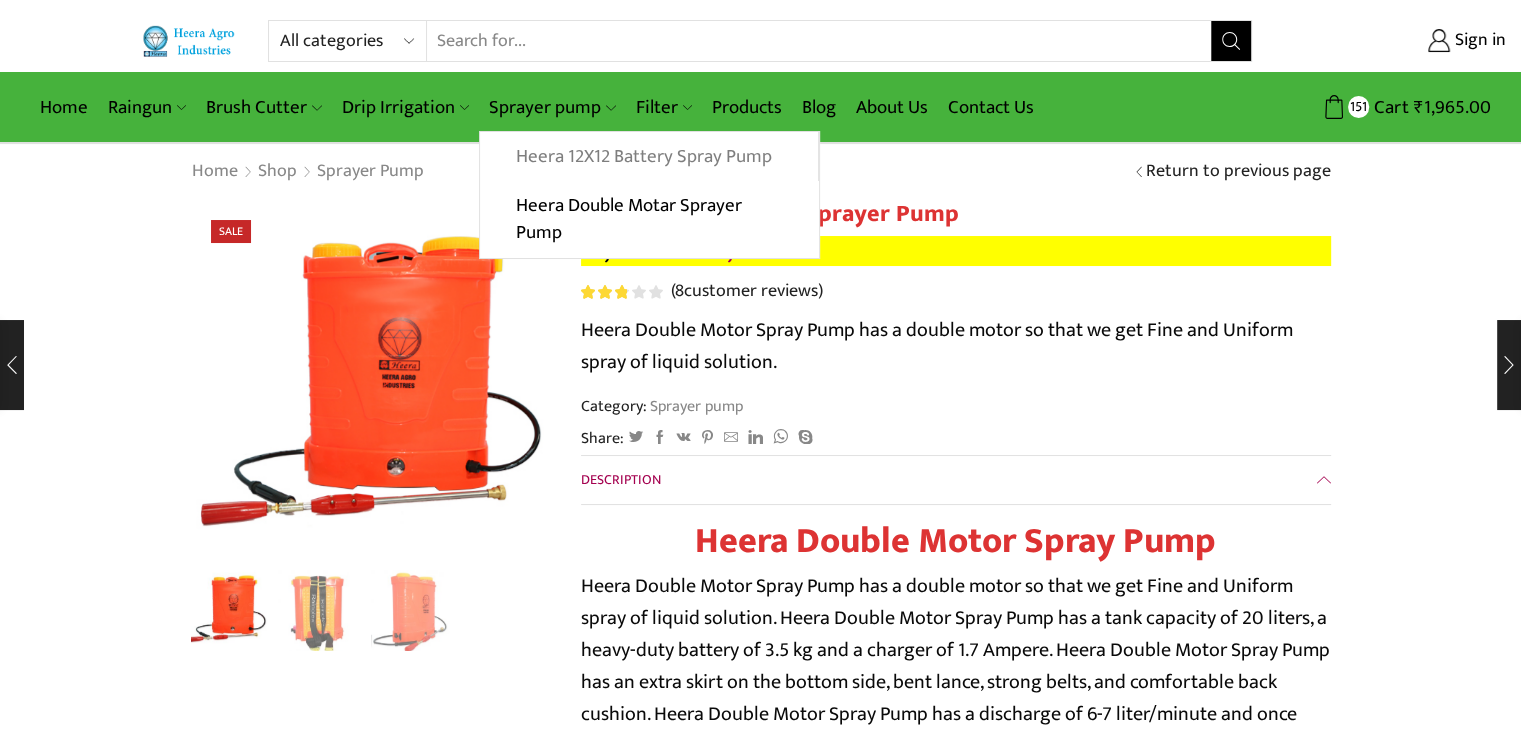 click on "Heera 12X12 Battery Spray Pump" at bounding box center (648, 157) 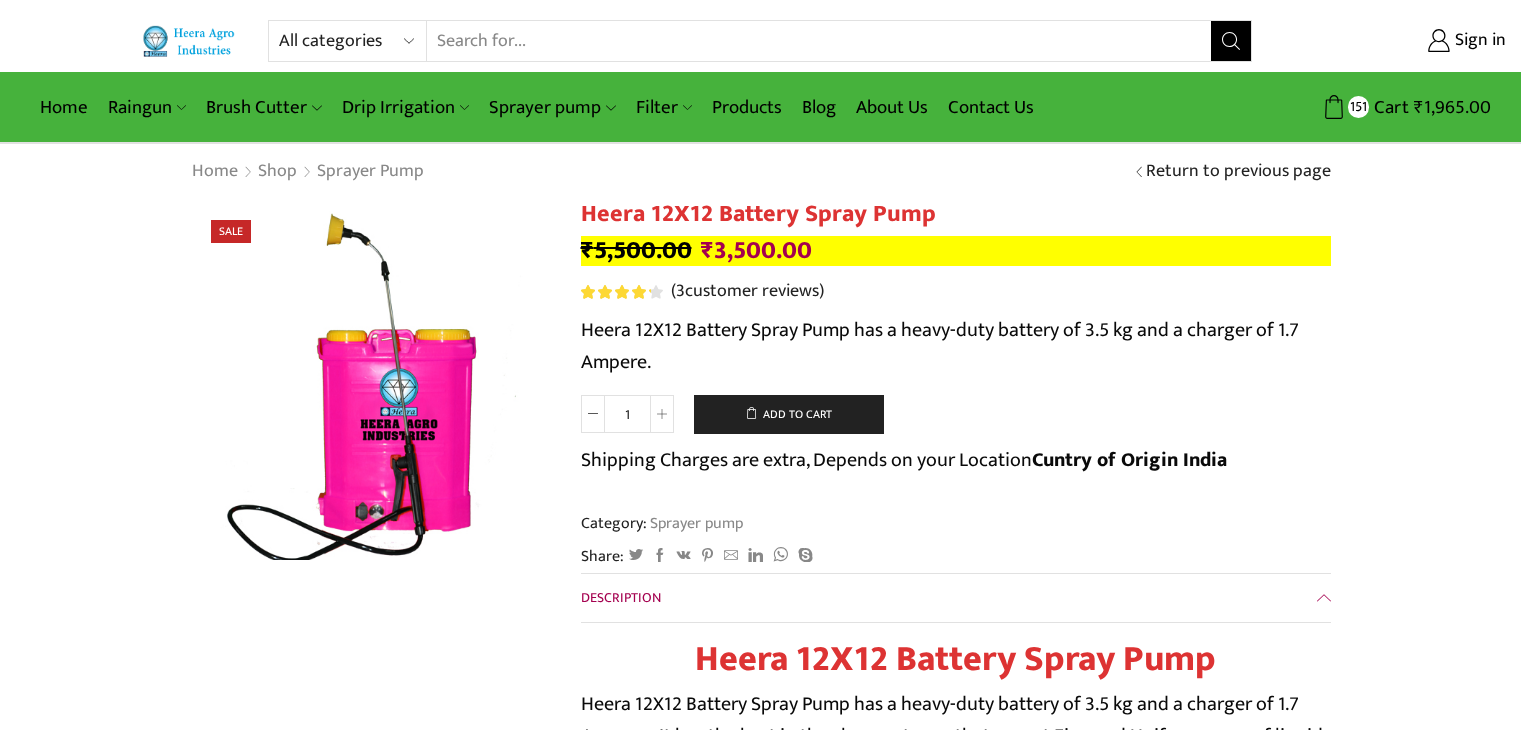 scroll, scrollTop: 0, scrollLeft: 0, axis: both 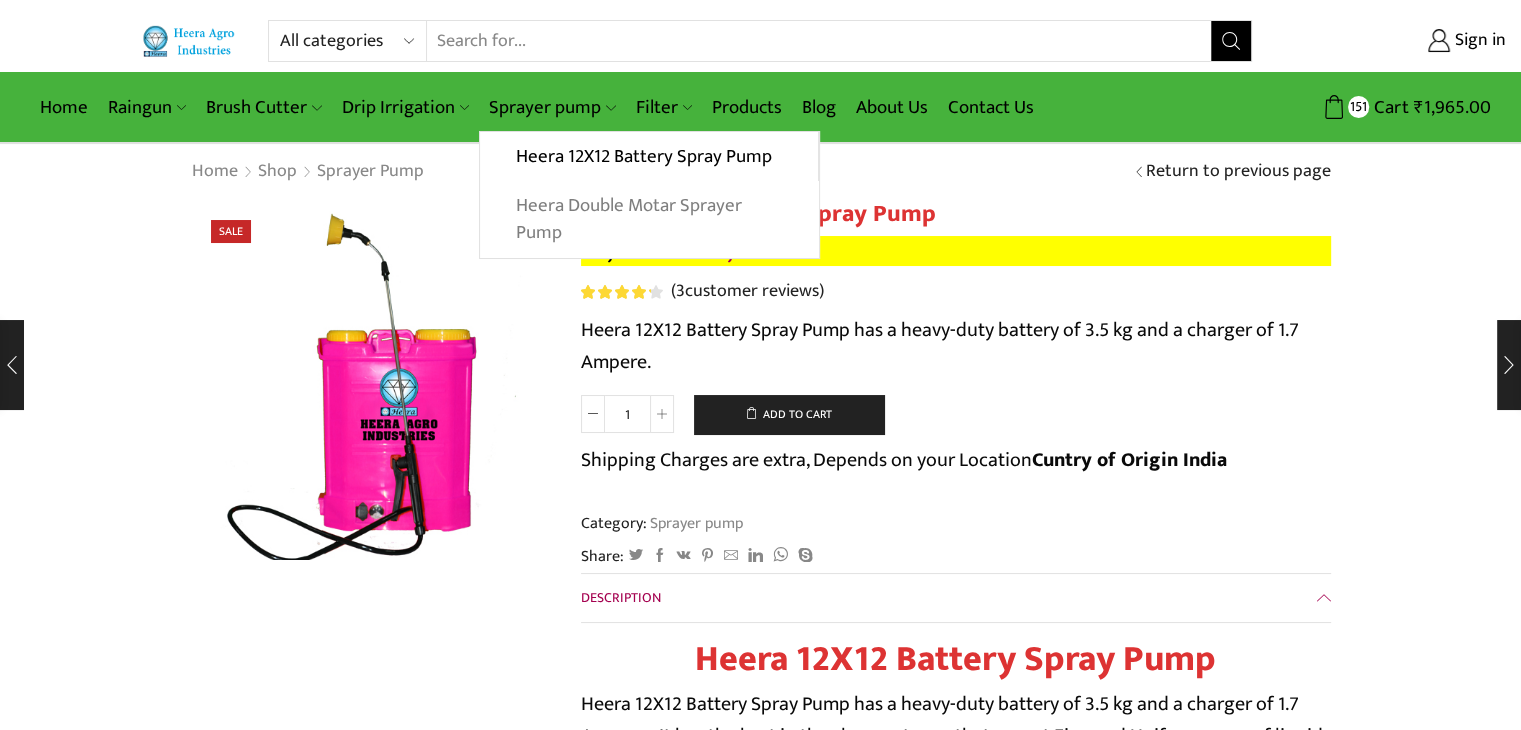 click on "Heera Double Motar Sprayer Pump" at bounding box center (649, 219) 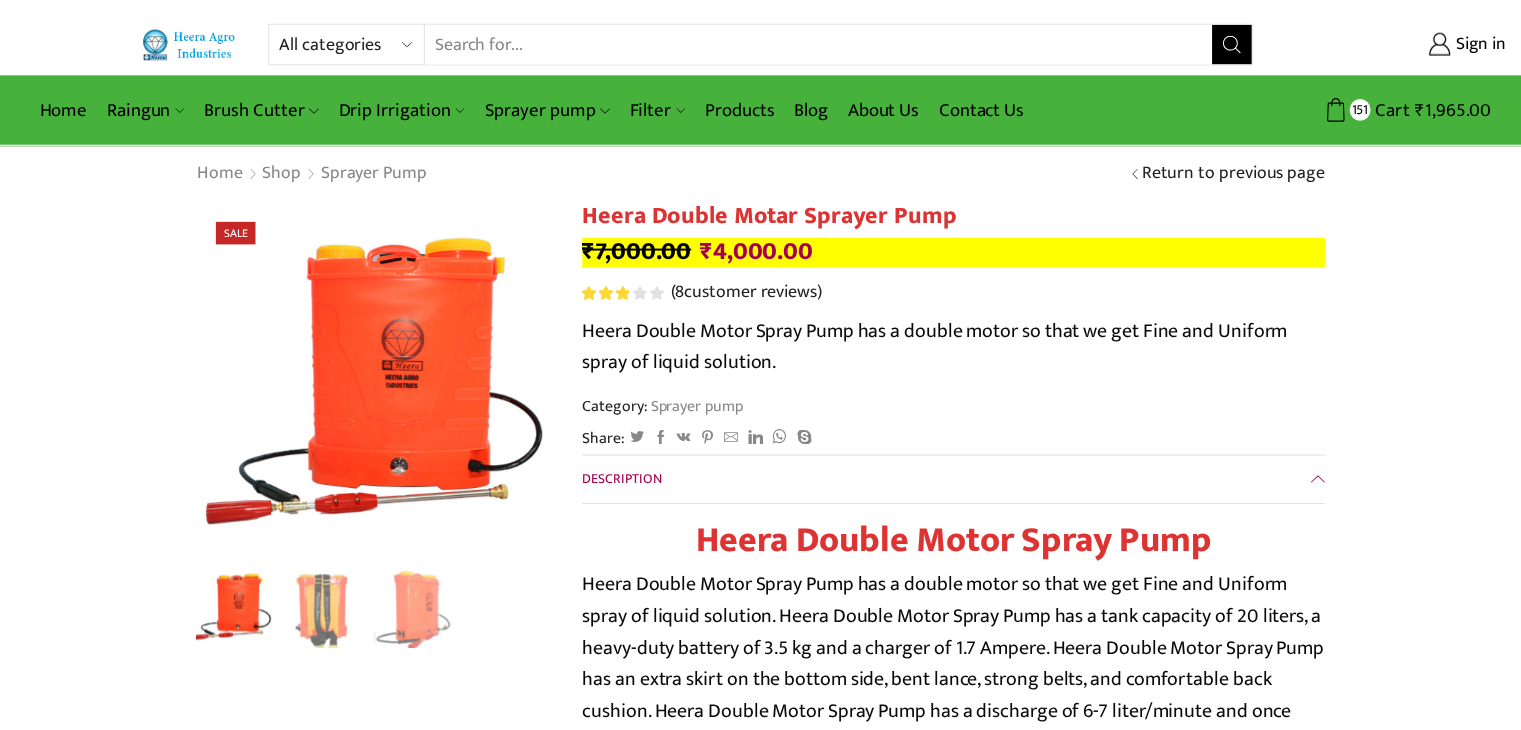 scroll, scrollTop: 0, scrollLeft: 0, axis: both 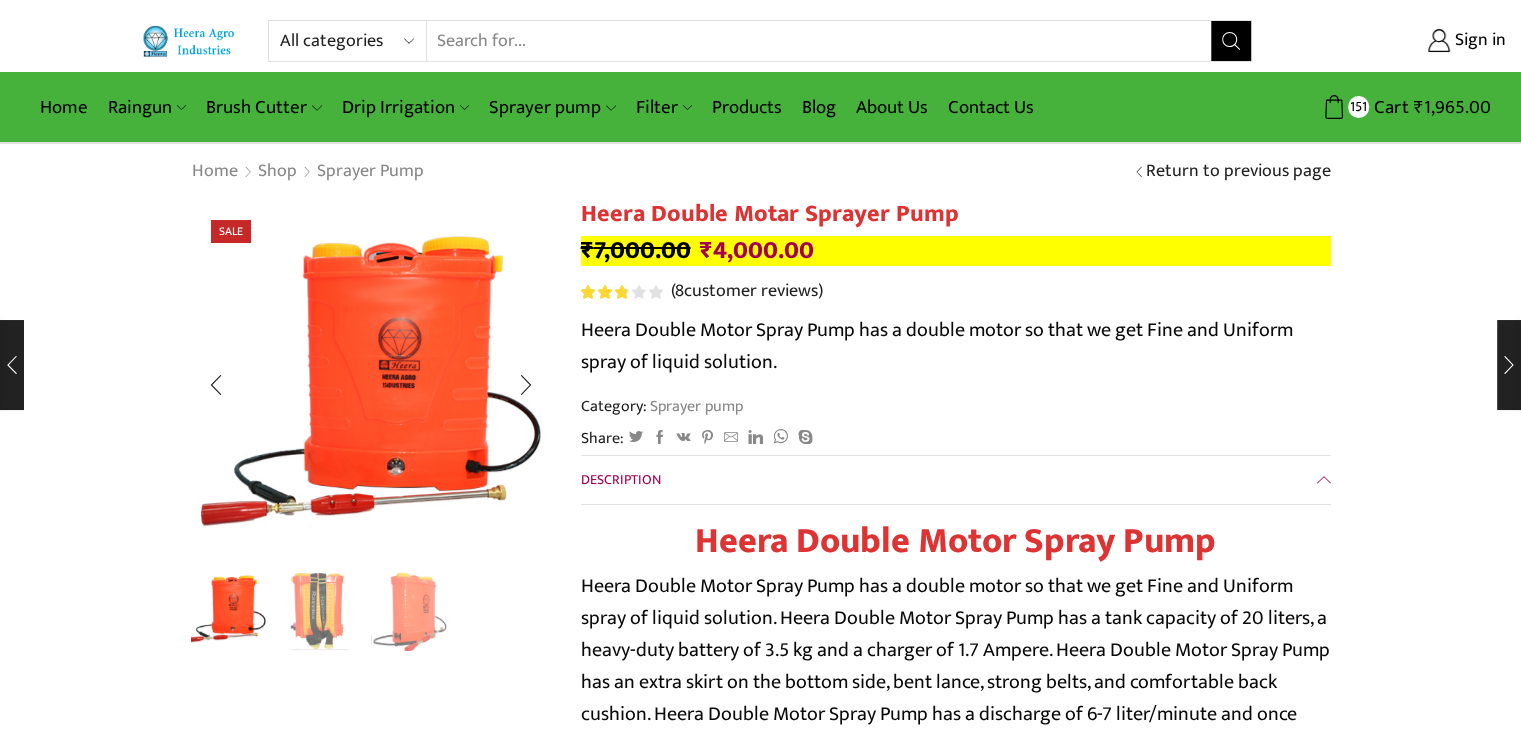 click at bounding box center [319, 608] 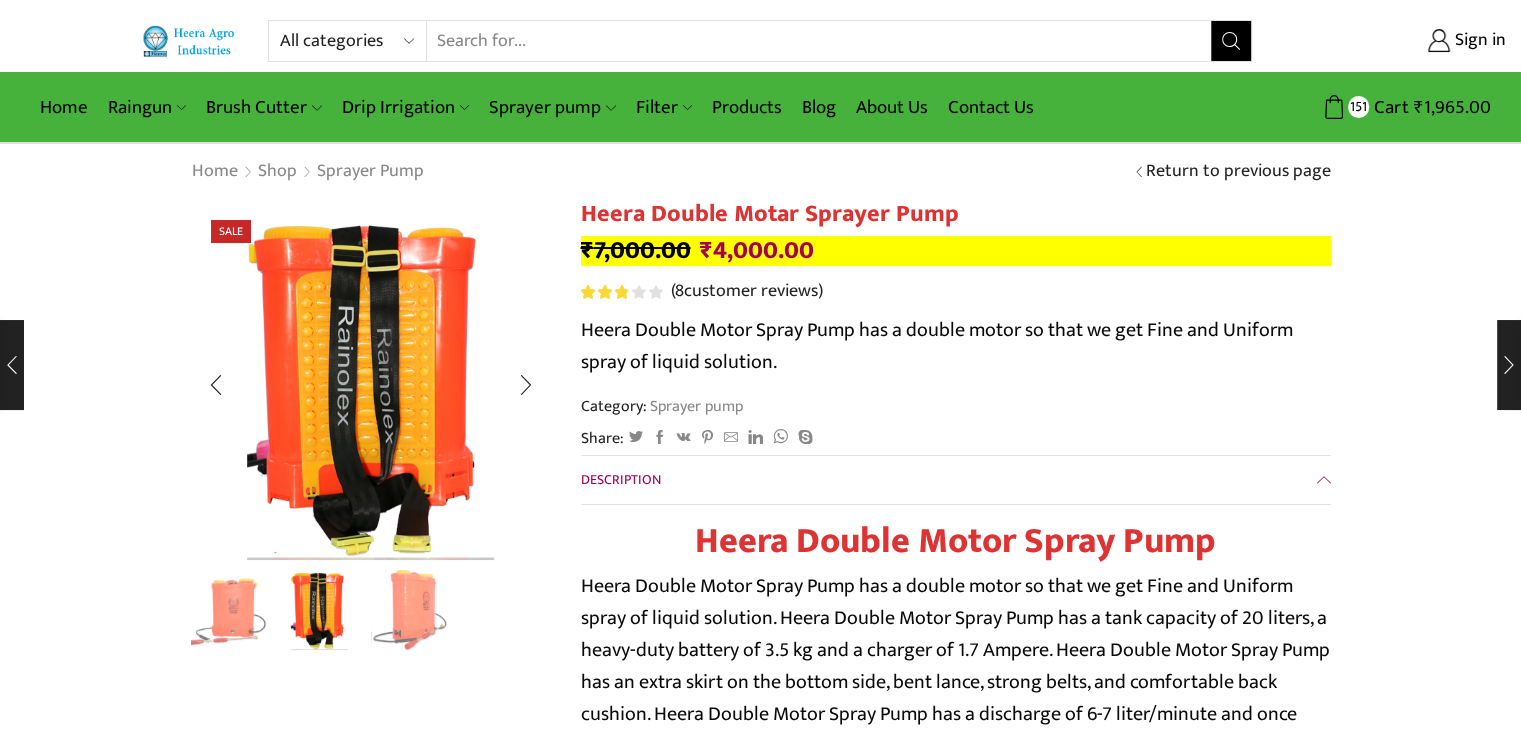click at bounding box center [412, 608] 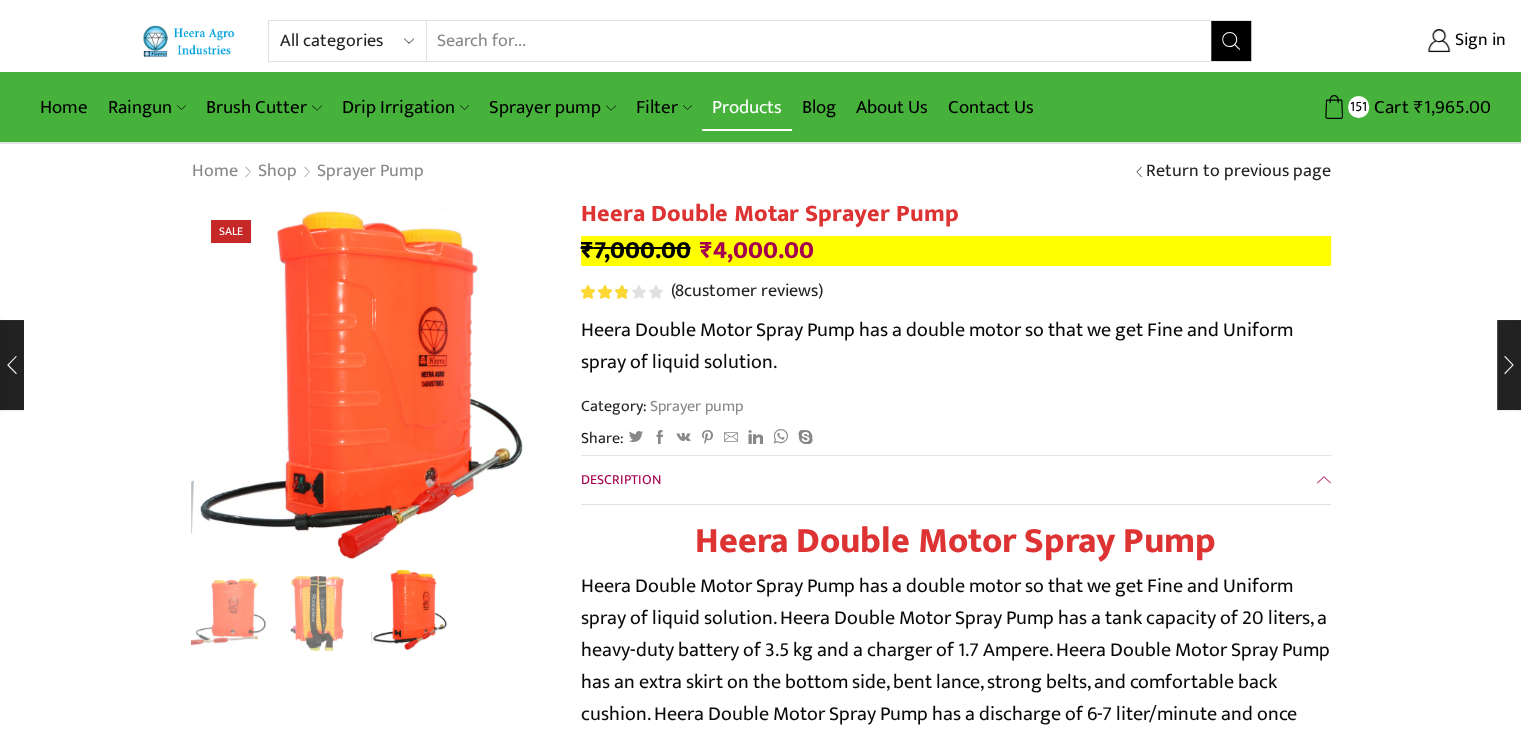 click on "Products" at bounding box center (747, 107) 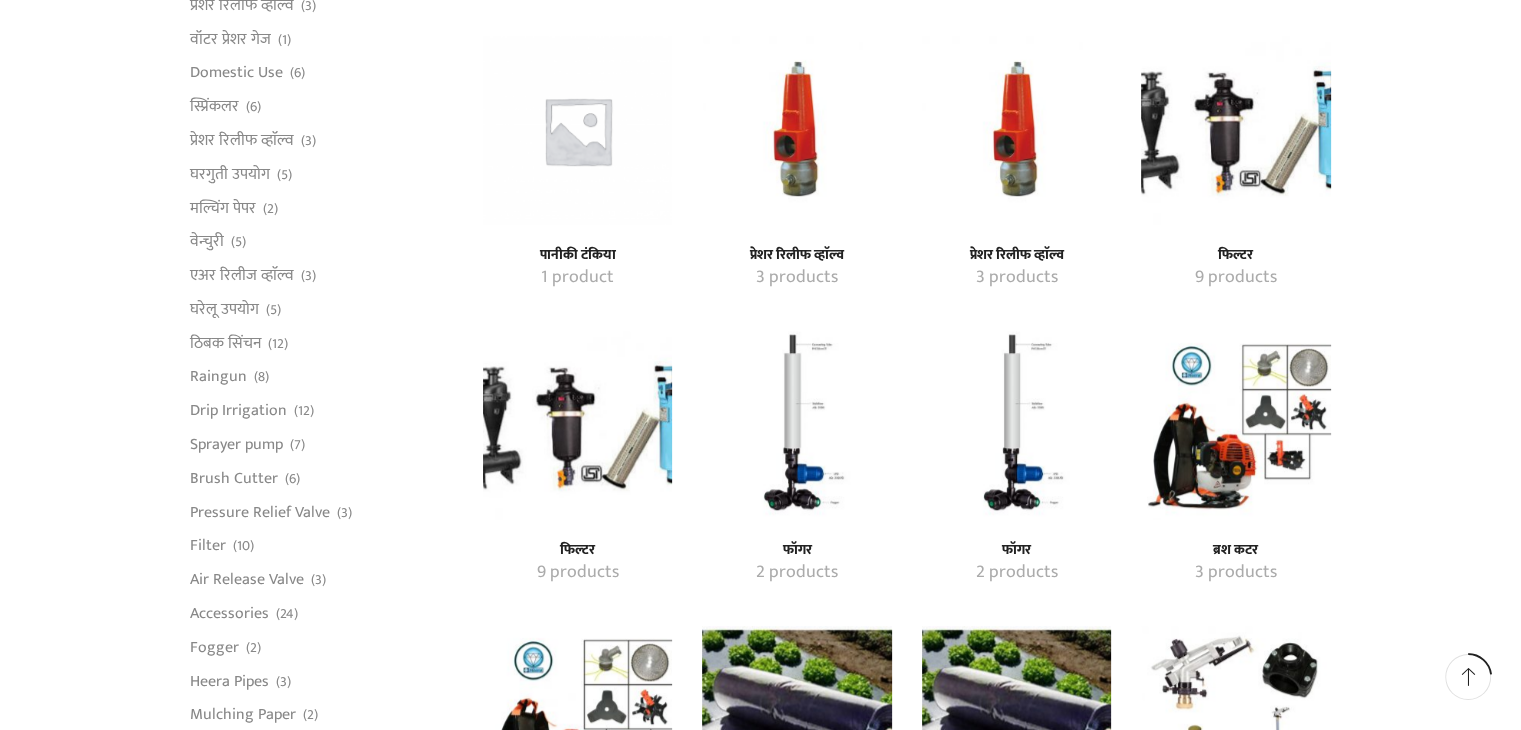 scroll, scrollTop: 1200, scrollLeft: 0, axis: vertical 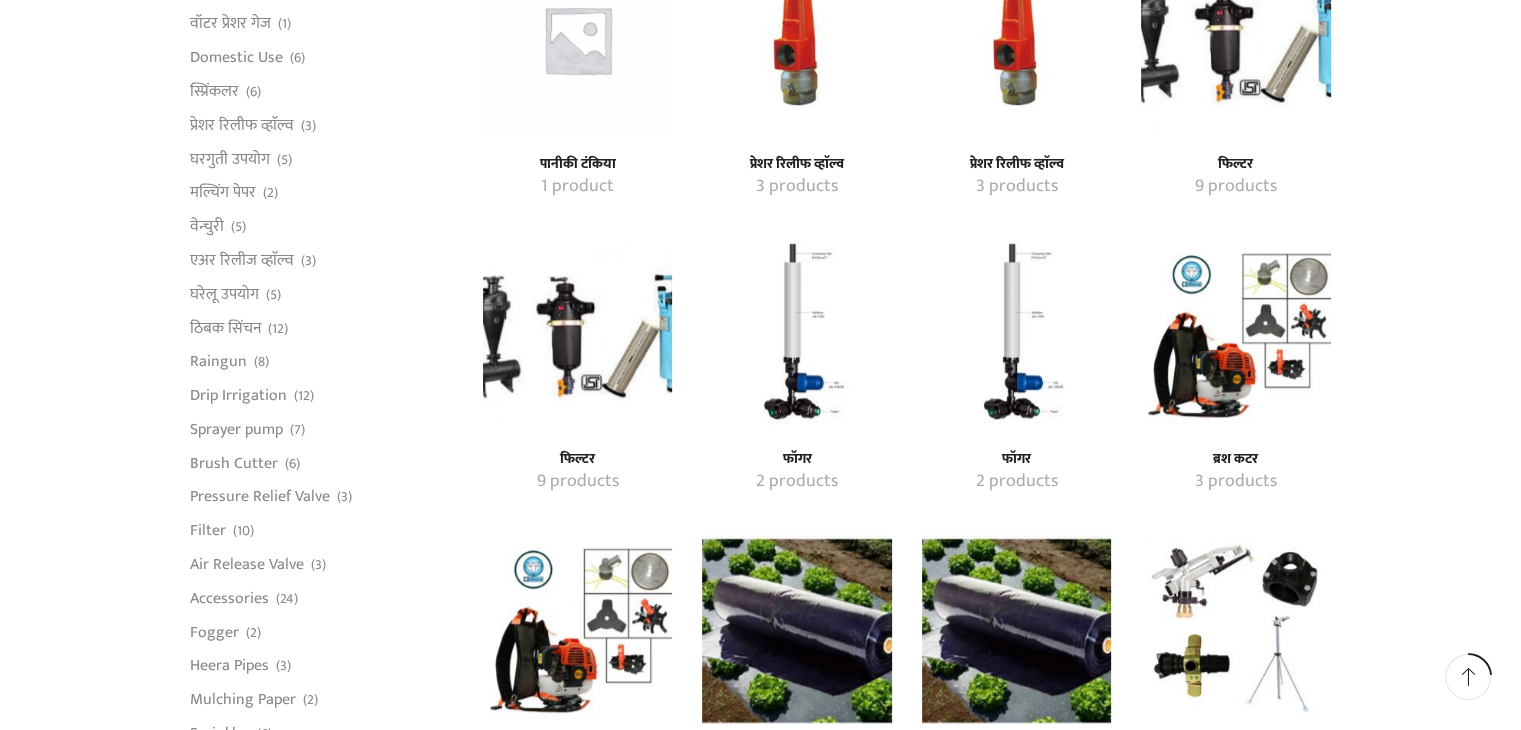 click at bounding box center (796, 334) 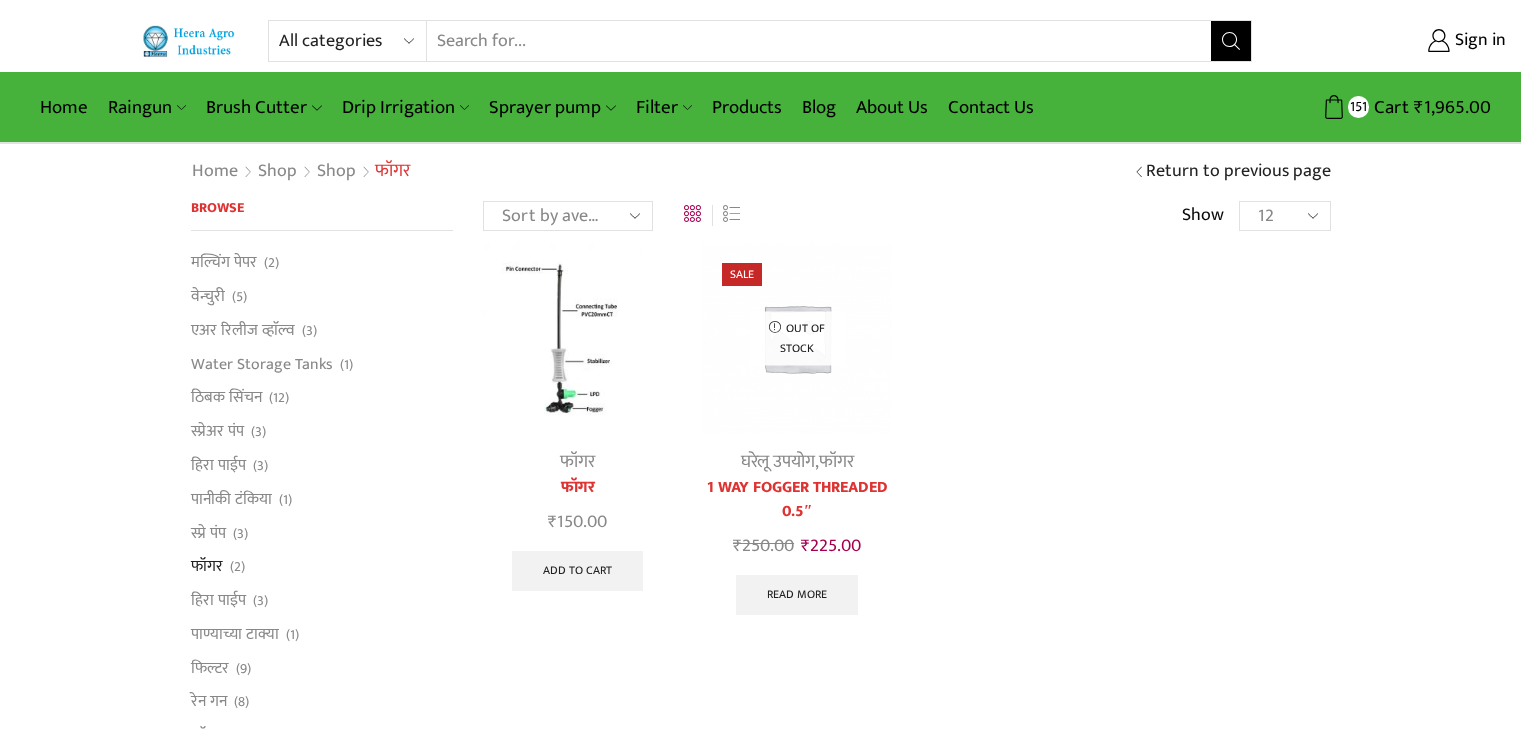 scroll, scrollTop: 0, scrollLeft: 0, axis: both 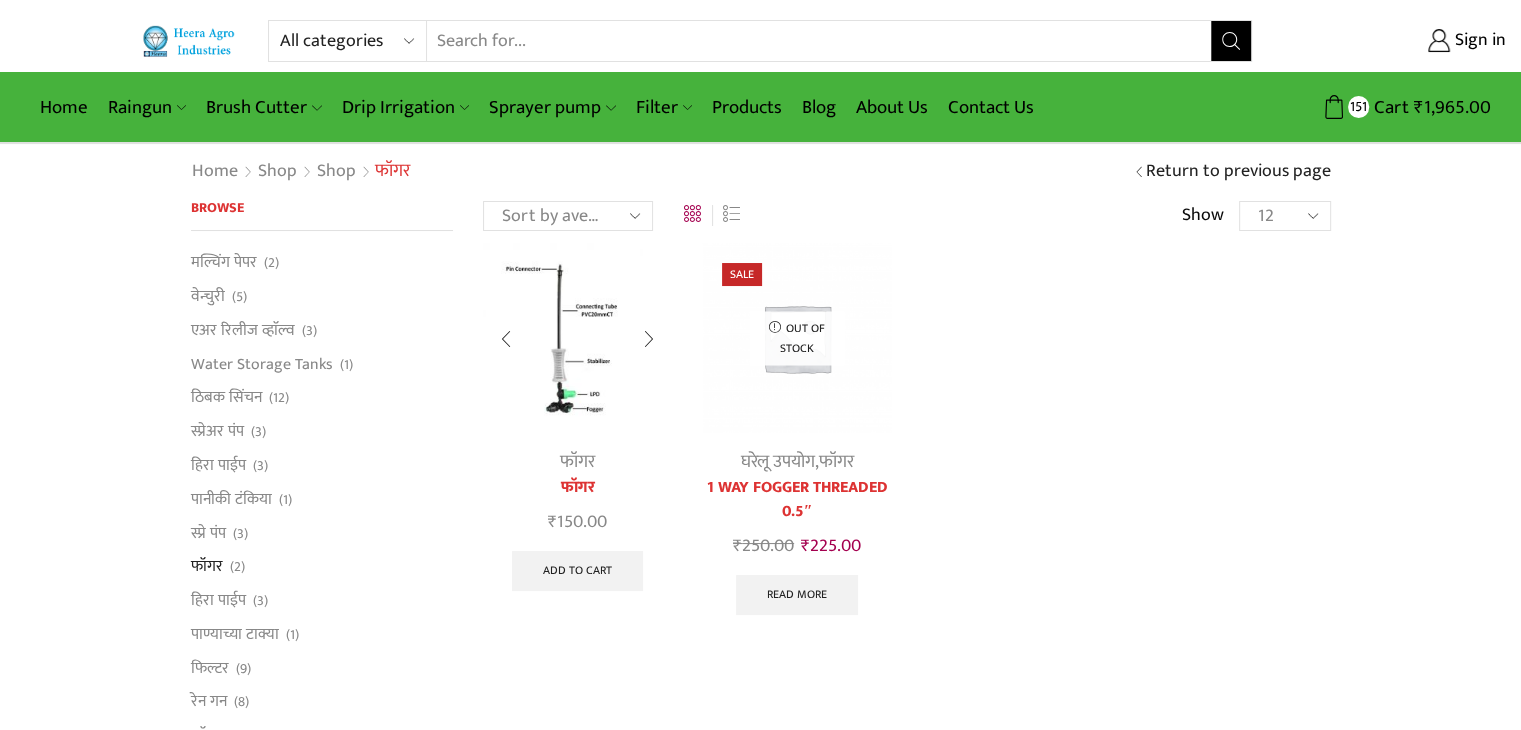 click at bounding box center [577, 337] 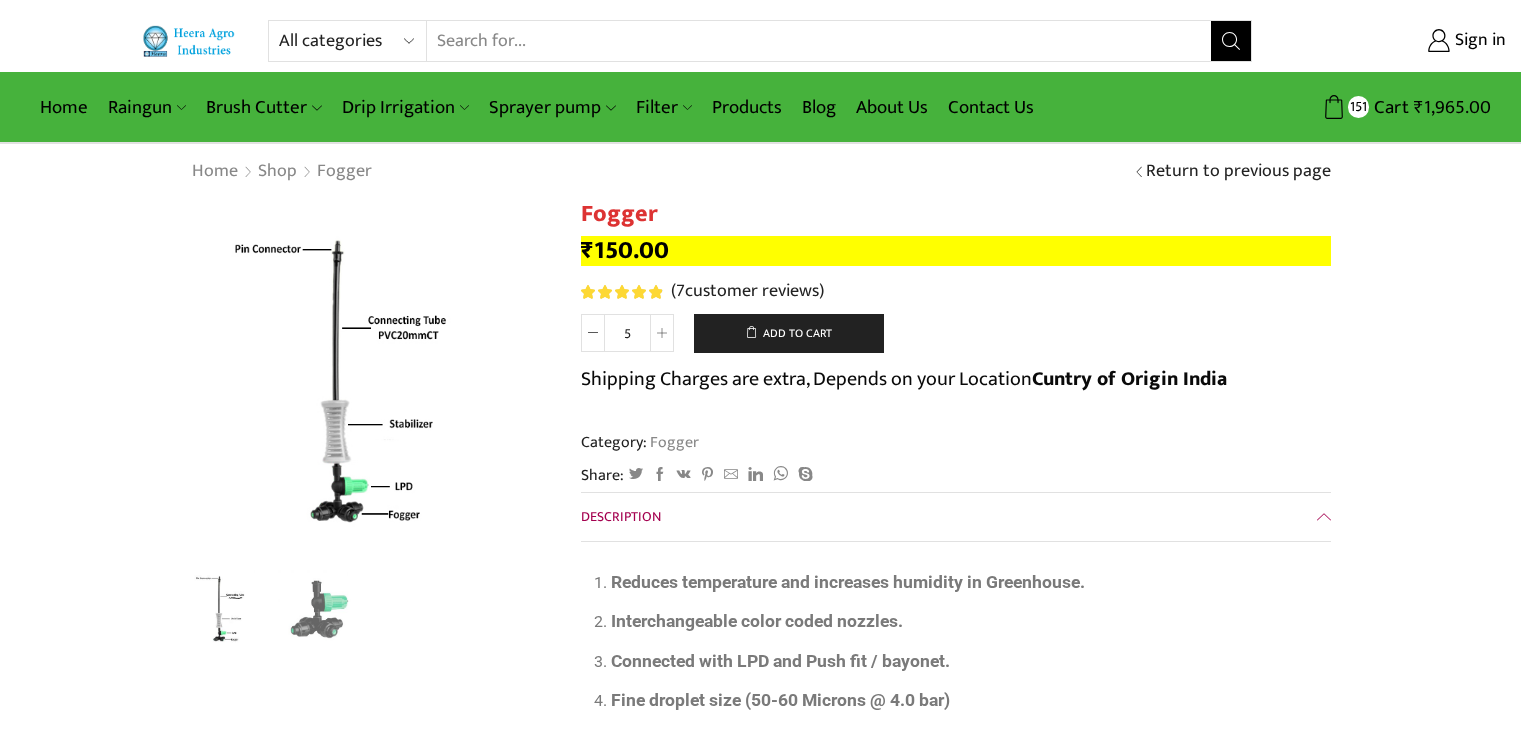 scroll, scrollTop: 0, scrollLeft: 0, axis: both 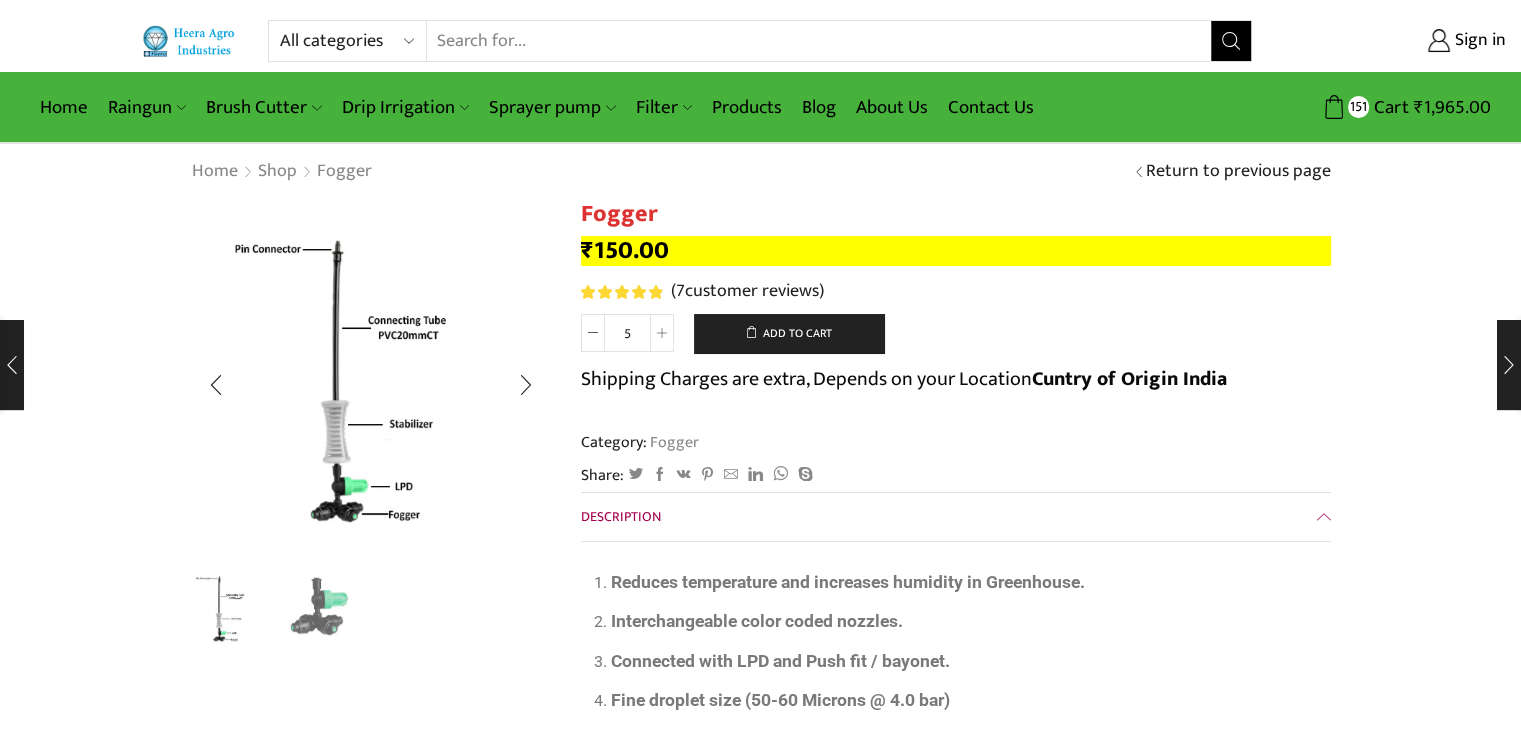 click at bounding box center [319, 608] 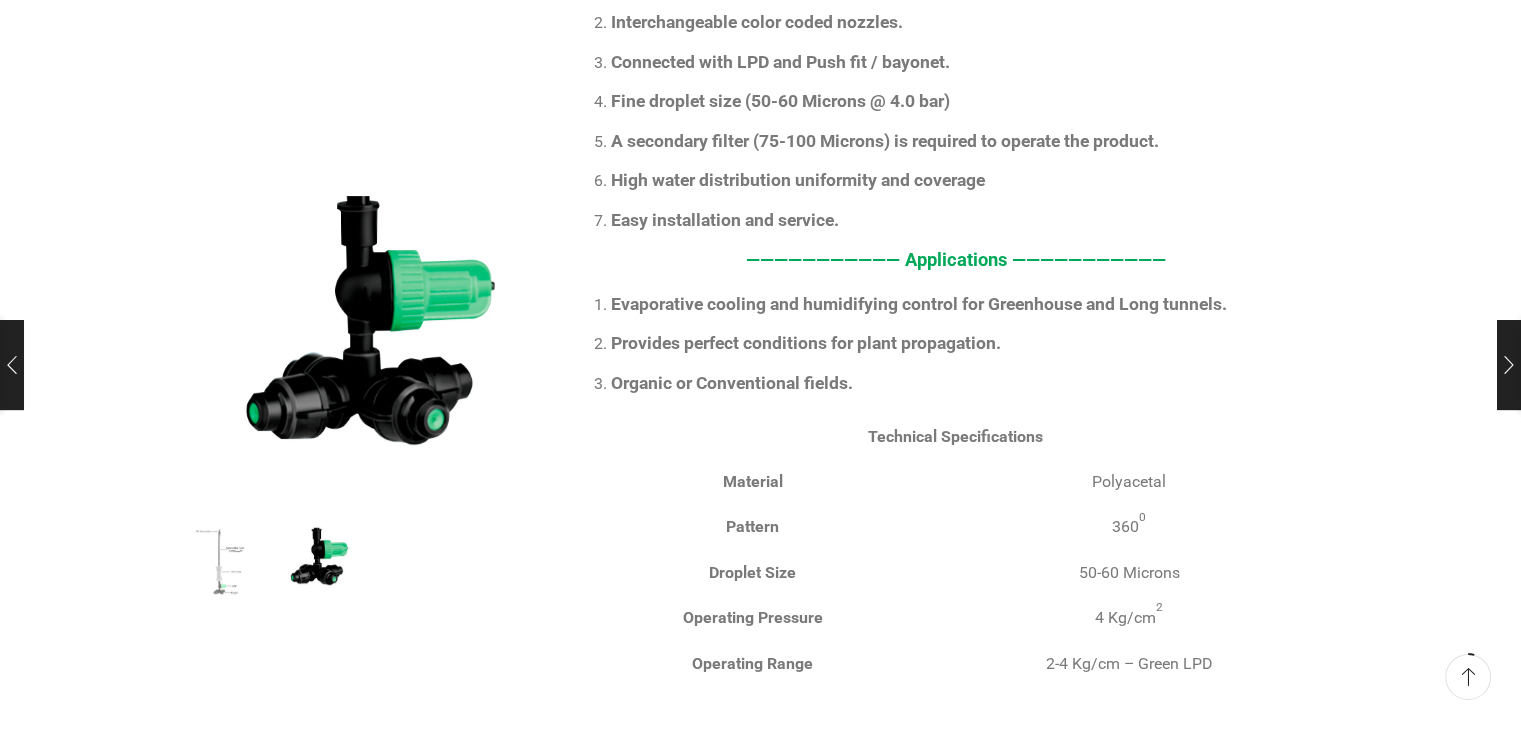 scroll, scrollTop: 600, scrollLeft: 0, axis: vertical 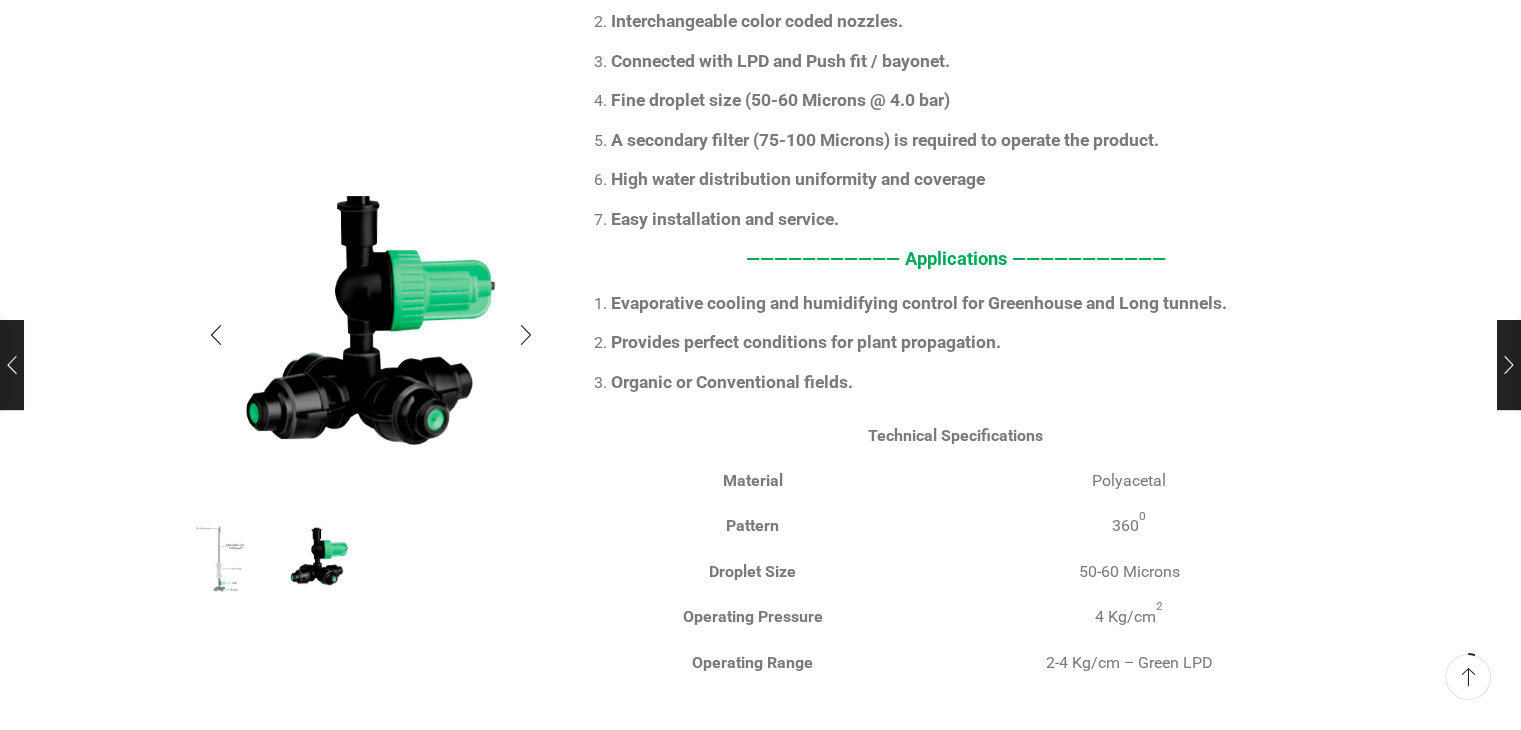 click at bounding box center (227, 558) 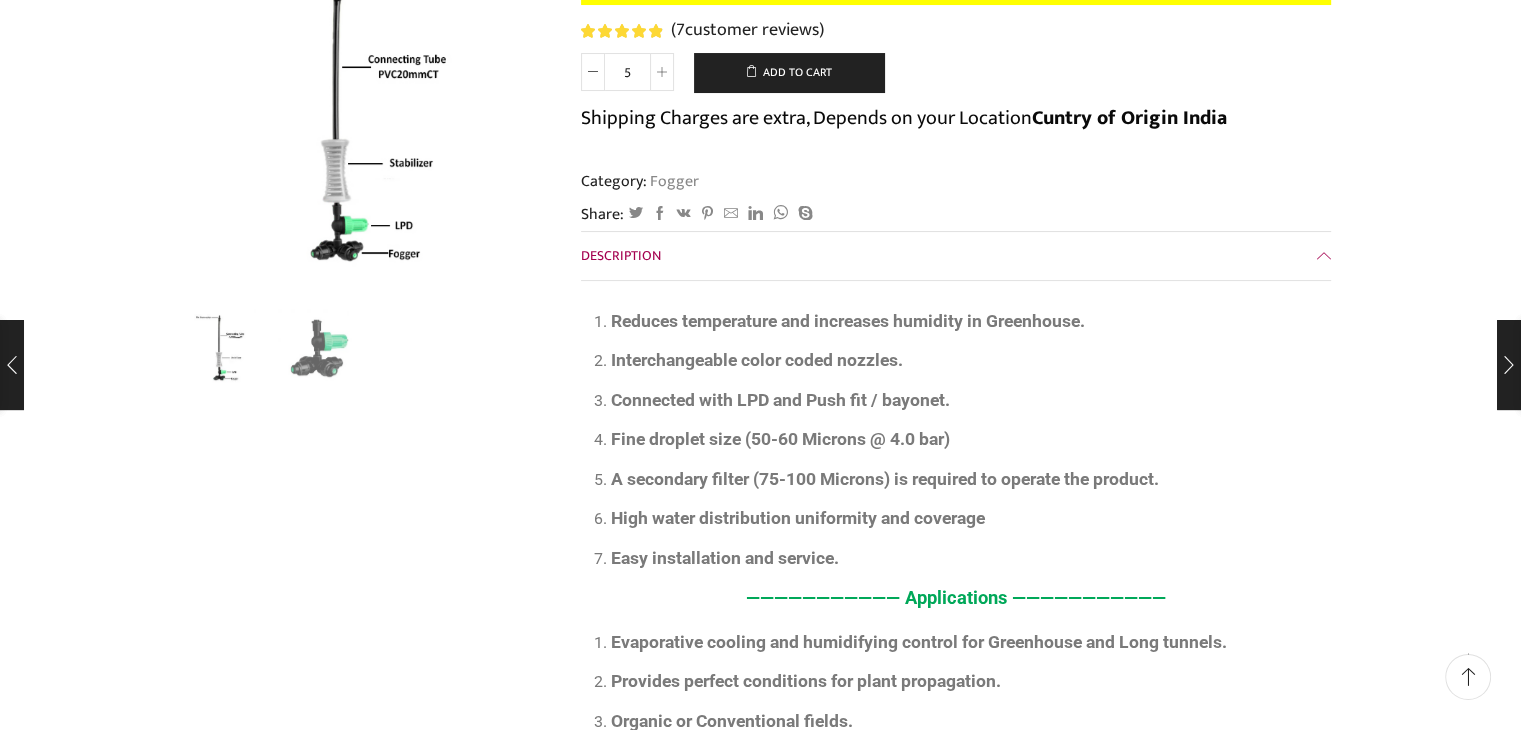scroll, scrollTop: 0, scrollLeft: 0, axis: both 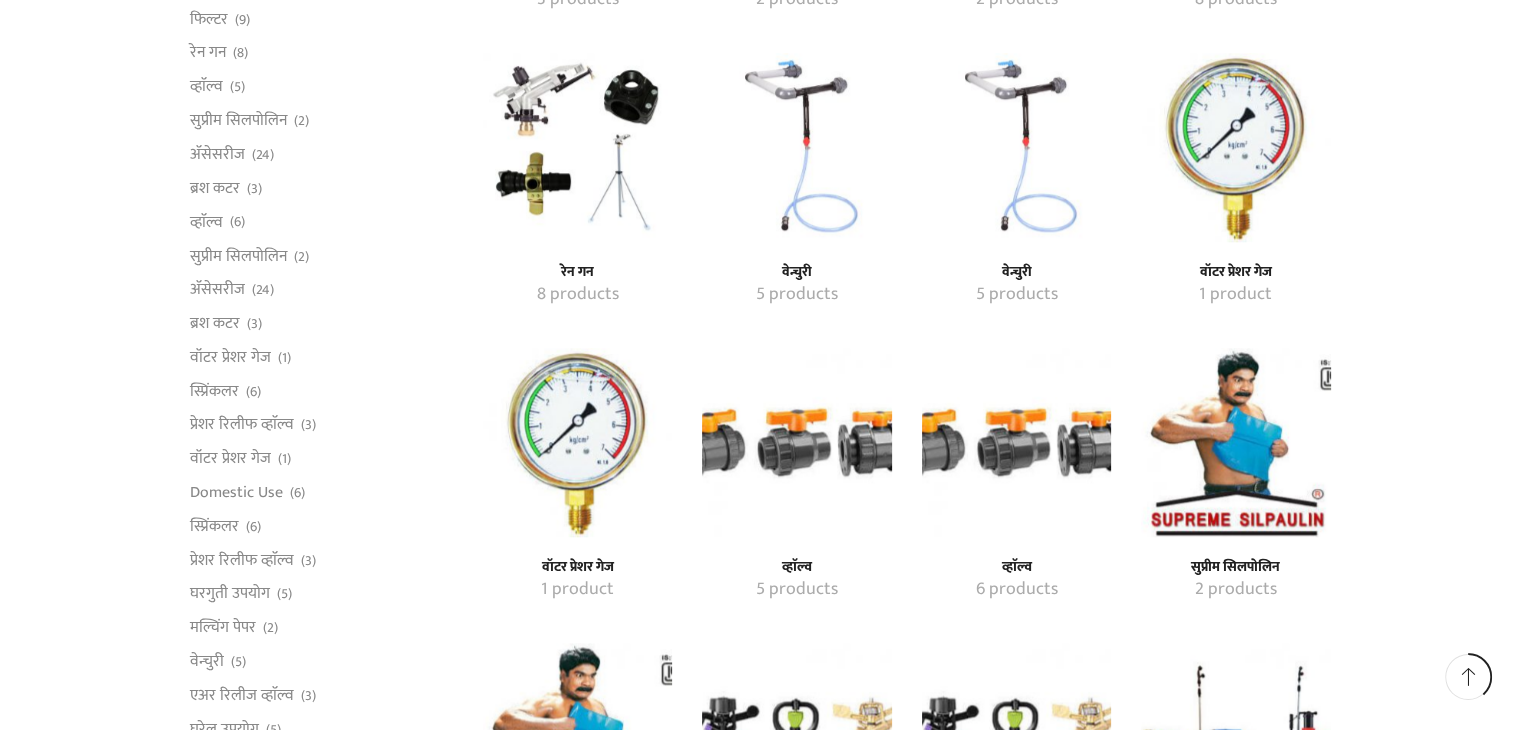 click at bounding box center (796, 147) 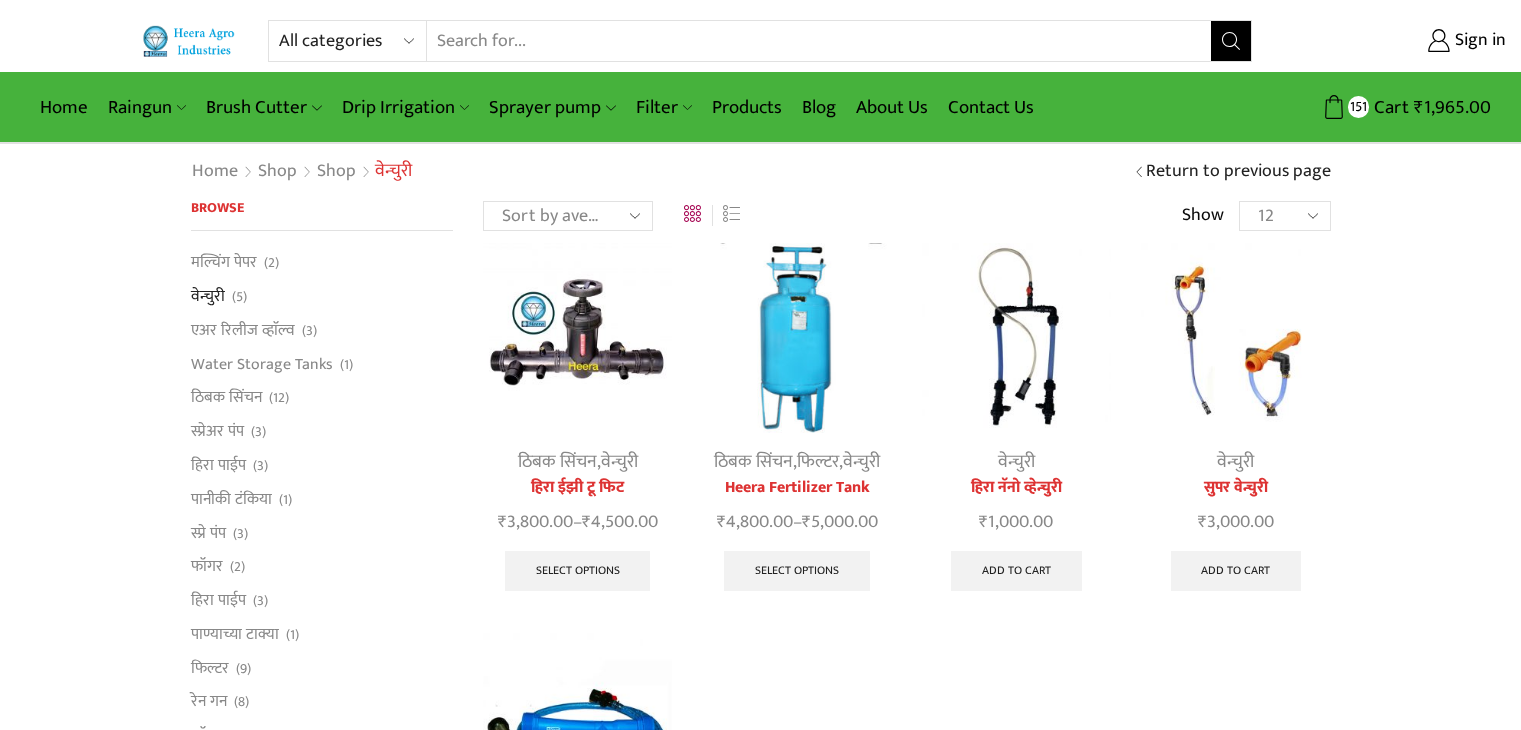 scroll, scrollTop: 0, scrollLeft: 0, axis: both 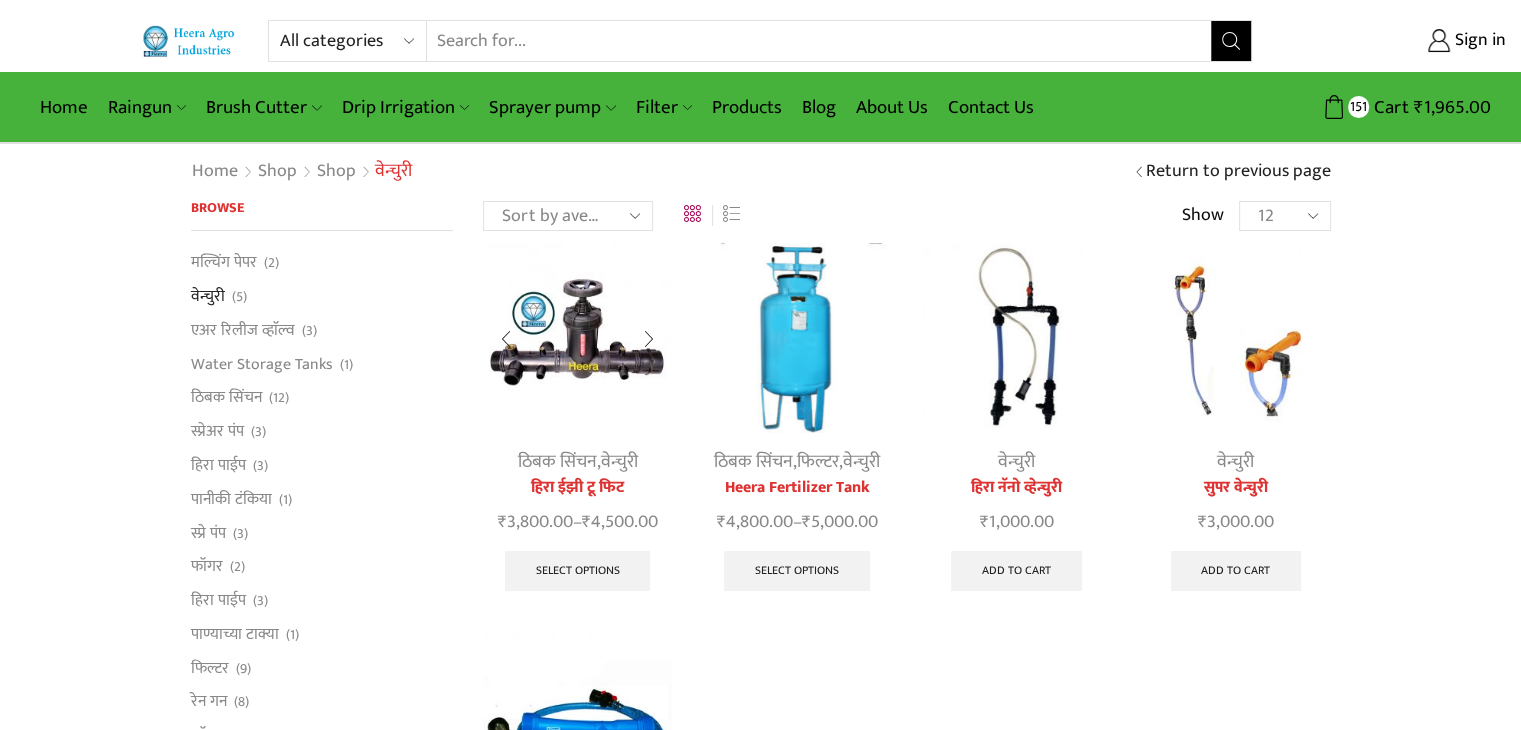 click at bounding box center (577, 337) 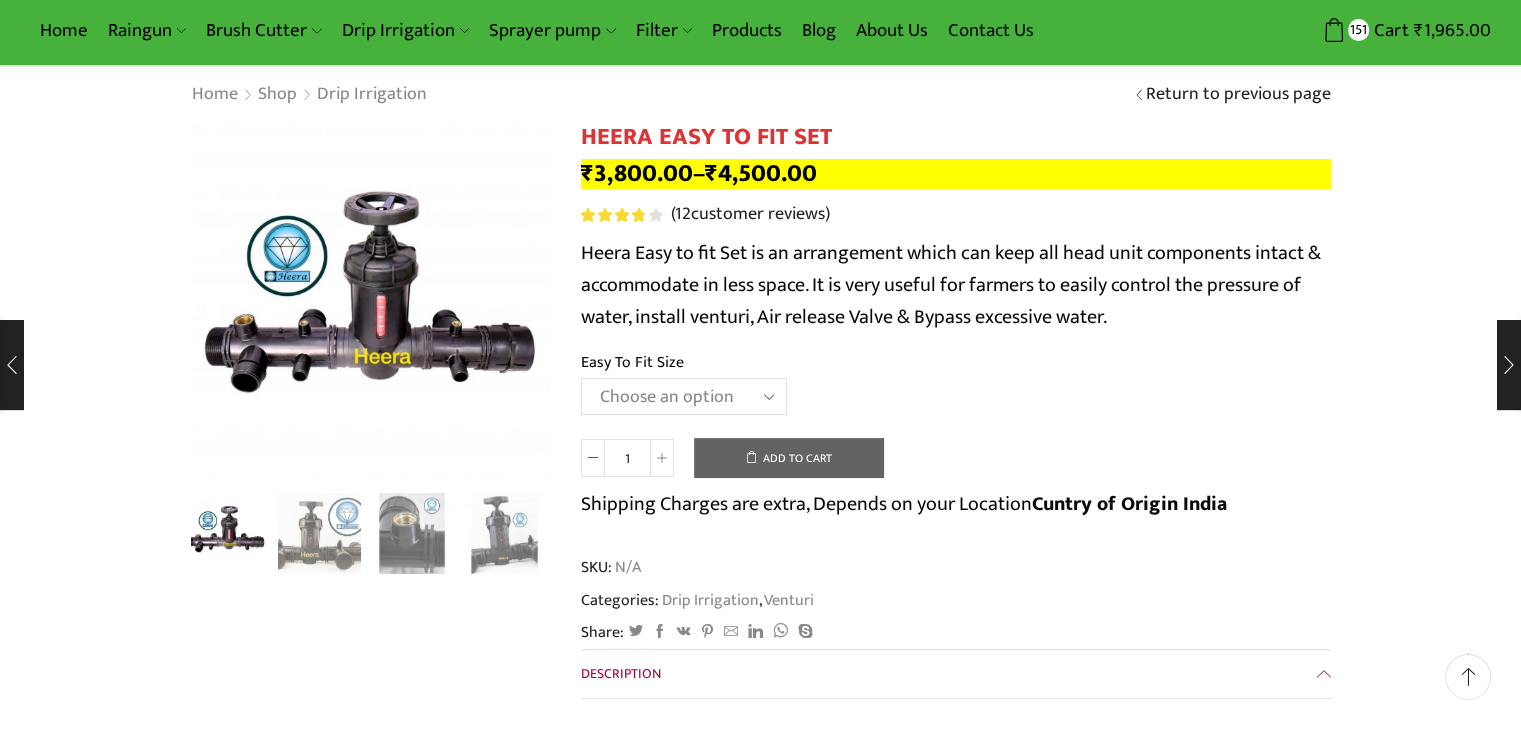 scroll, scrollTop: 100, scrollLeft: 0, axis: vertical 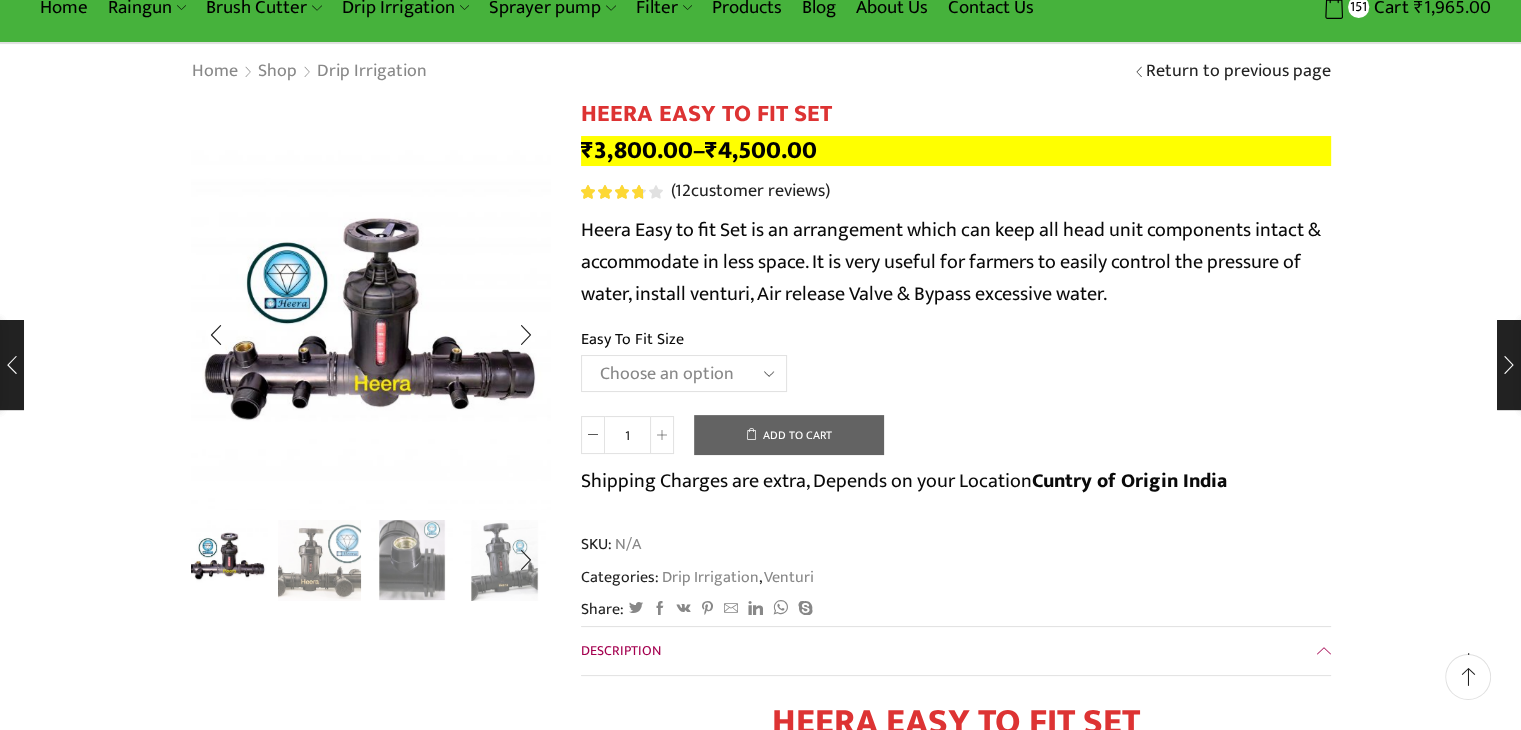 click at bounding box center [412, 558] 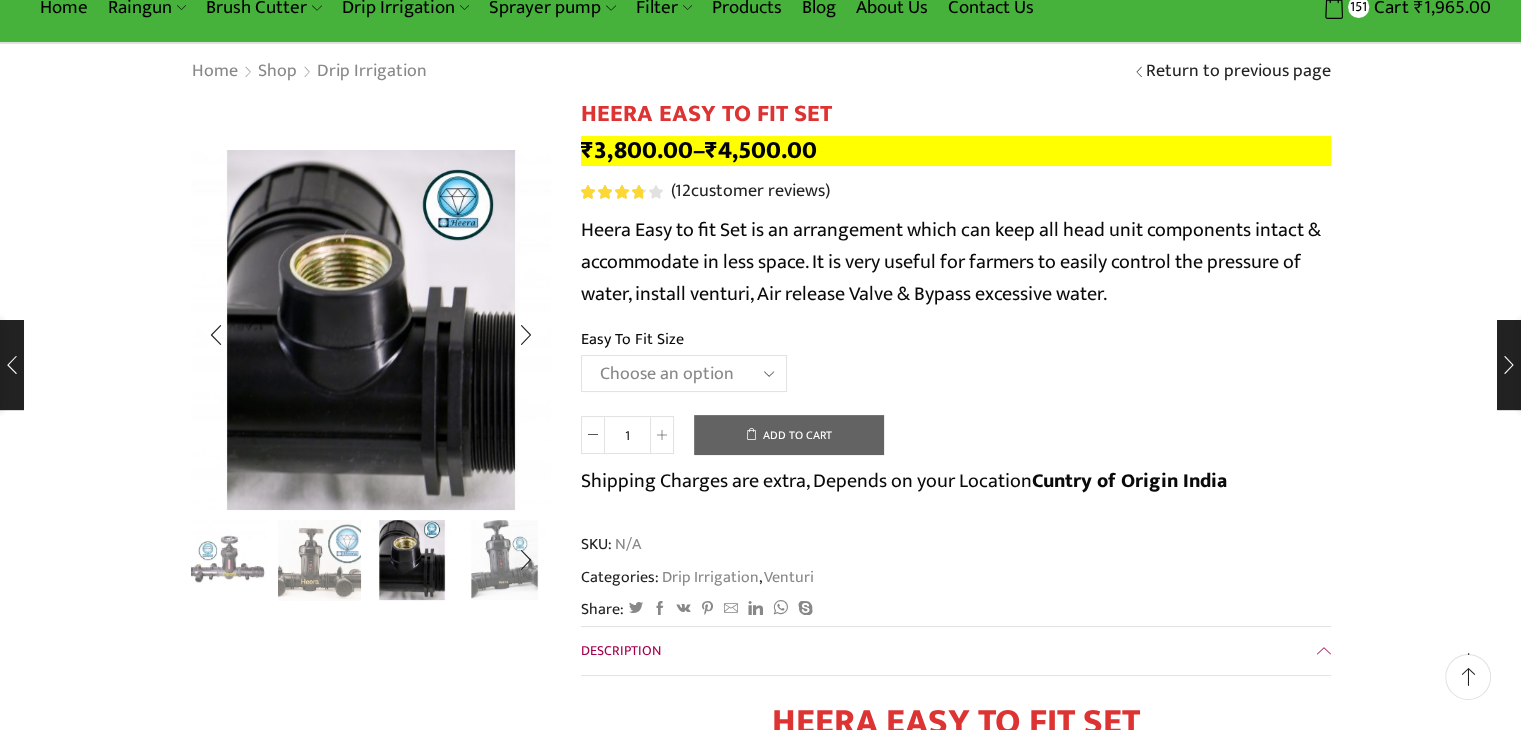 click at bounding box center (504, 558) 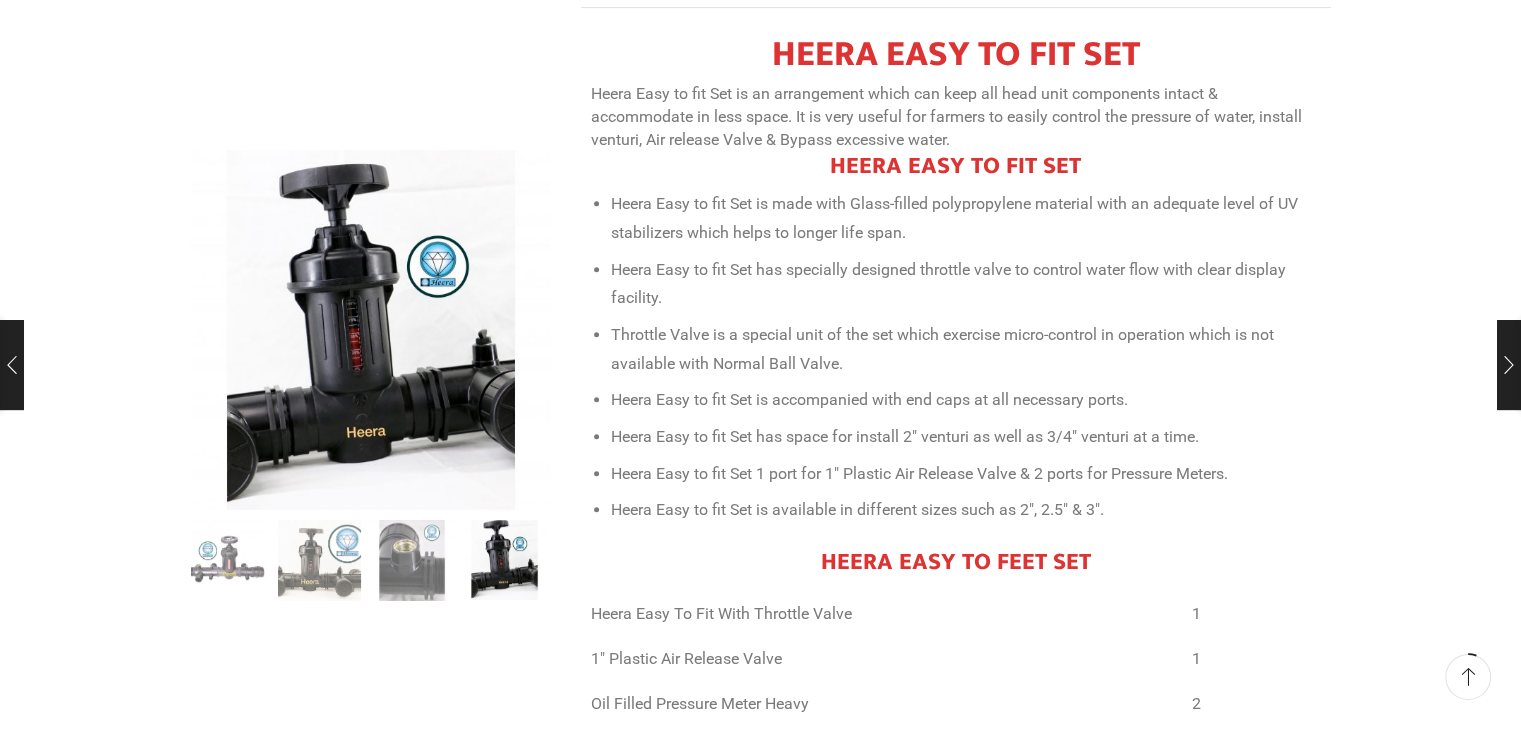 scroll, scrollTop: 800, scrollLeft: 0, axis: vertical 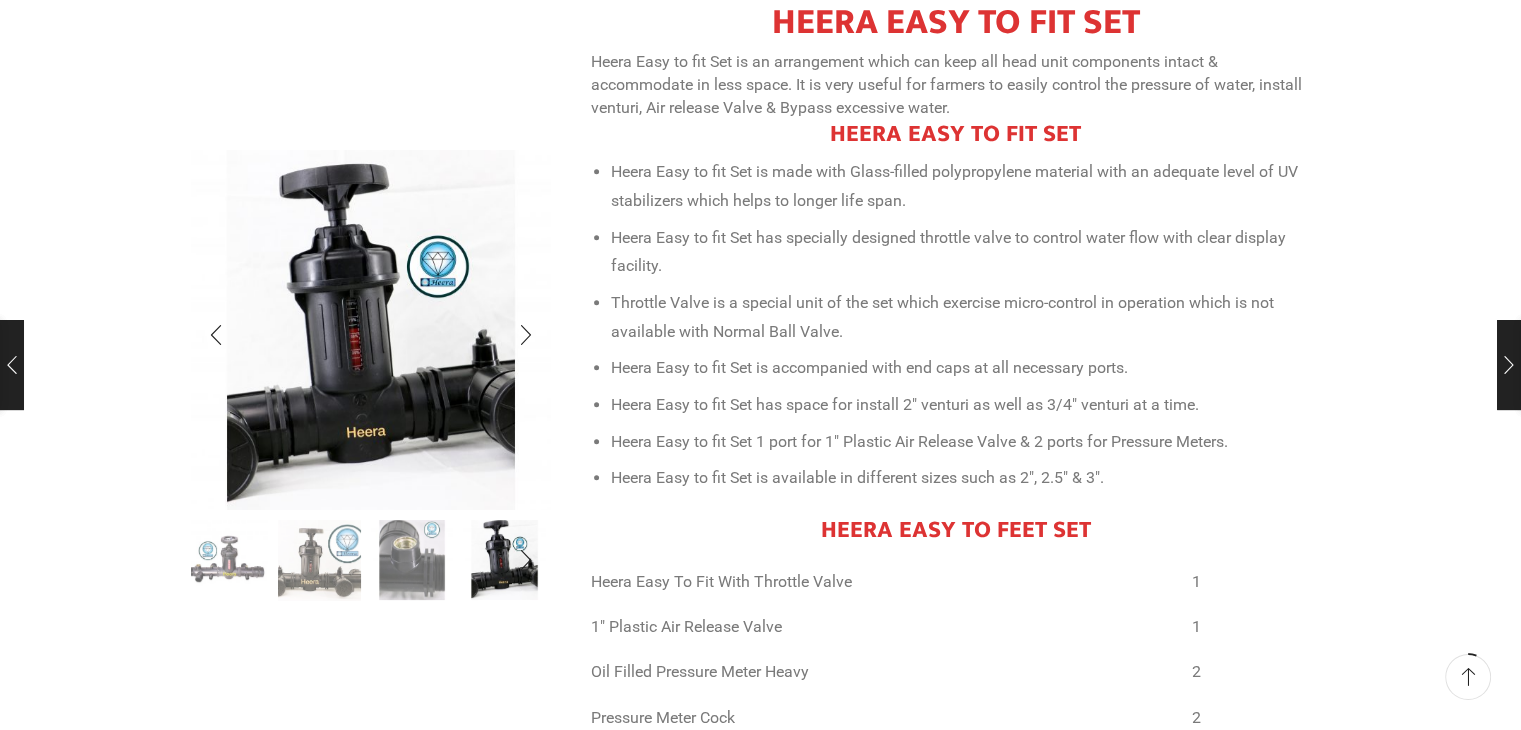 click at bounding box center [412, 558] 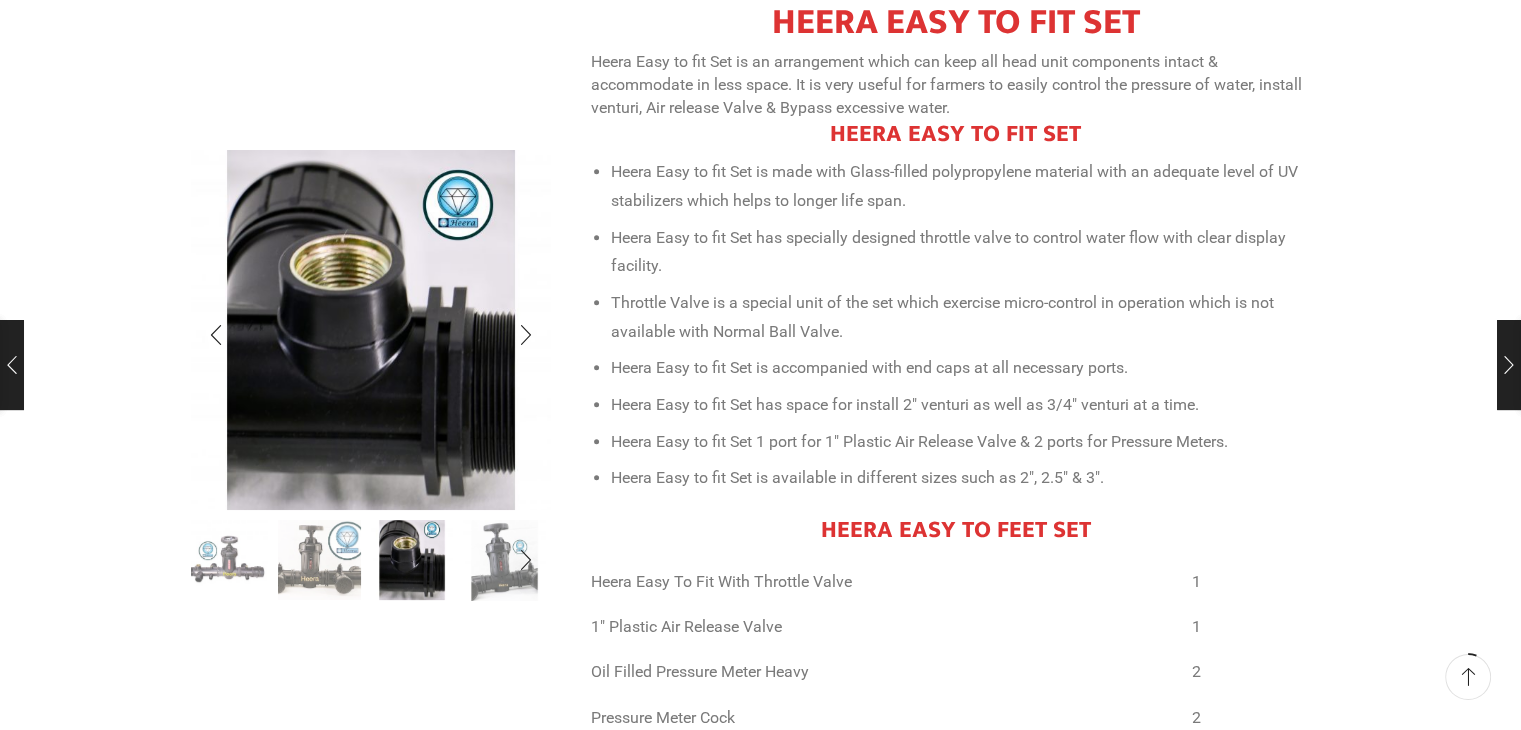 click at bounding box center (319, 558) 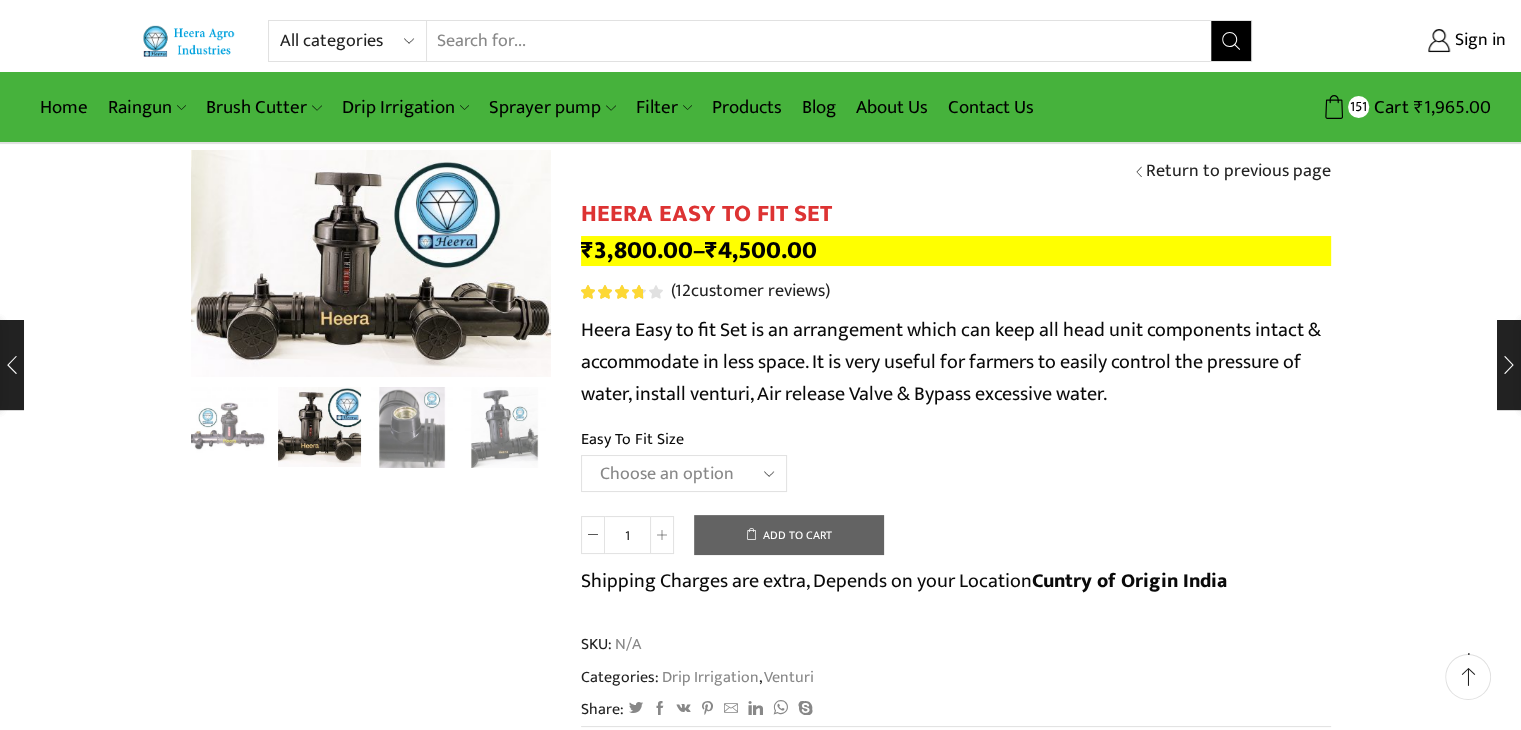 scroll, scrollTop: 0, scrollLeft: 0, axis: both 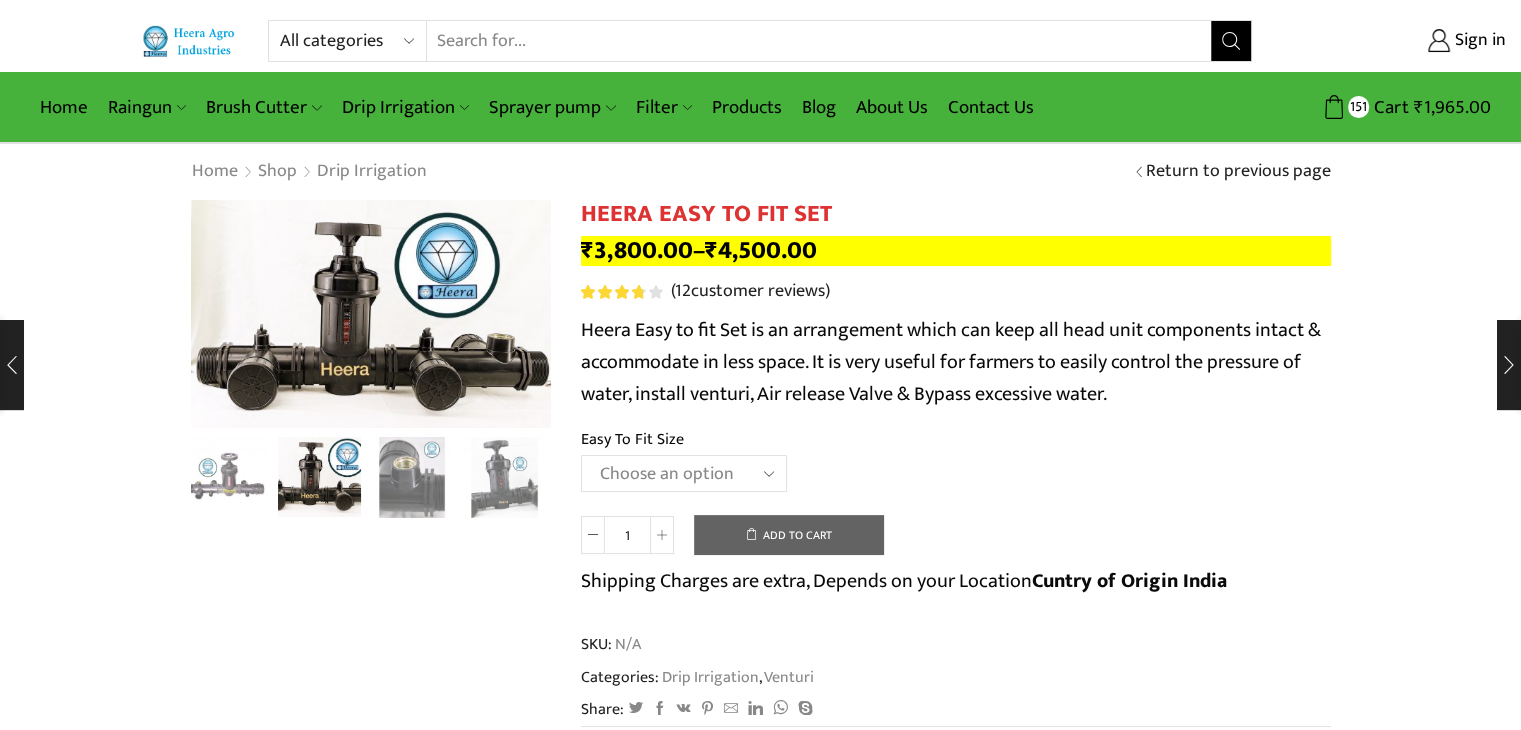click on "Choose an option 2" Easy To Fit 2.5" Easy To Fit 3" Easy To Fit" 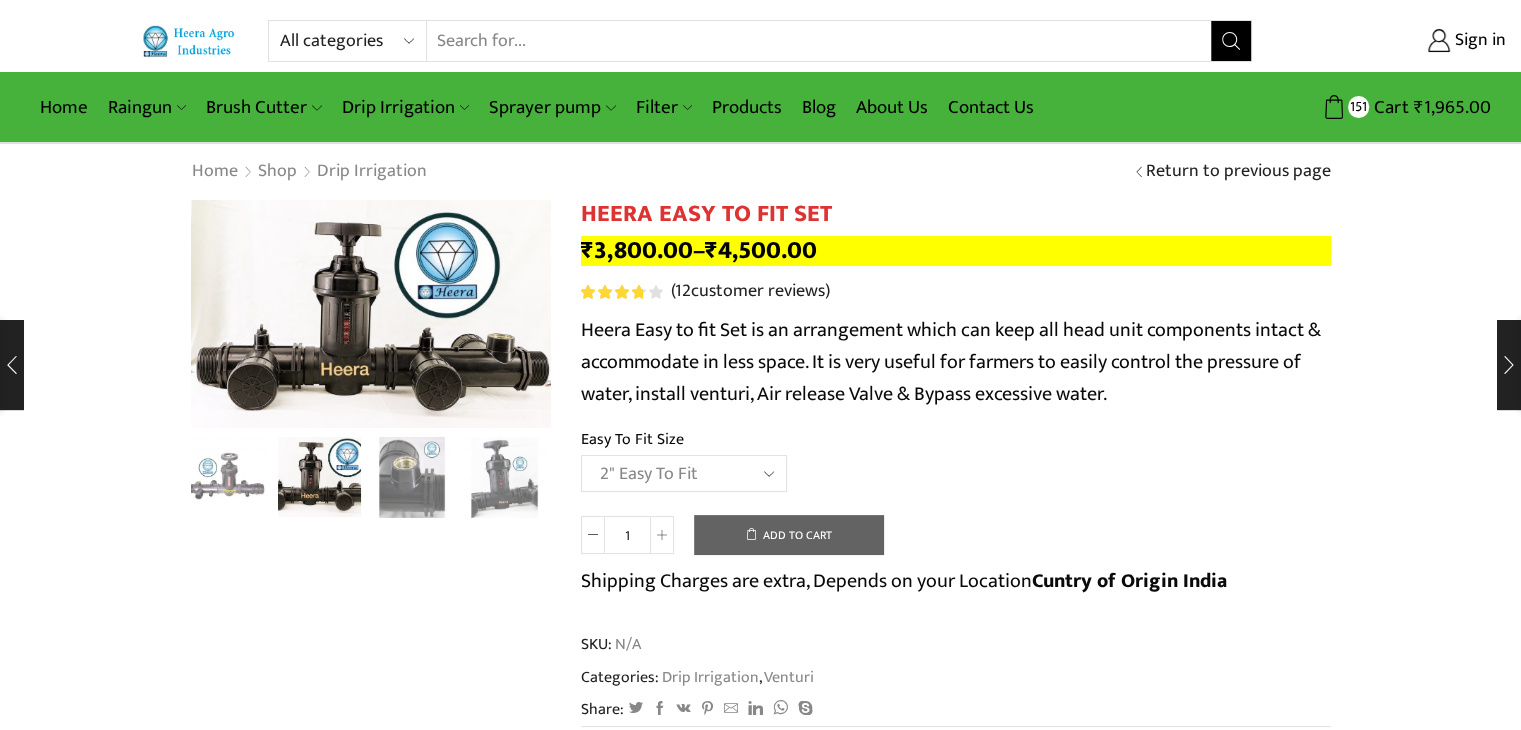 click on "Choose an option 2" Easy To Fit 2.5" Easy To Fit 3" Easy To Fit" 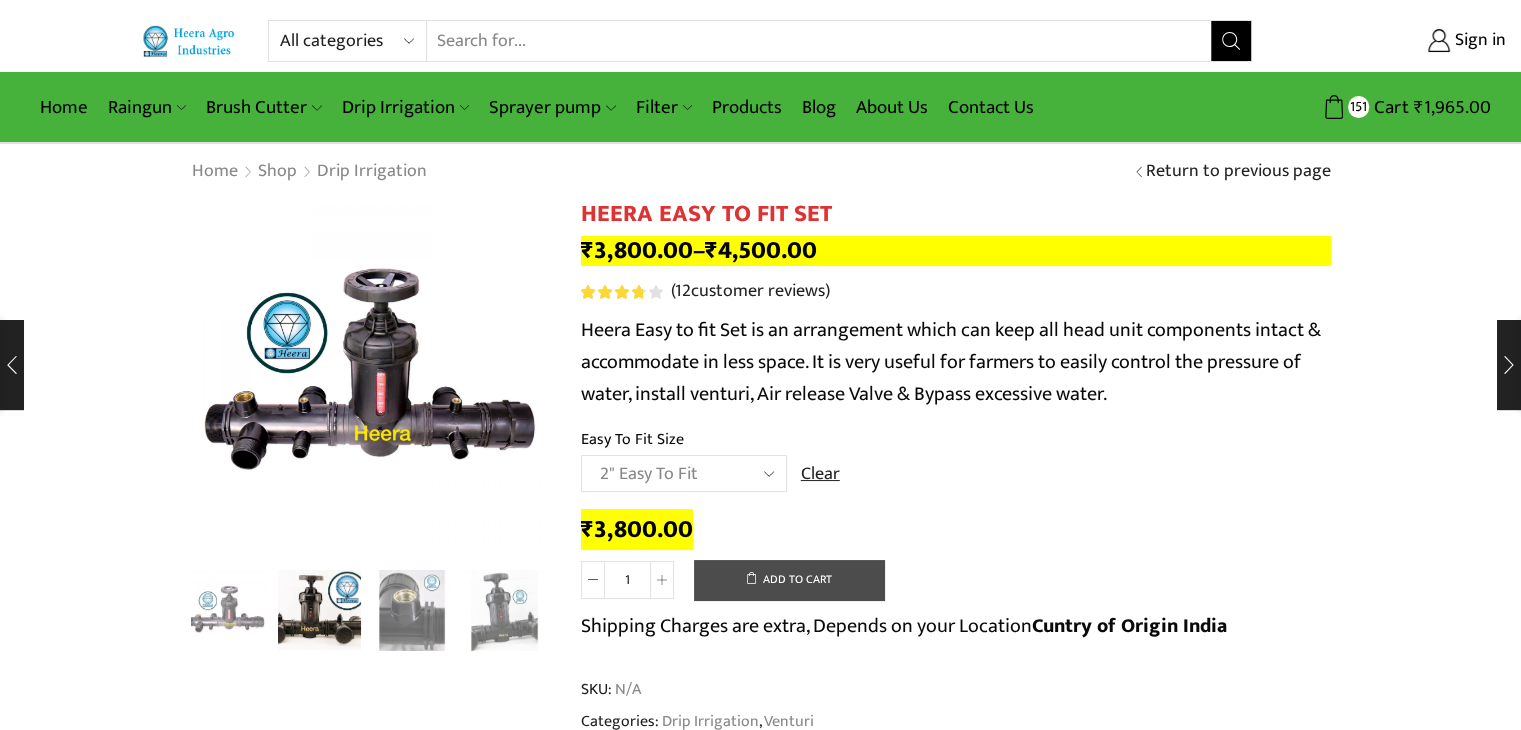 click on "Add to cart" 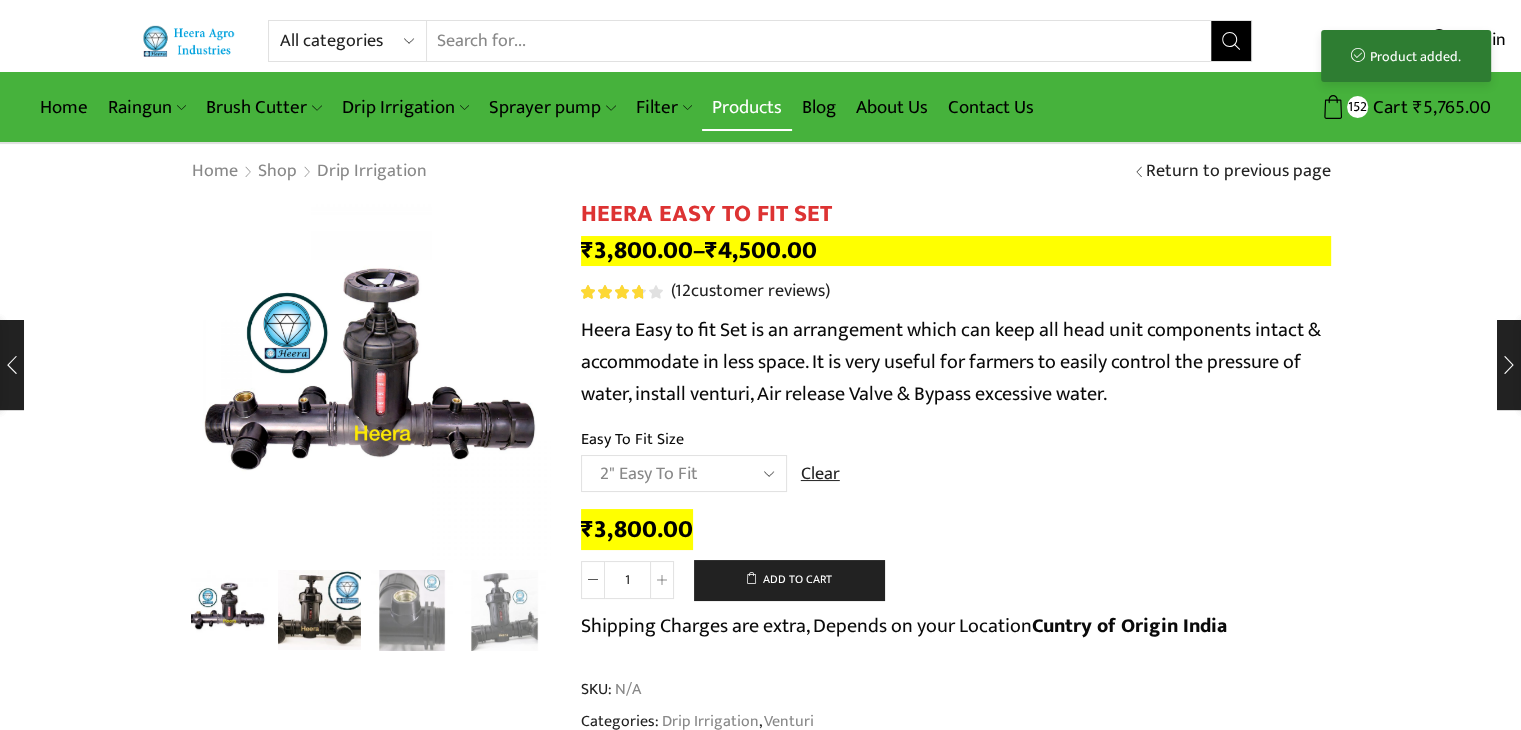 click on "Products" at bounding box center [747, 107] 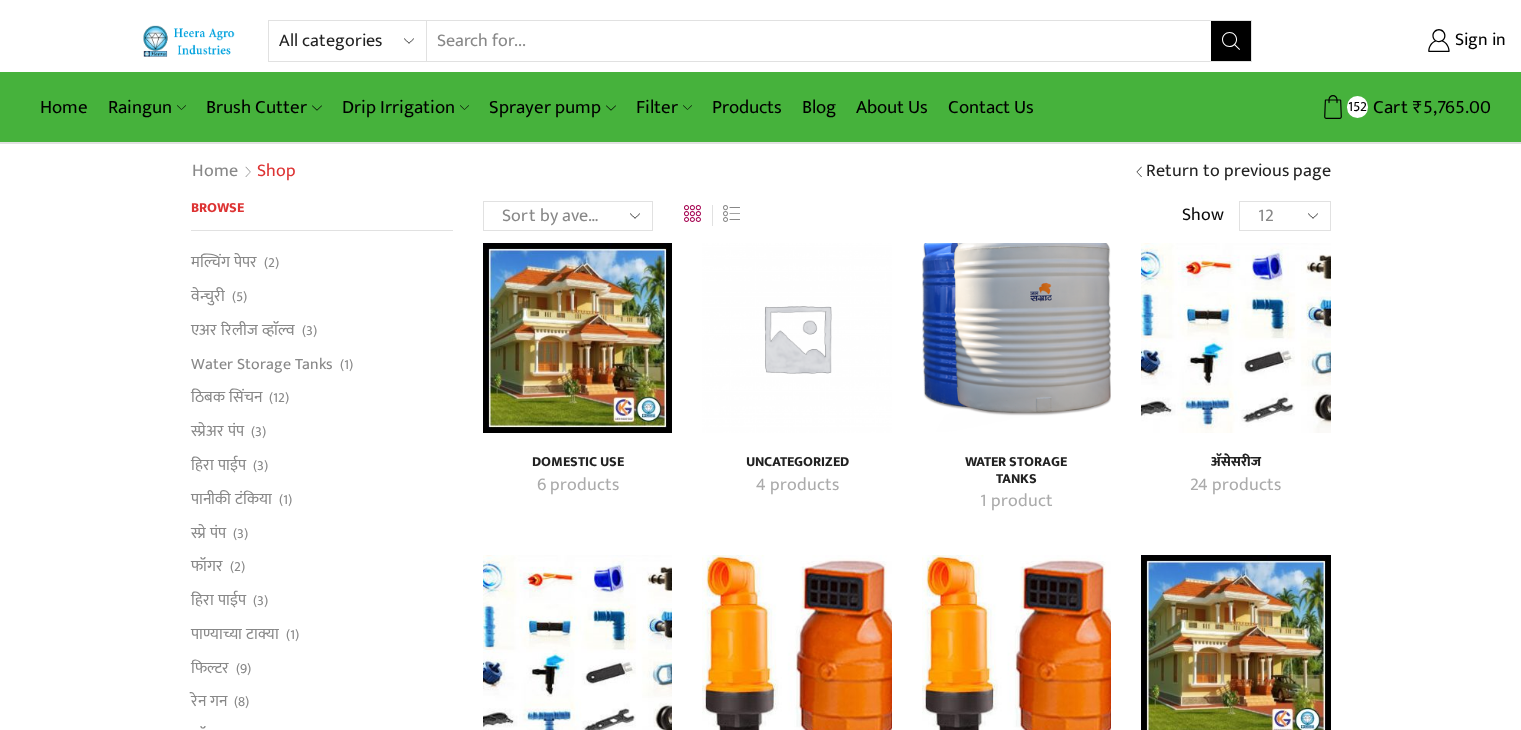 scroll, scrollTop: 0, scrollLeft: 0, axis: both 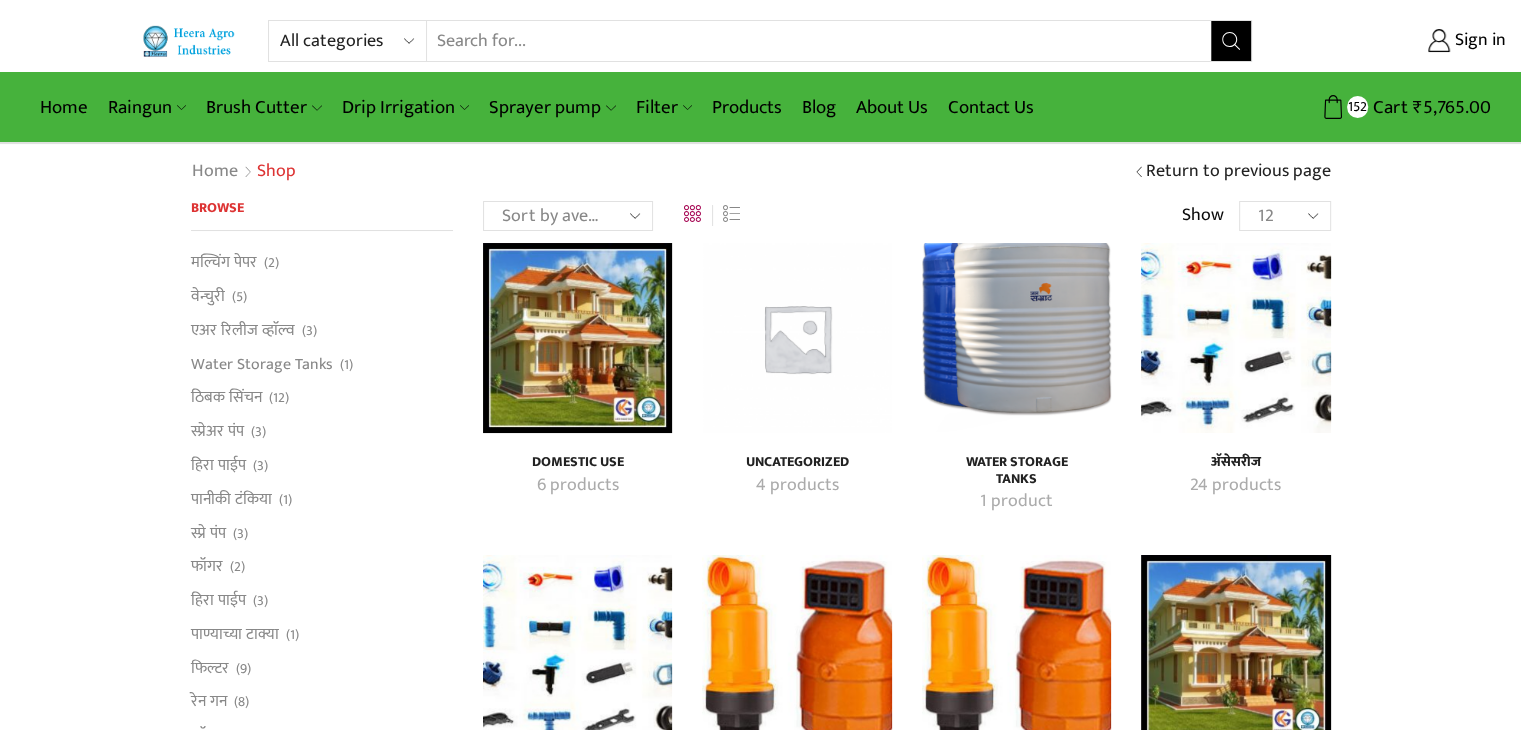 click at bounding box center (796, 337) 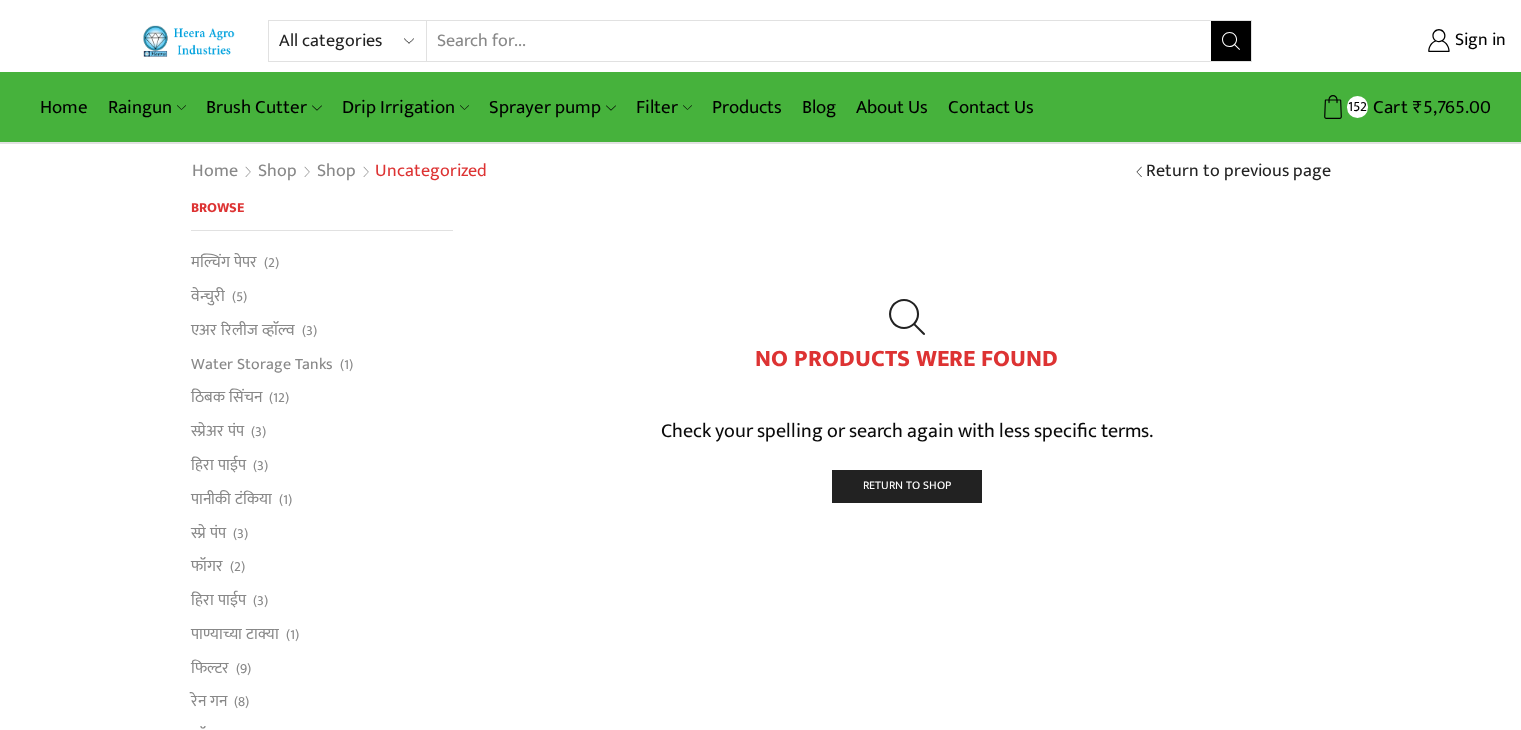 scroll, scrollTop: 0, scrollLeft: 0, axis: both 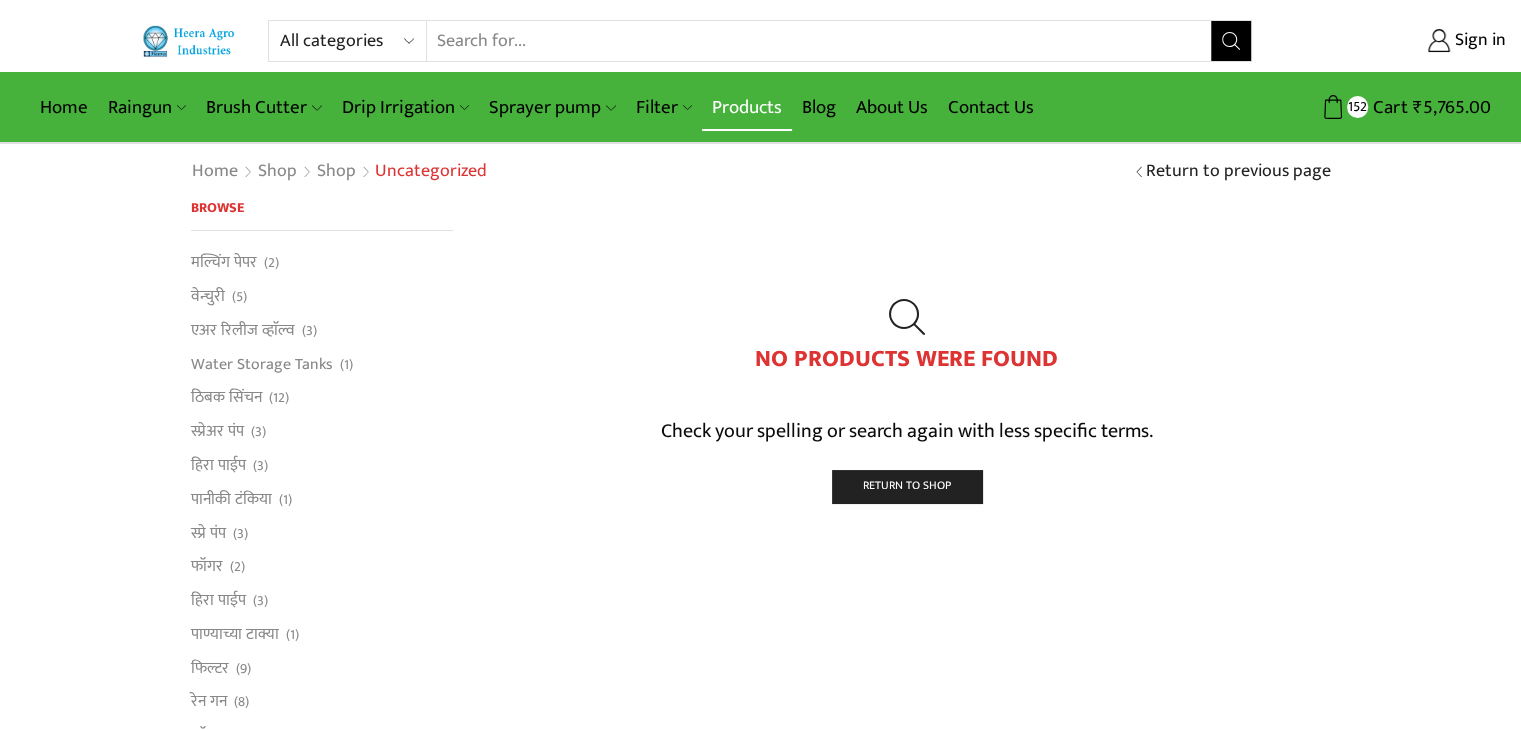 click on "Products" at bounding box center (747, 107) 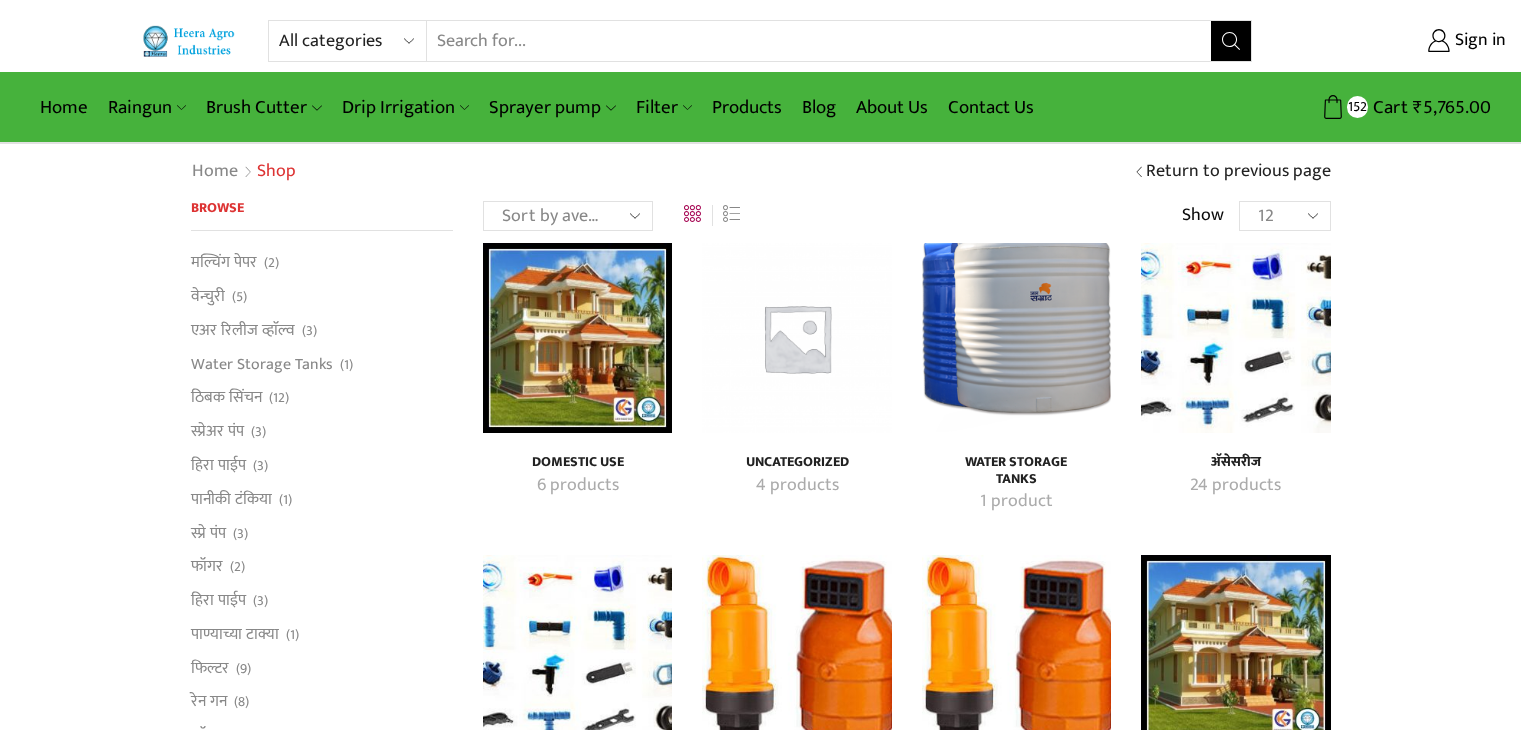 scroll, scrollTop: 0, scrollLeft: 0, axis: both 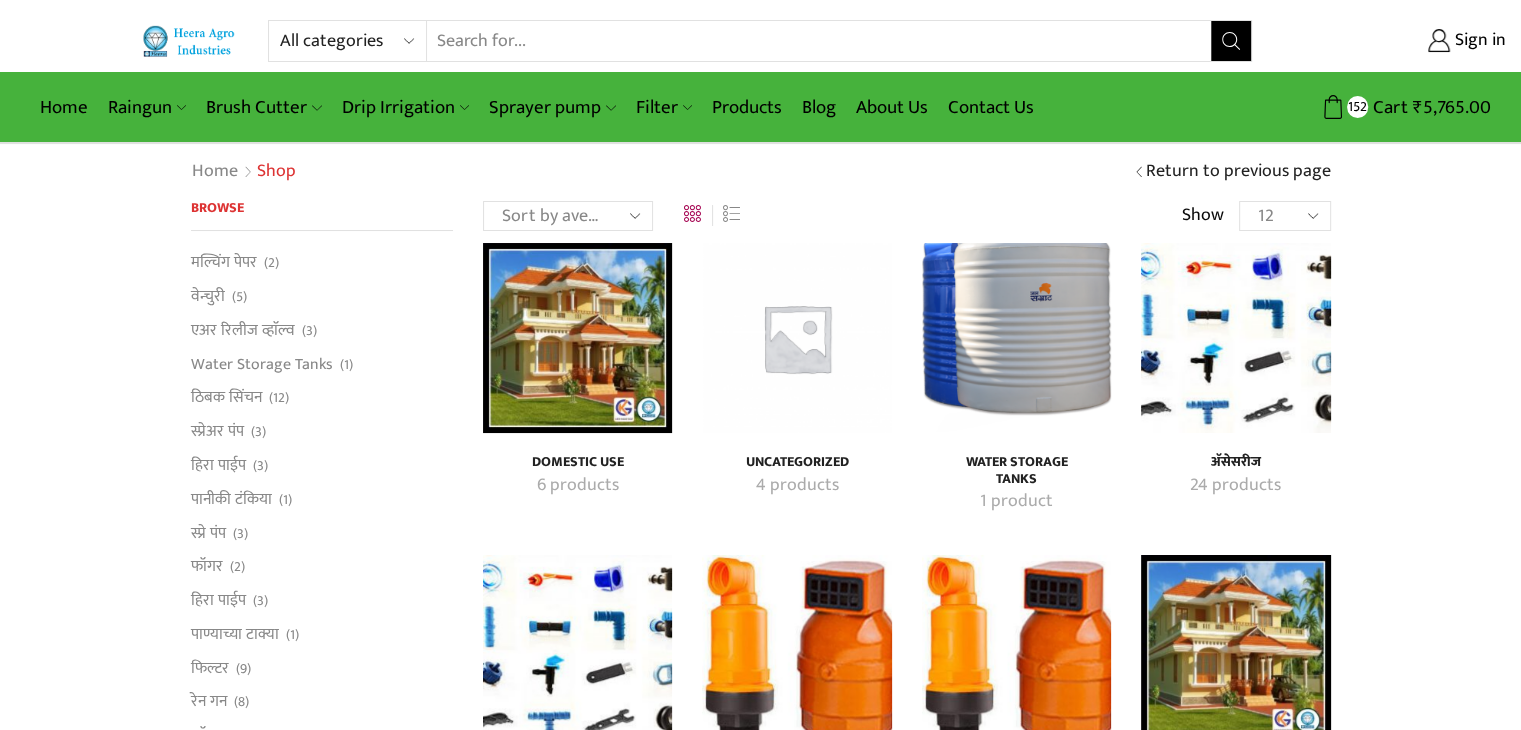 click at bounding box center [577, 337] 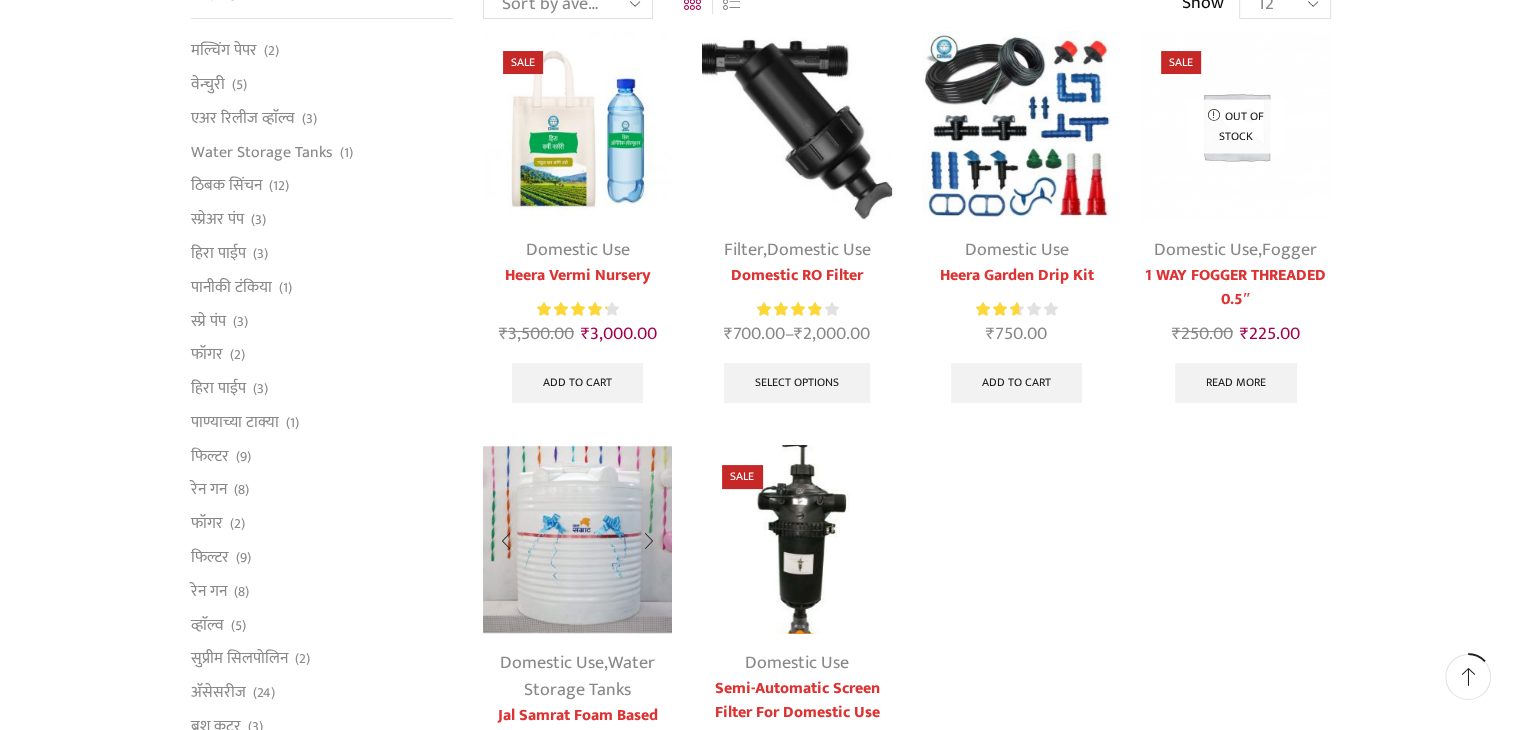 scroll, scrollTop: 200, scrollLeft: 0, axis: vertical 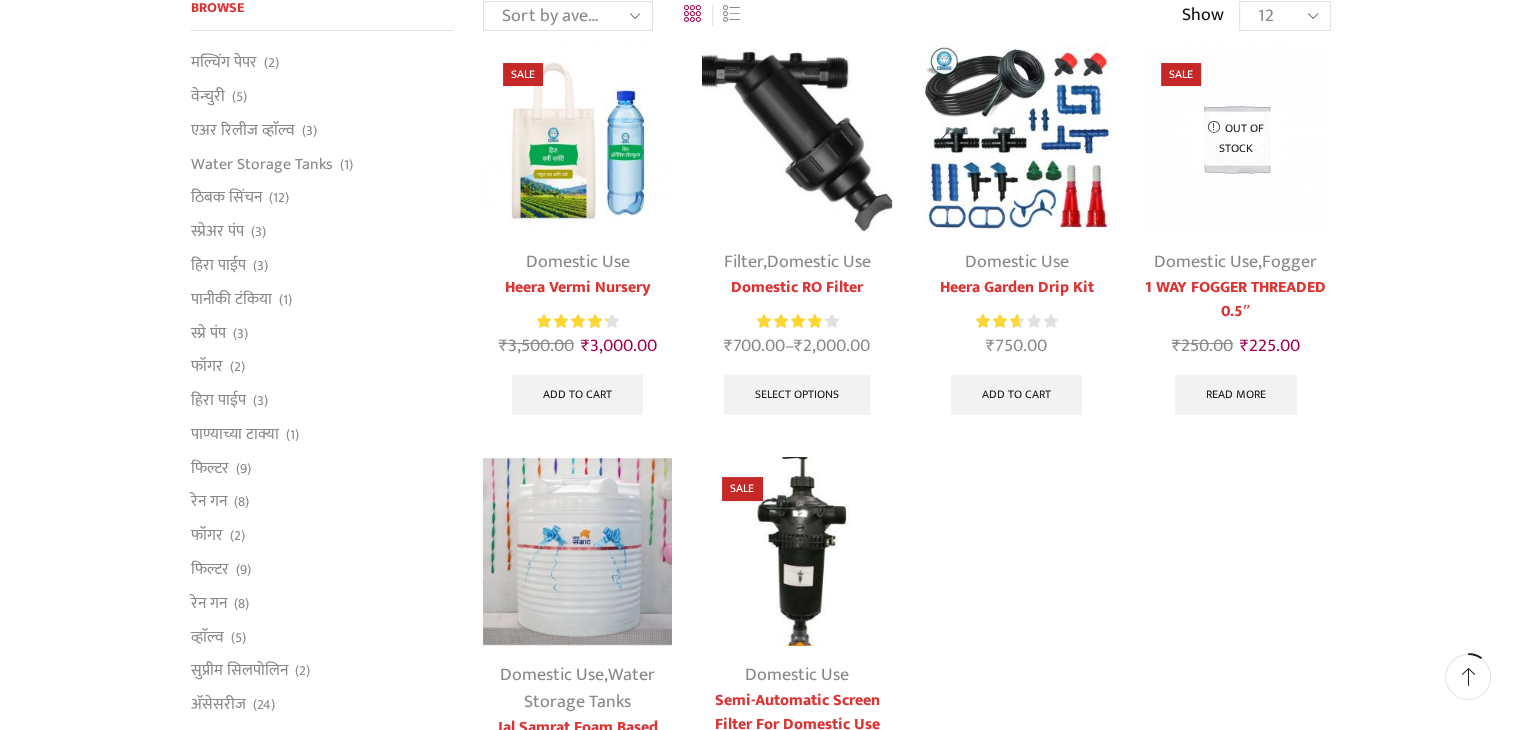 click at bounding box center (1016, 137) 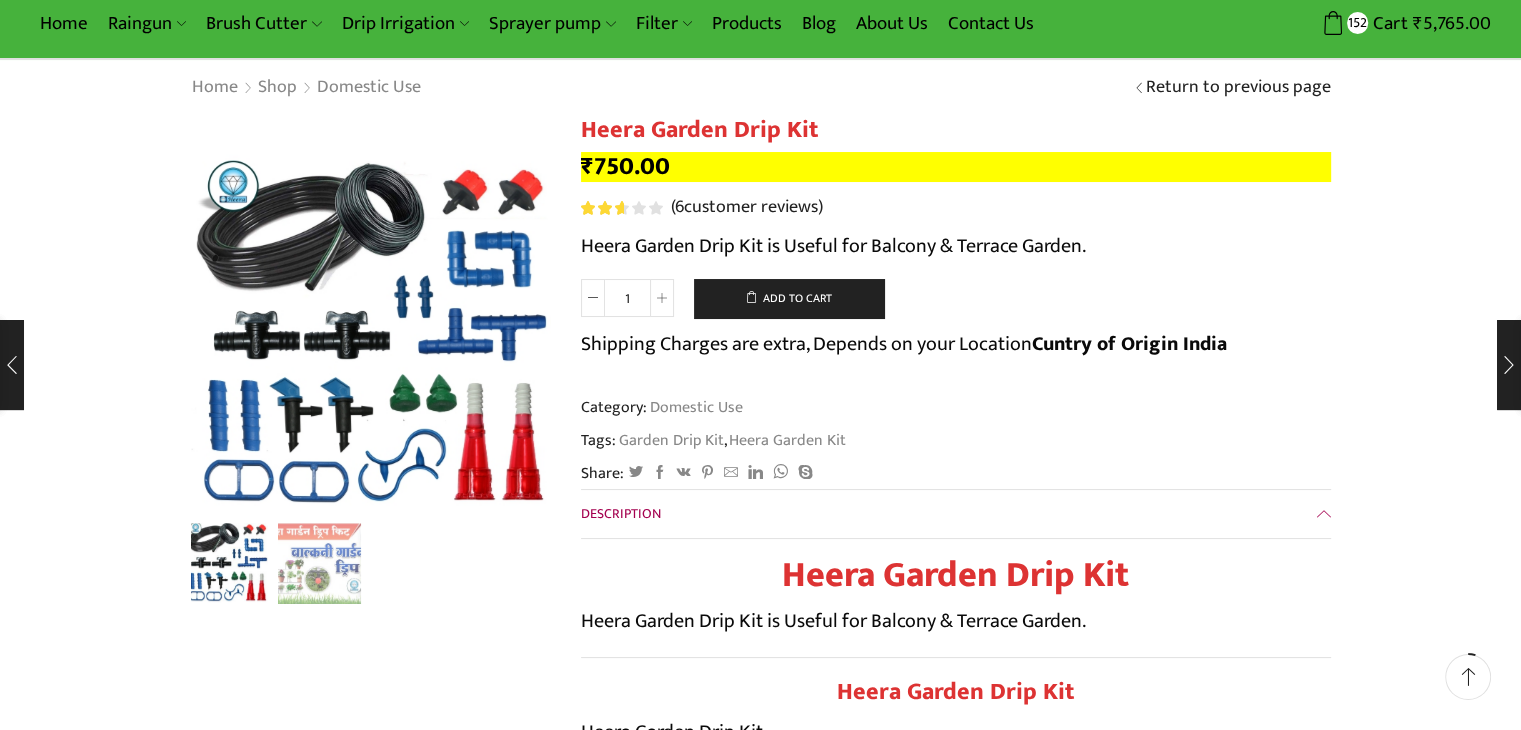 scroll, scrollTop: 600, scrollLeft: 0, axis: vertical 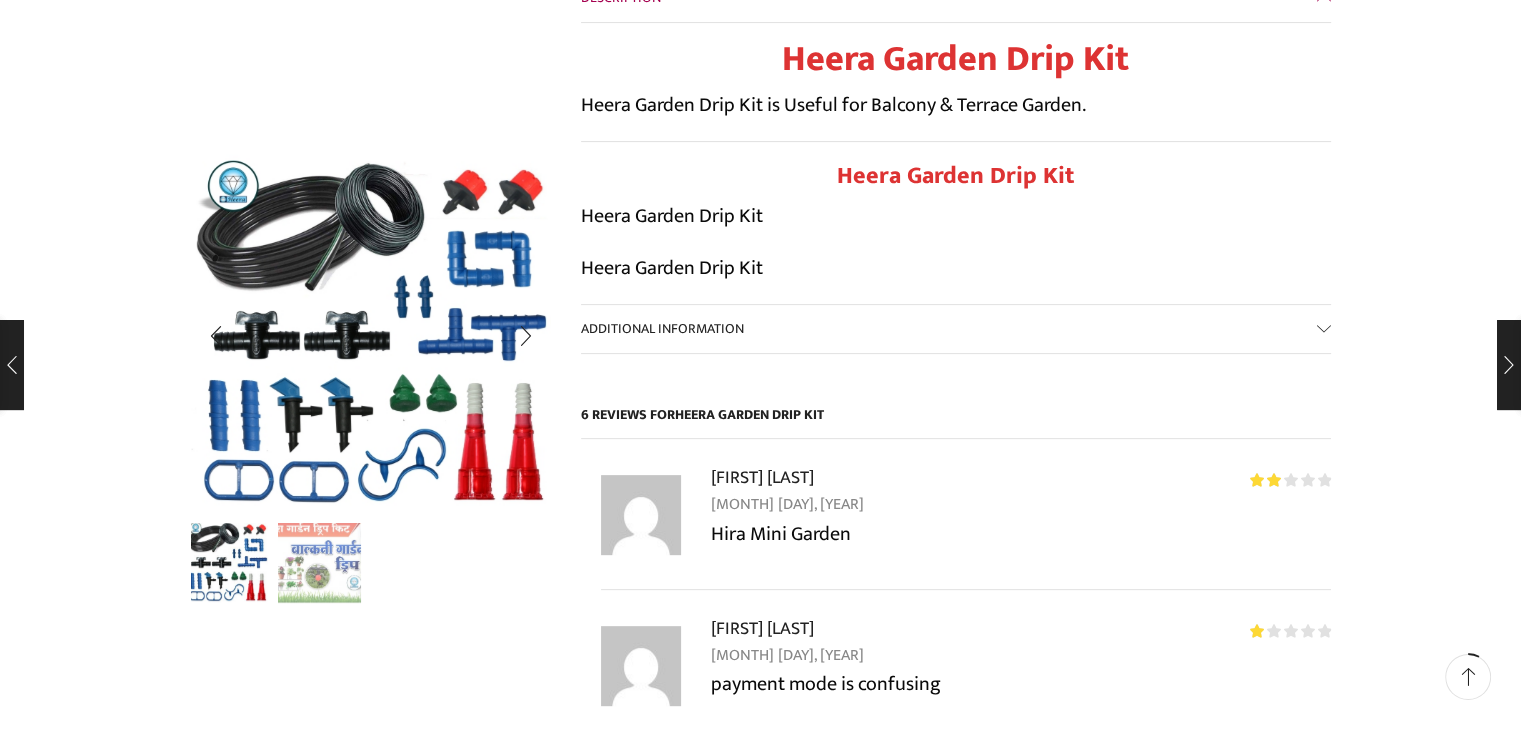 click at bounding box center (319, 561) 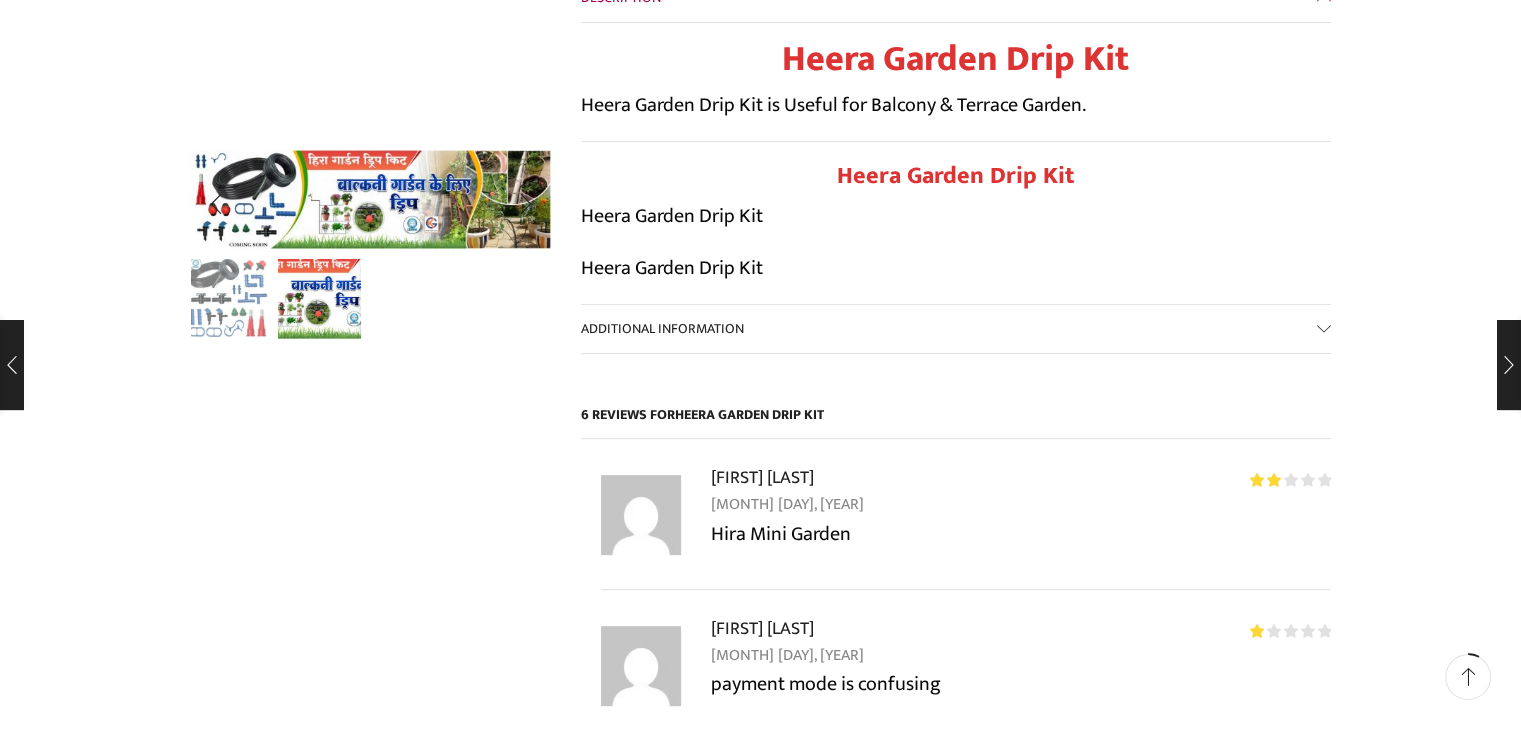 click at bounding box center (227, 297) 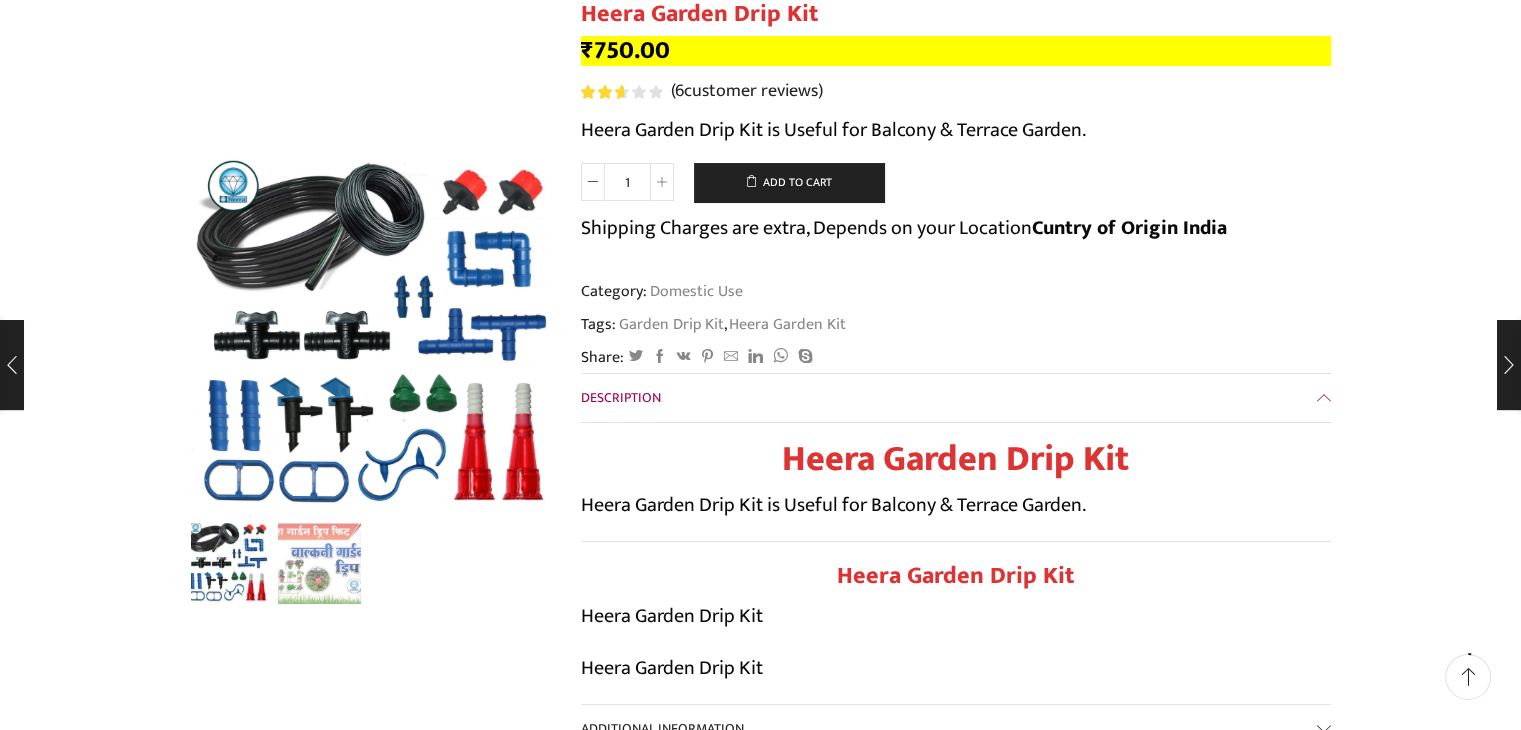 scroll, scrollTop: 0, scrollLeft: 0, axis: both 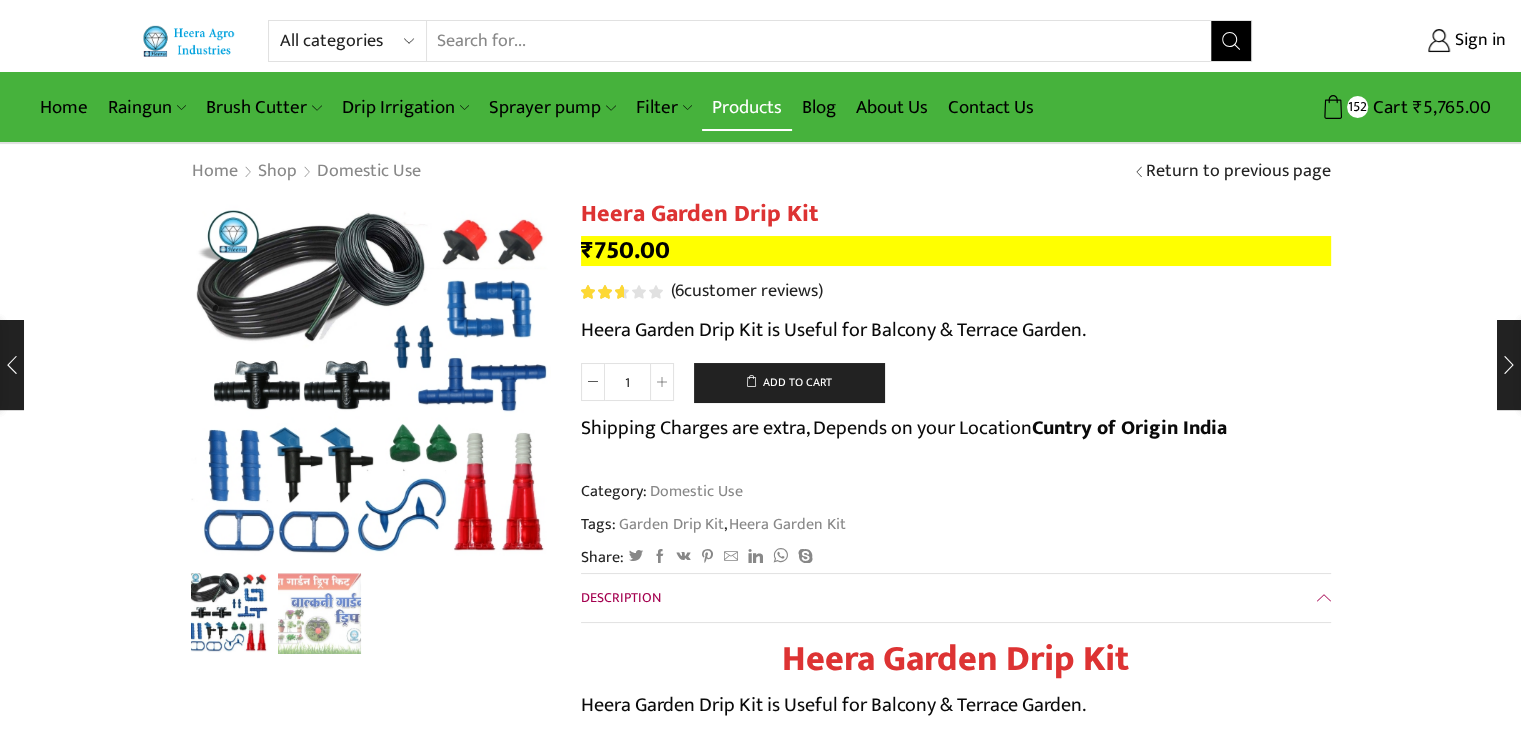 click on "Products" at bounding box center [747, 107] 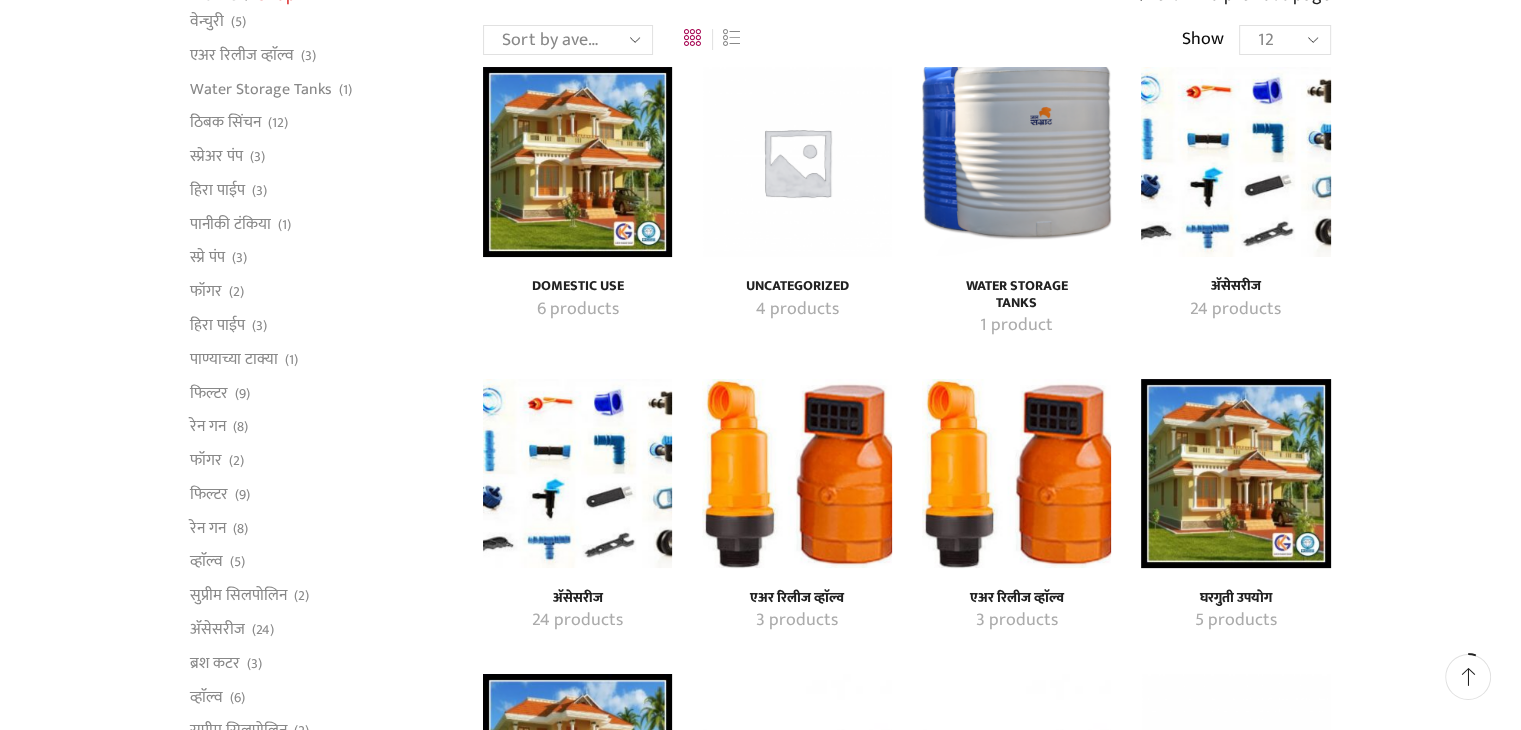scroll, scrollTop: 400, scrollLeft: 0, axis: vertical 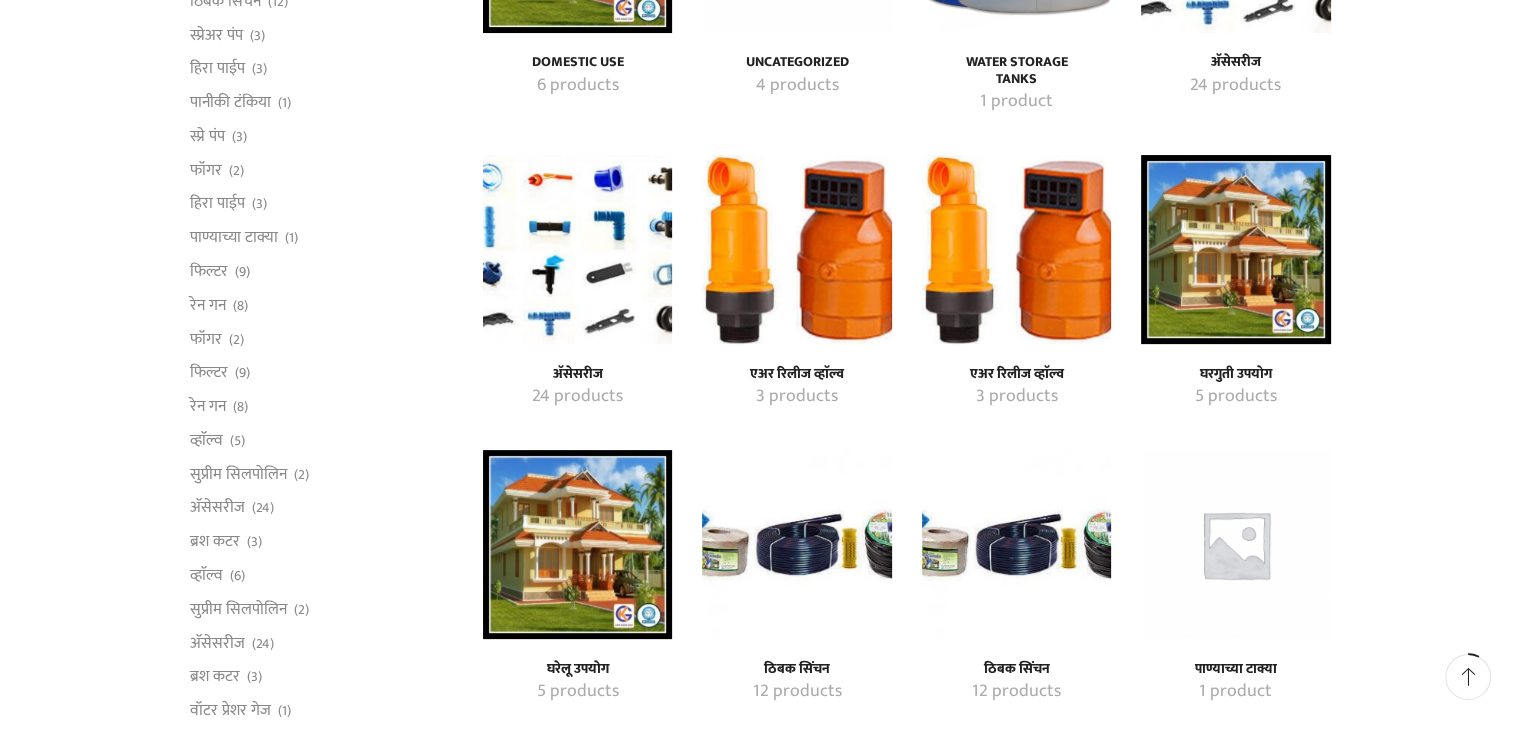 click at bounding box center (1235, 249) 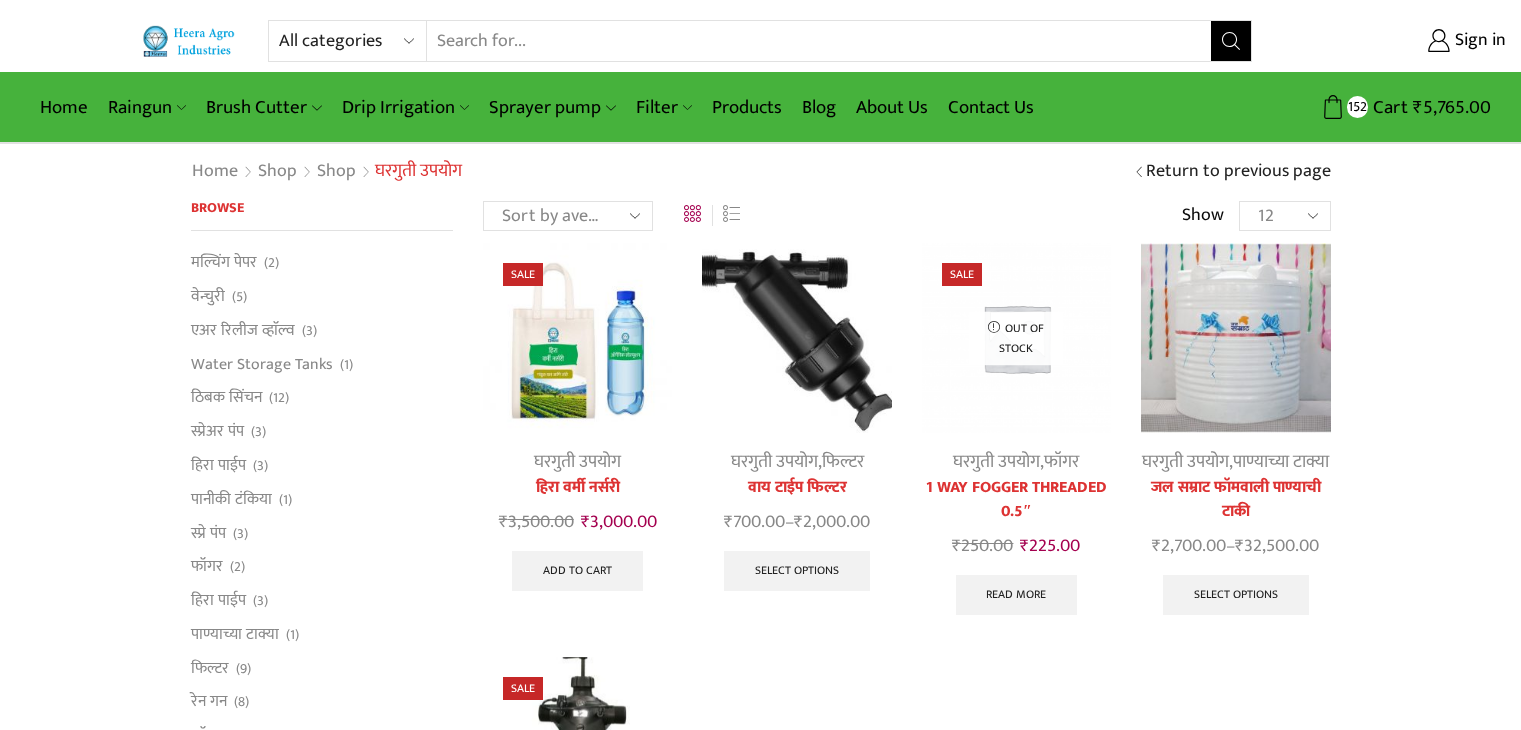 scroll, scrollTop: 0, scrollLeft: 0, axis: both 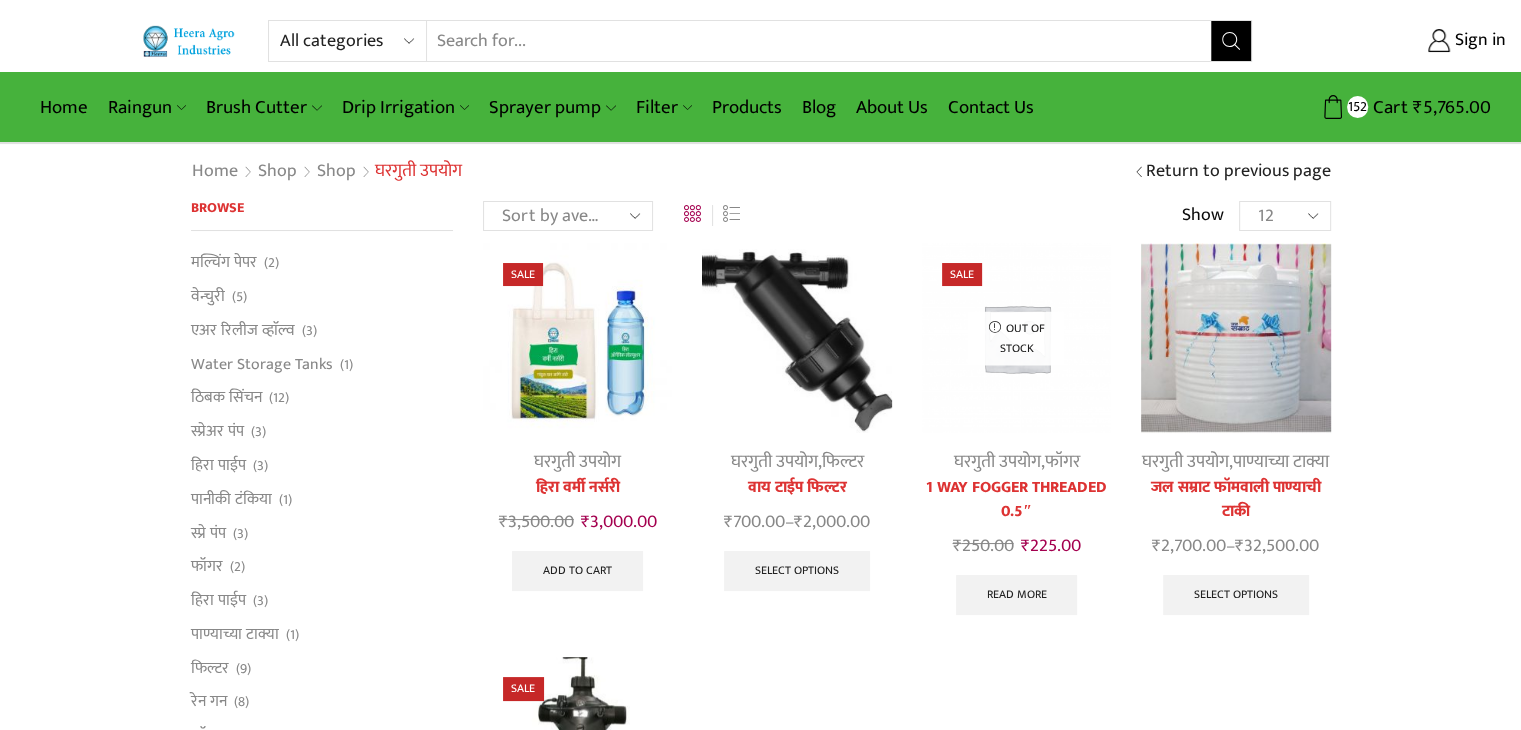 click at bounding box center [577, 337] 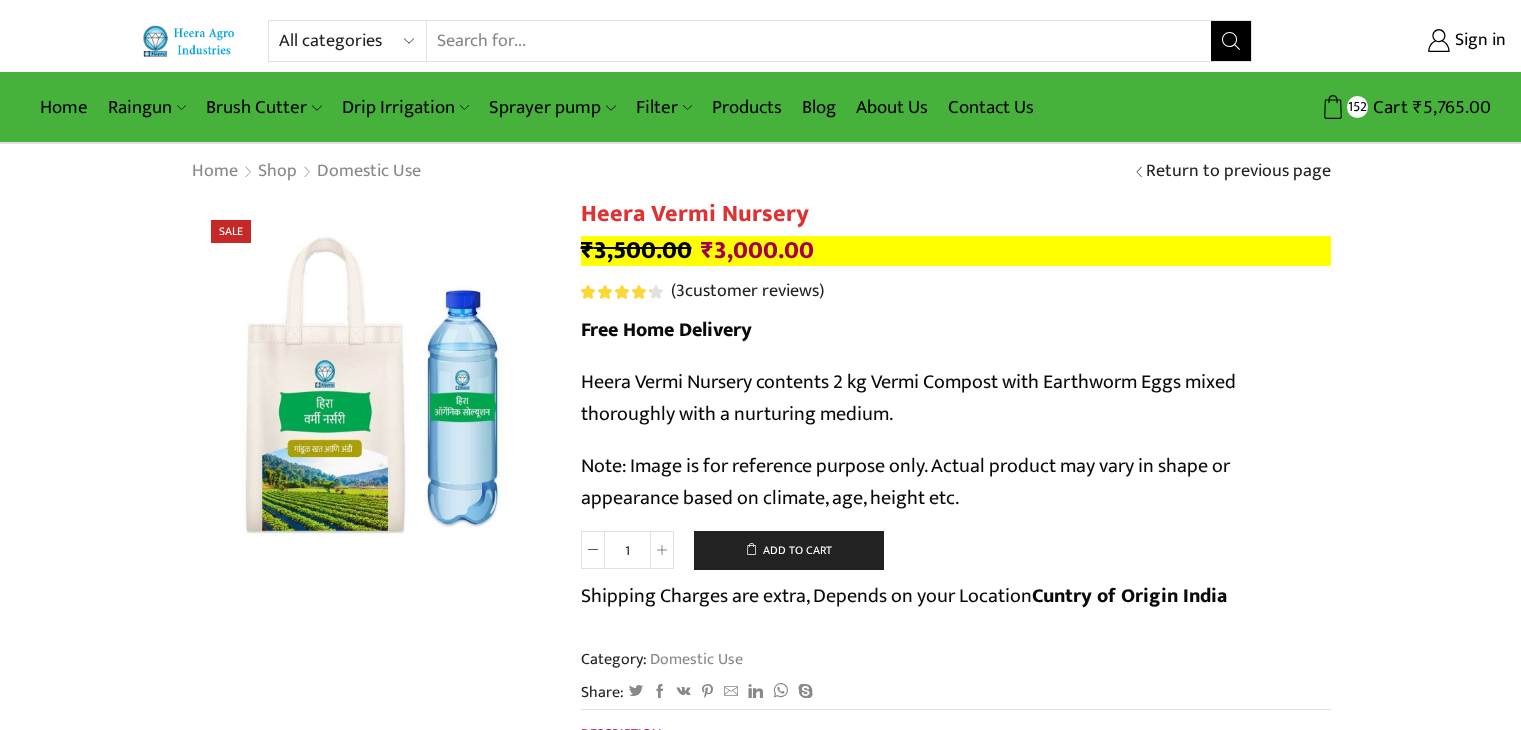 scroll, scrollTop: 0, scrollLeft: 0, axis: both 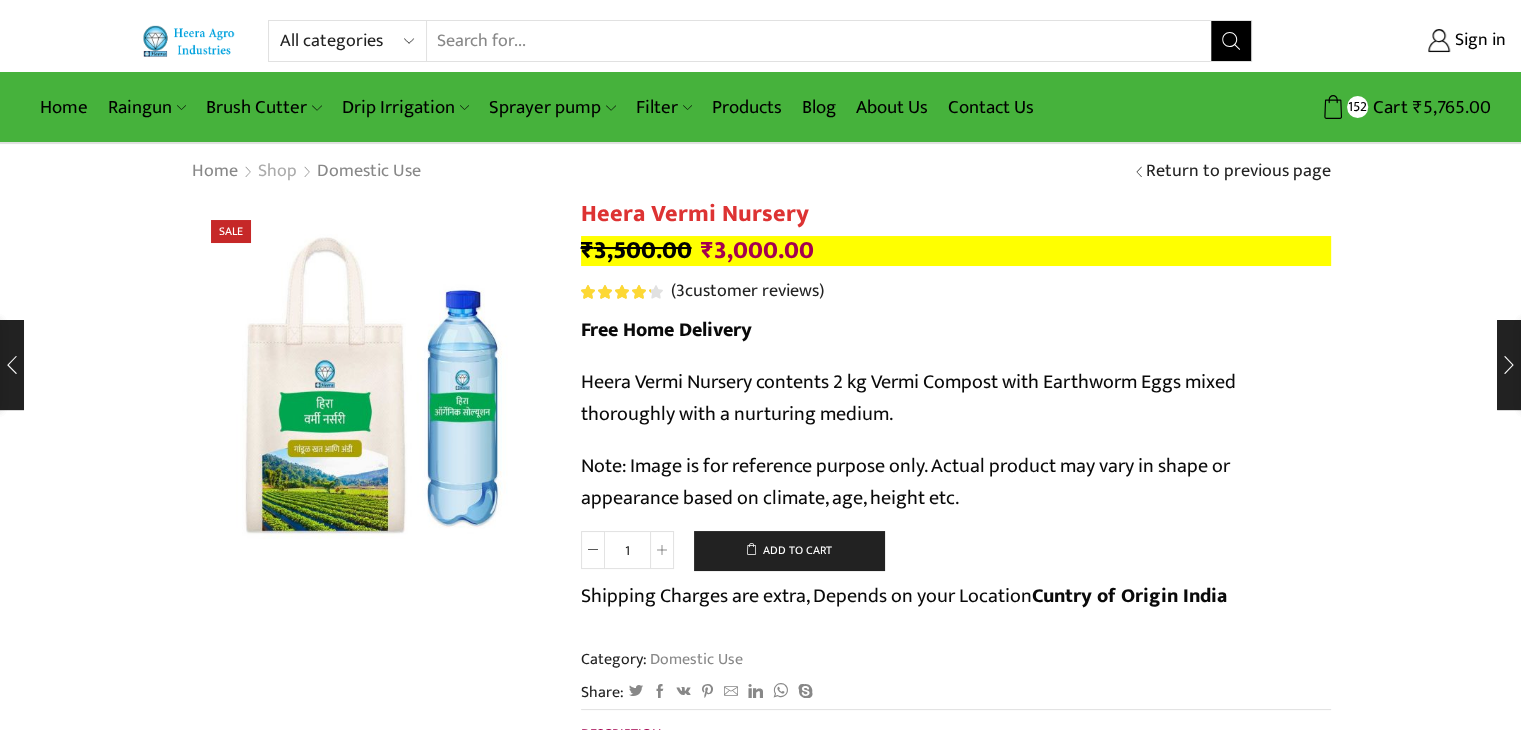 click on "Shop" at bounding box center [277, 172] 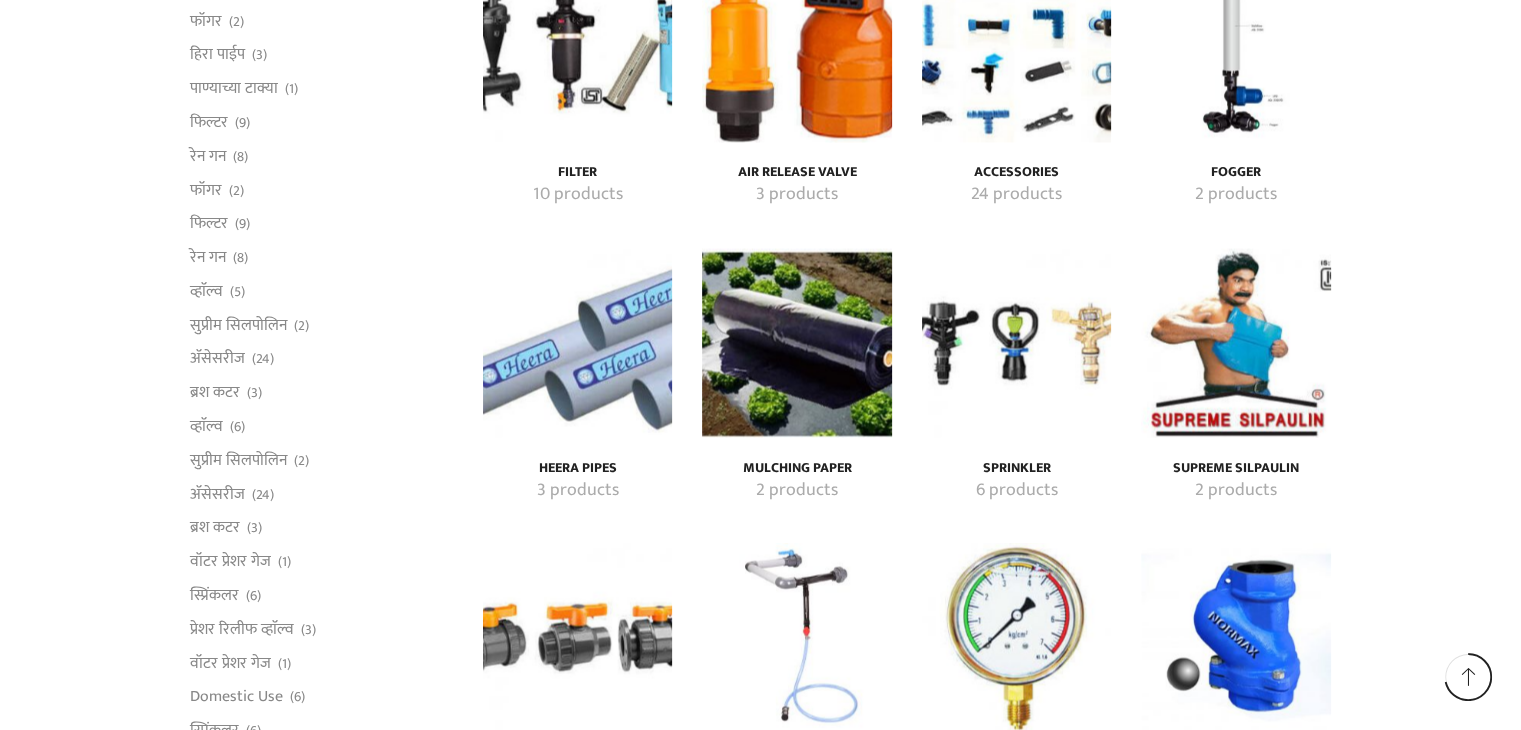 scroll, scrollTop: 3567, scrollLeft: 0, axis: vertical 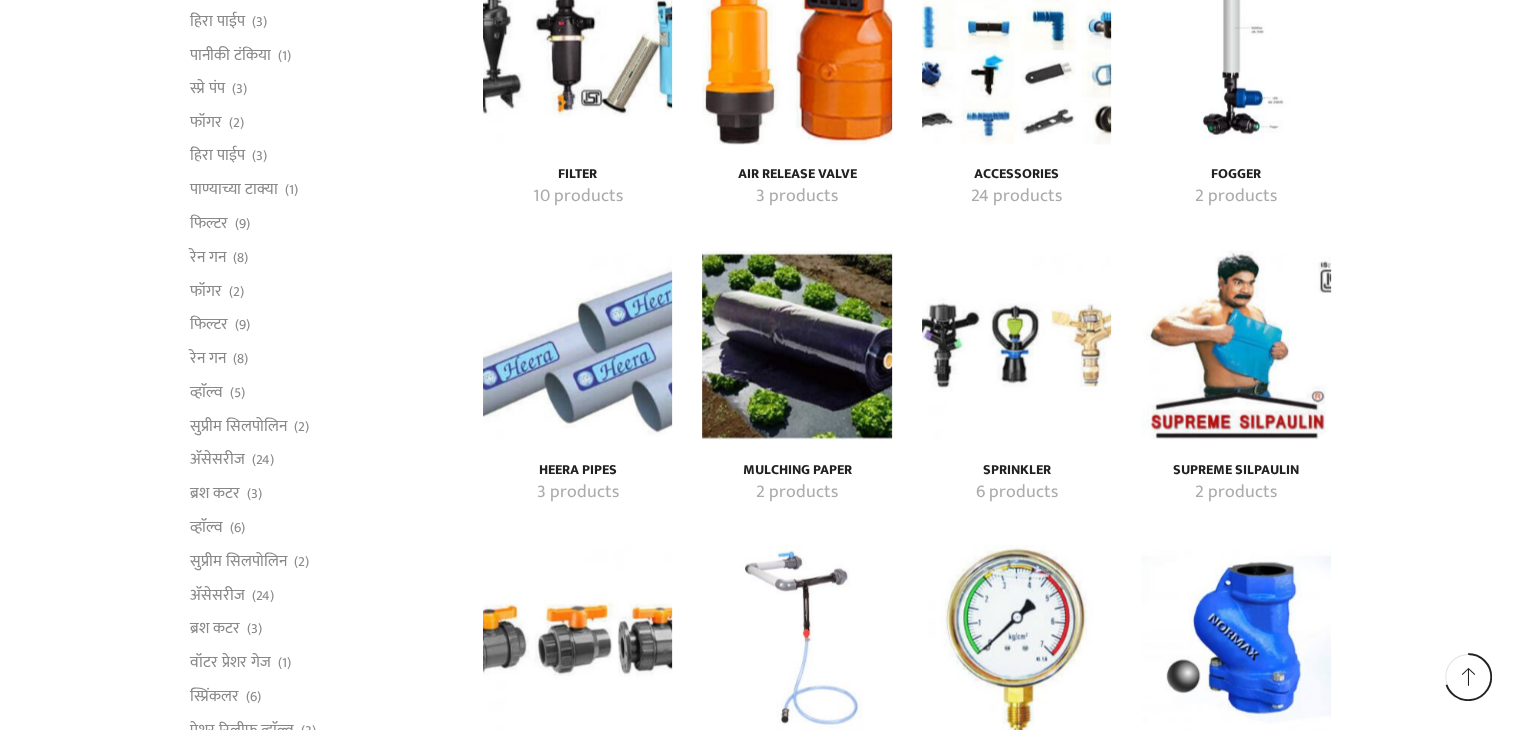 click at bounding box center [1235, 344] 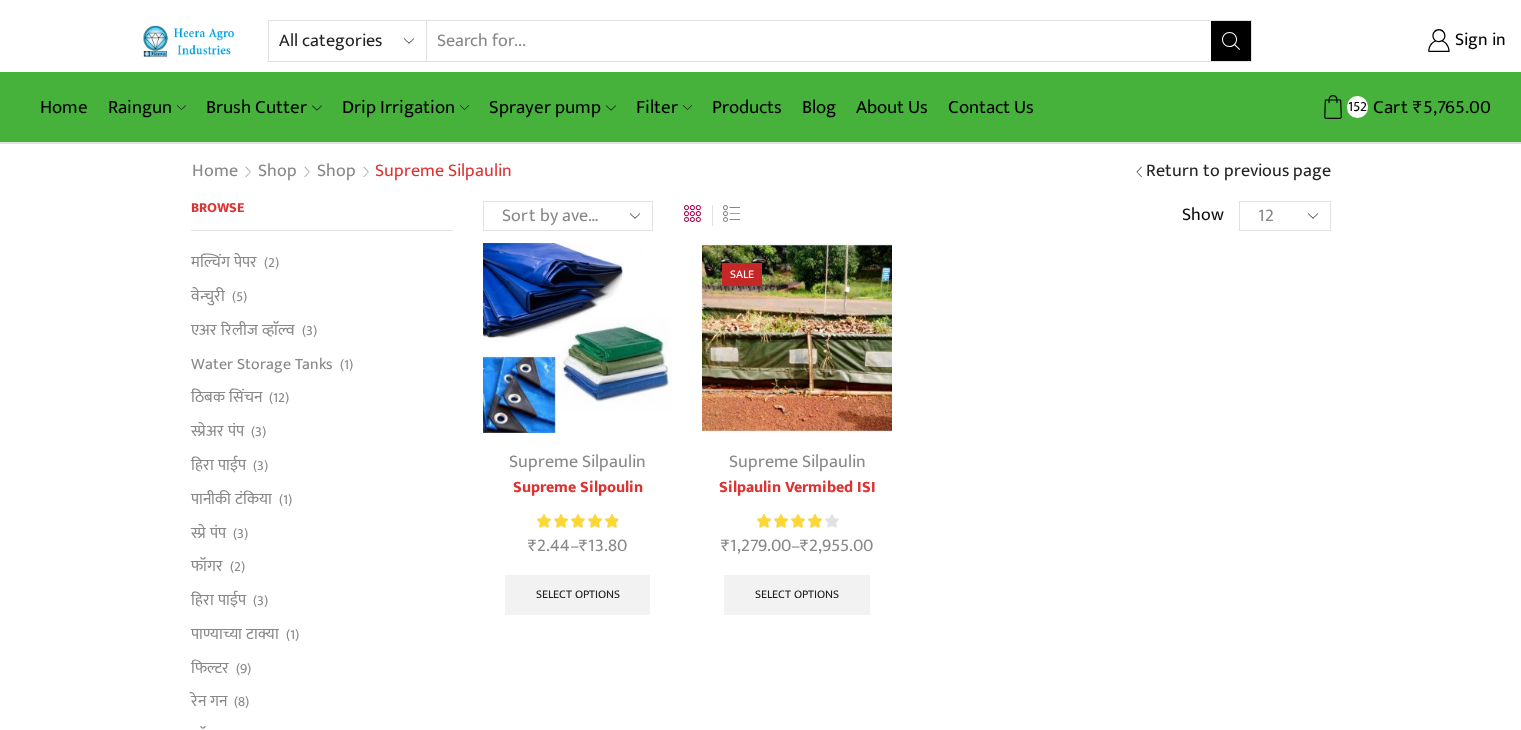 scroll, scrollTop: 0, scrollLeft: 0, axis: both 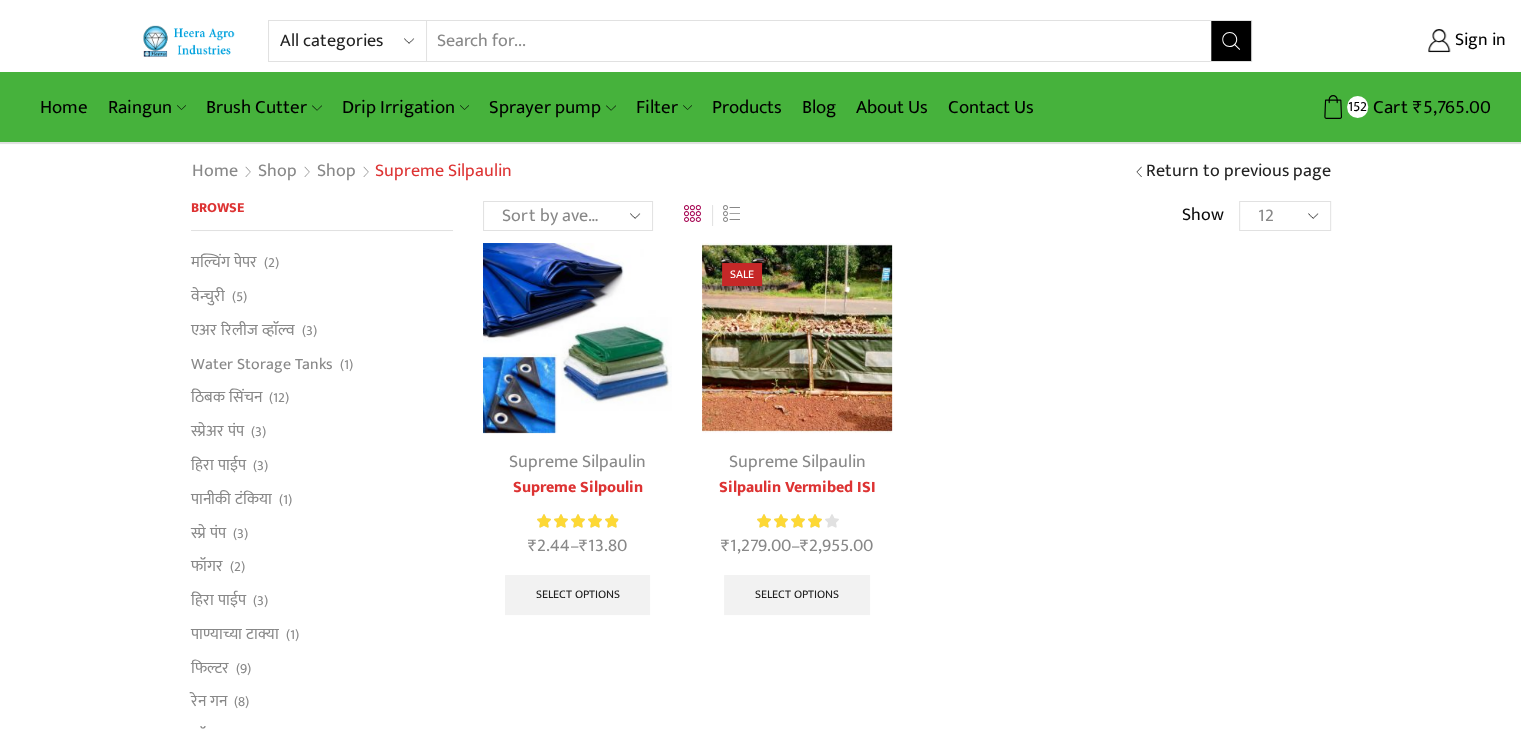 click at bounding box center [577, 337] 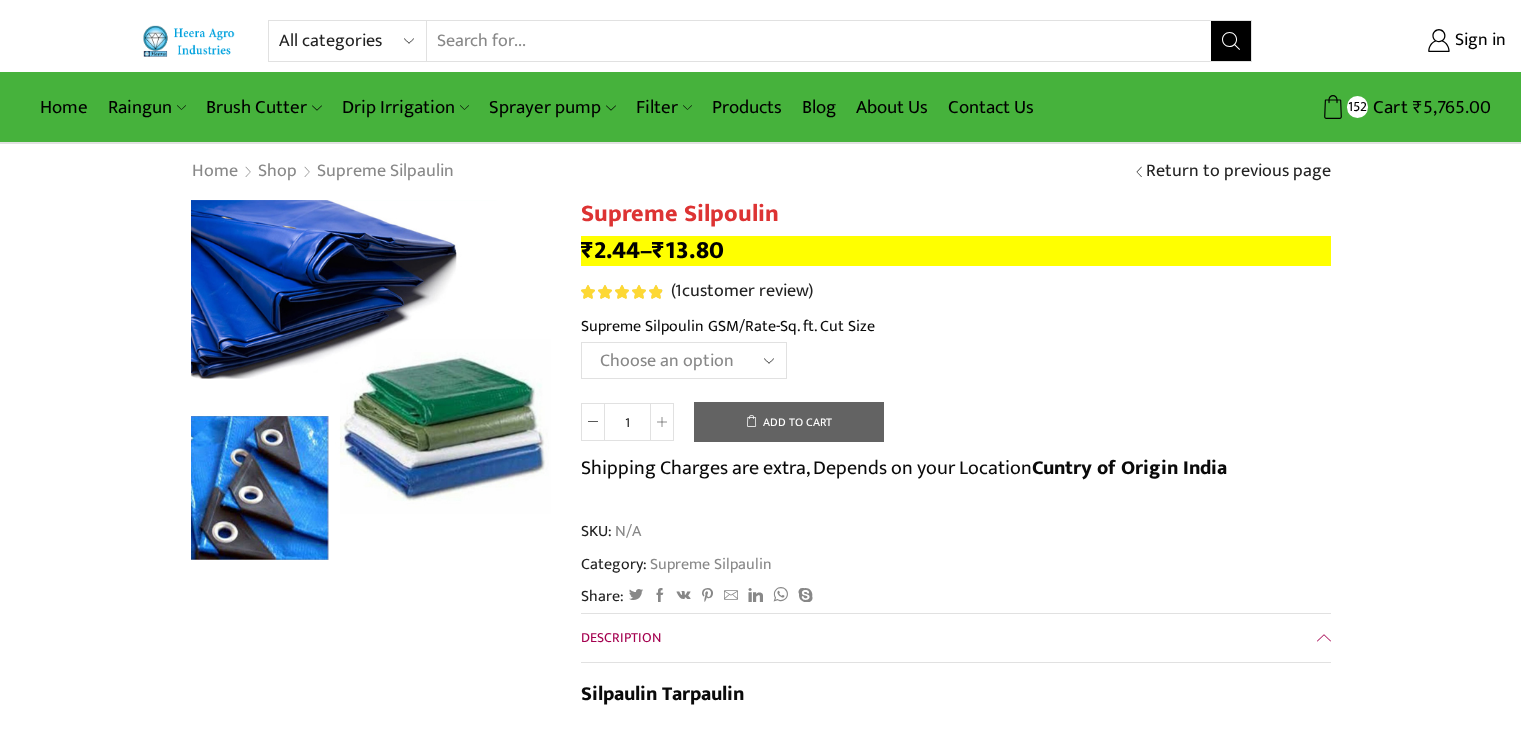 scroll, scrollTop: 0, scrollLeft: 0, axis: both 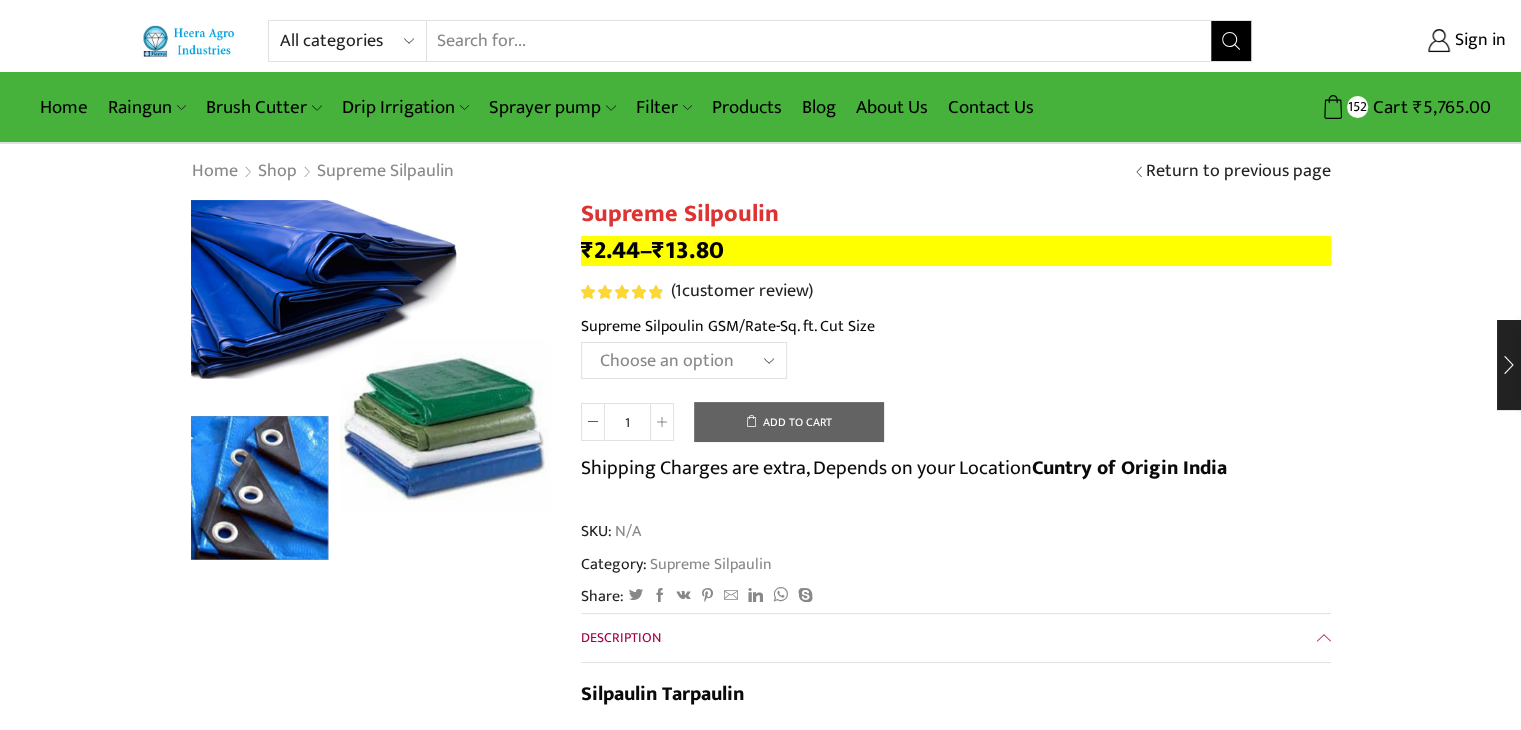 click on "Choose an option" 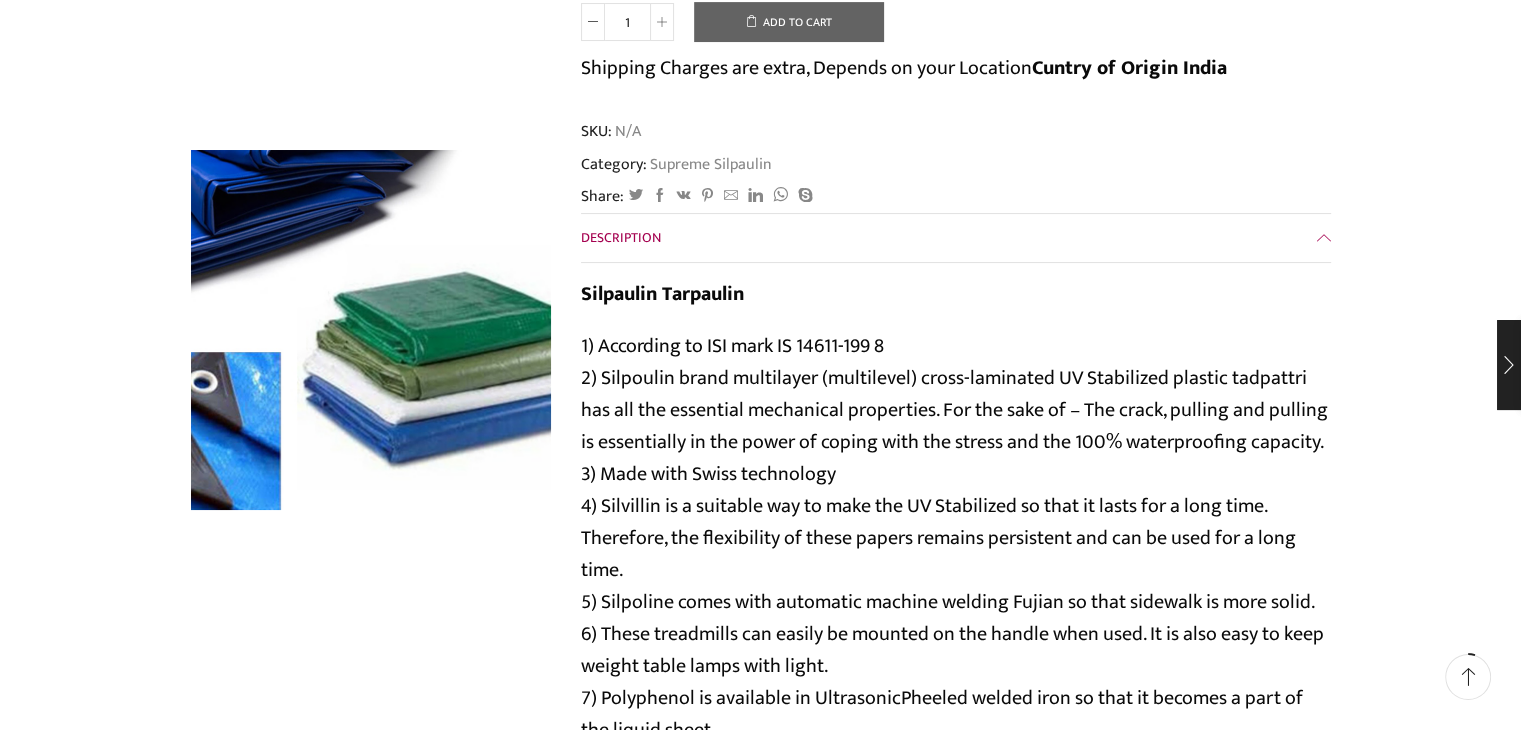 scroll, scrollTop: 0, scrollLeft: 0, axis: both 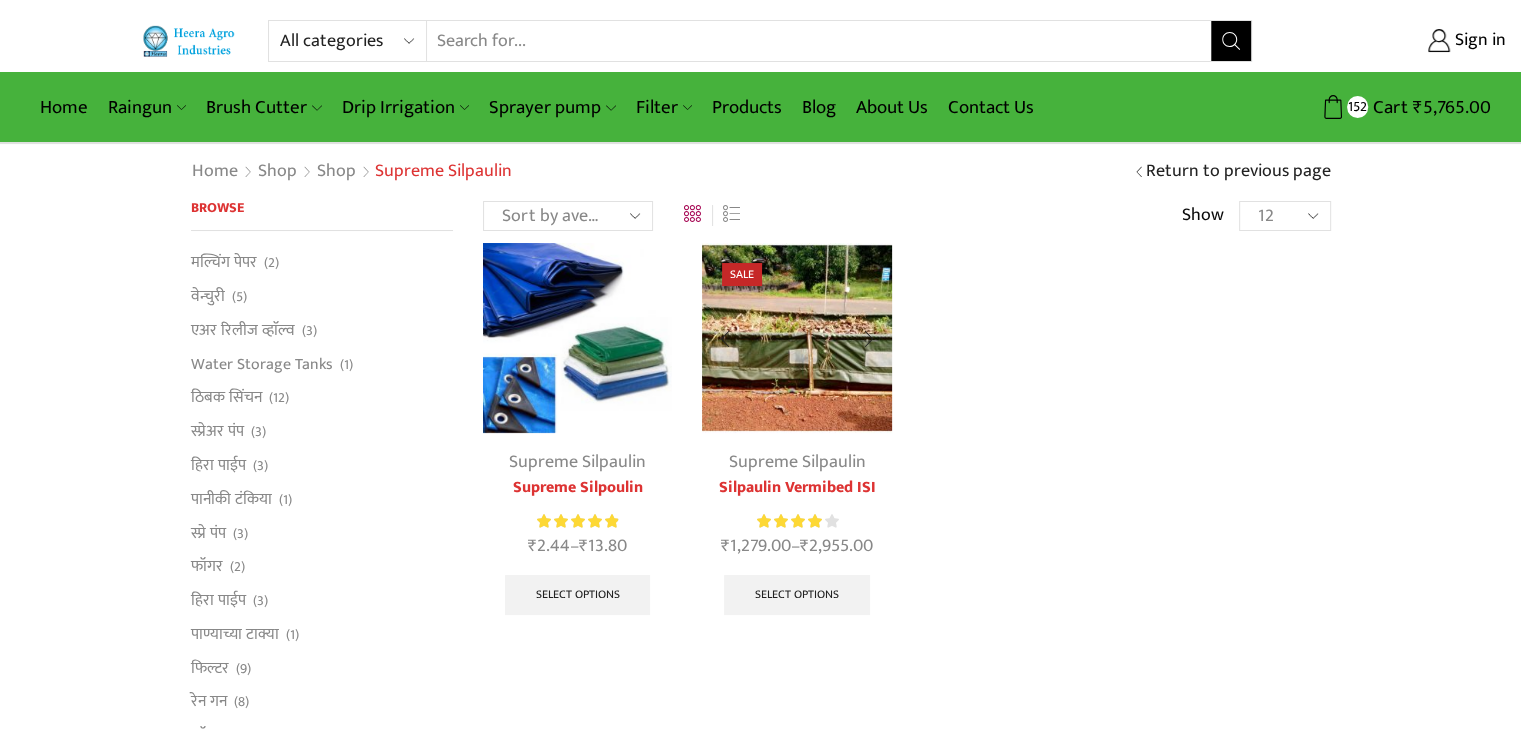 click at bounding box center (796, 337) 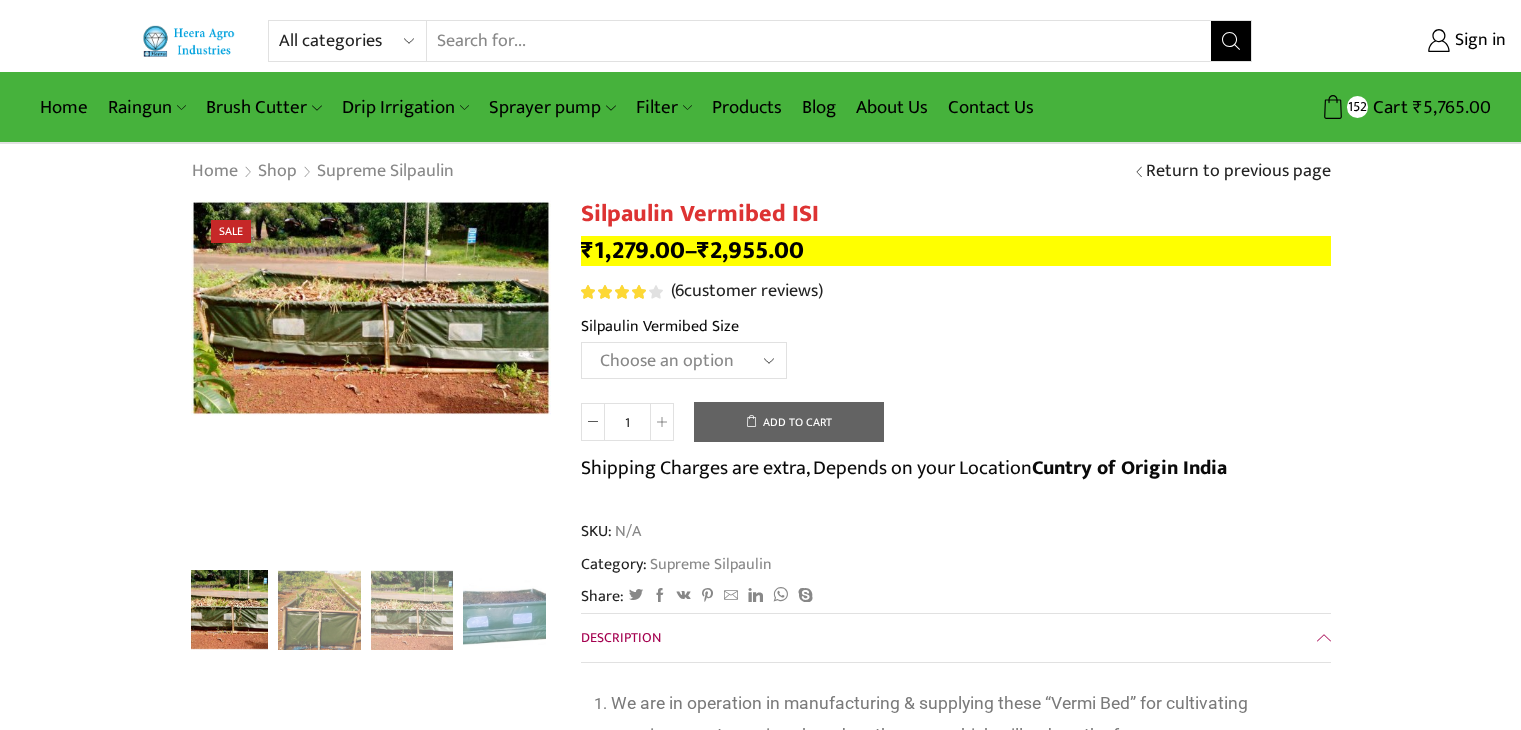 scroll, scrollTop: 0, scrollLeft: 0, axis: both 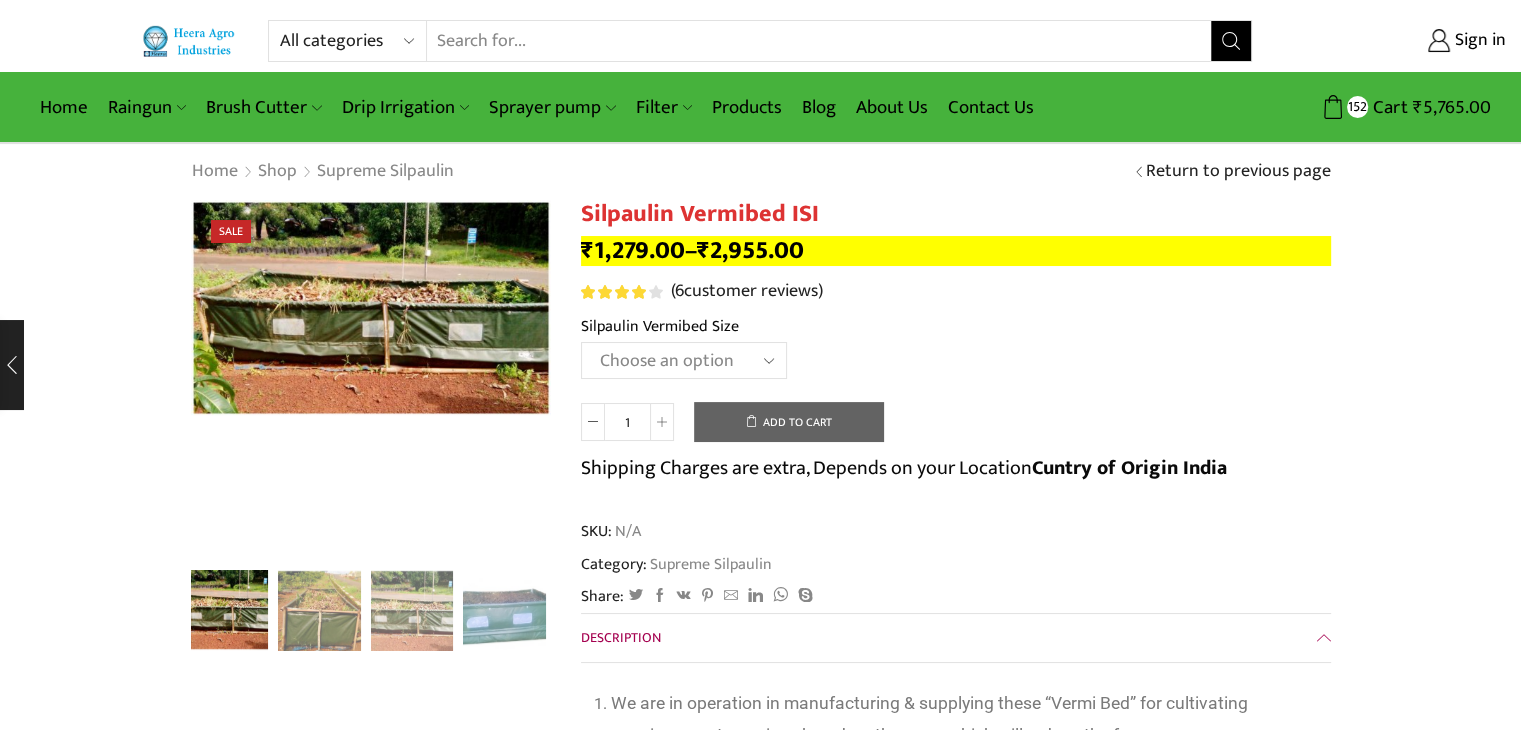 click on "Choose an option 12' x 4' x 2' Large 8' x 4' x 2' Midum 4' x 4' x 2' Small" 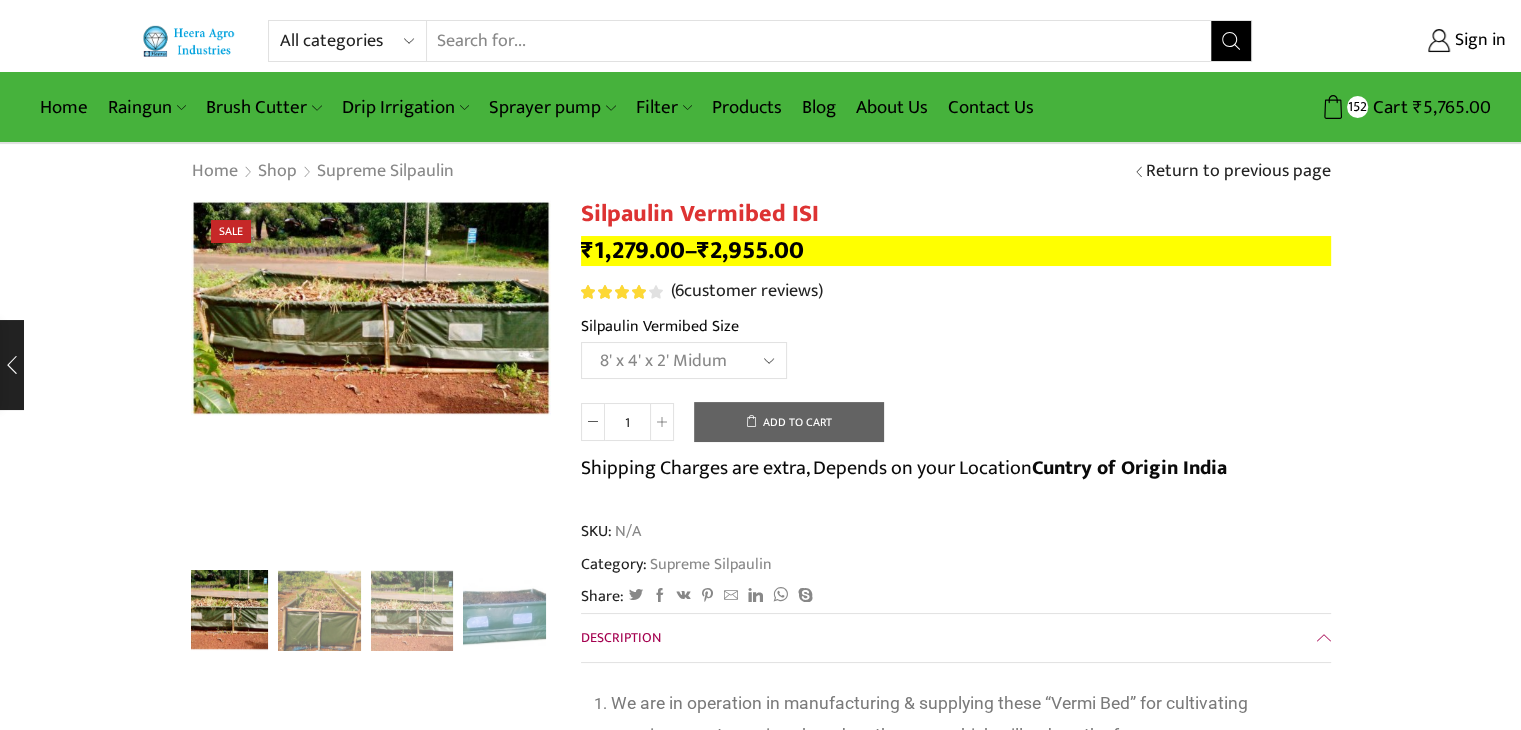 click on "Choose an option 12' x 4' x 2' Large 8' x 4' x 2' Midum 4' x 4' x 2' Small" 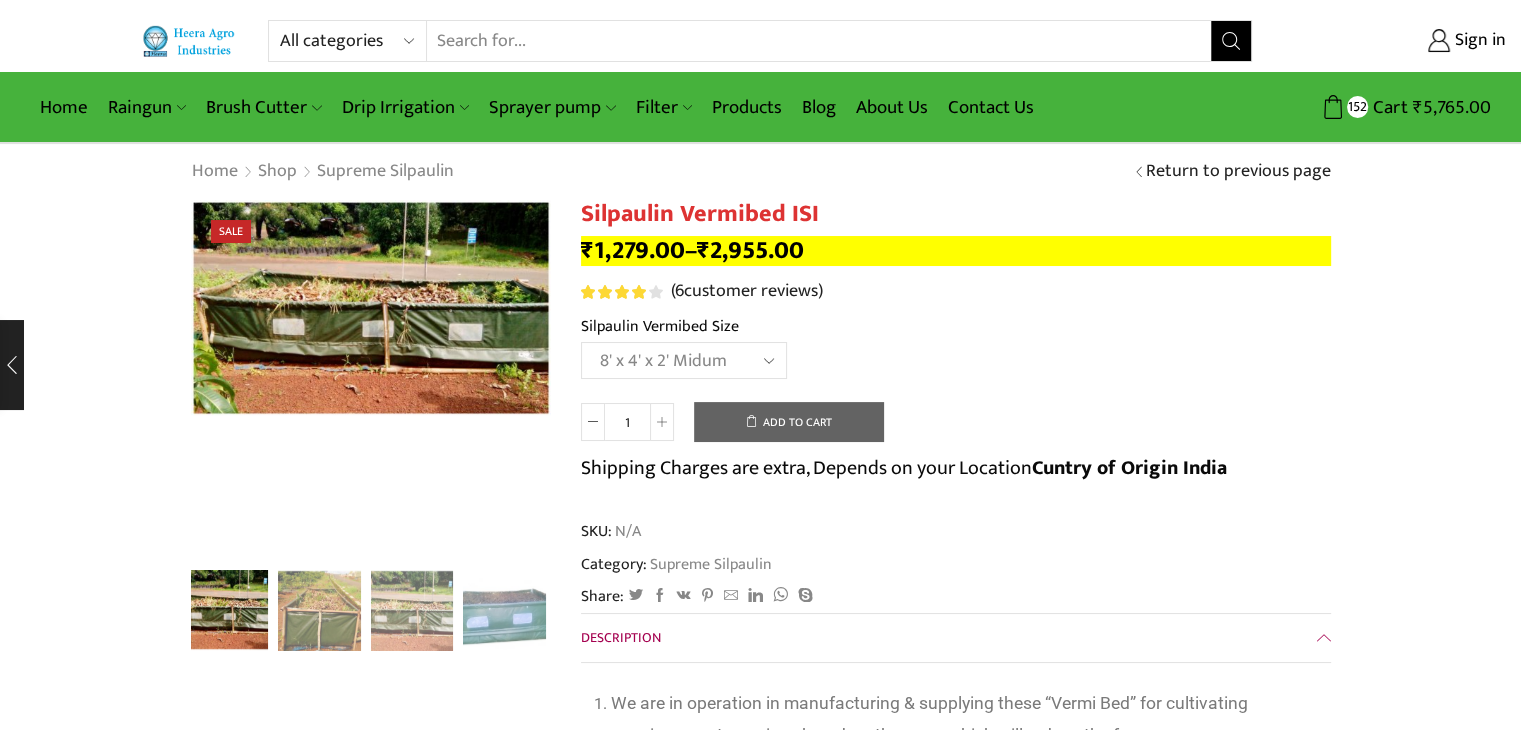 select on "8-x-4-x-2-midum" 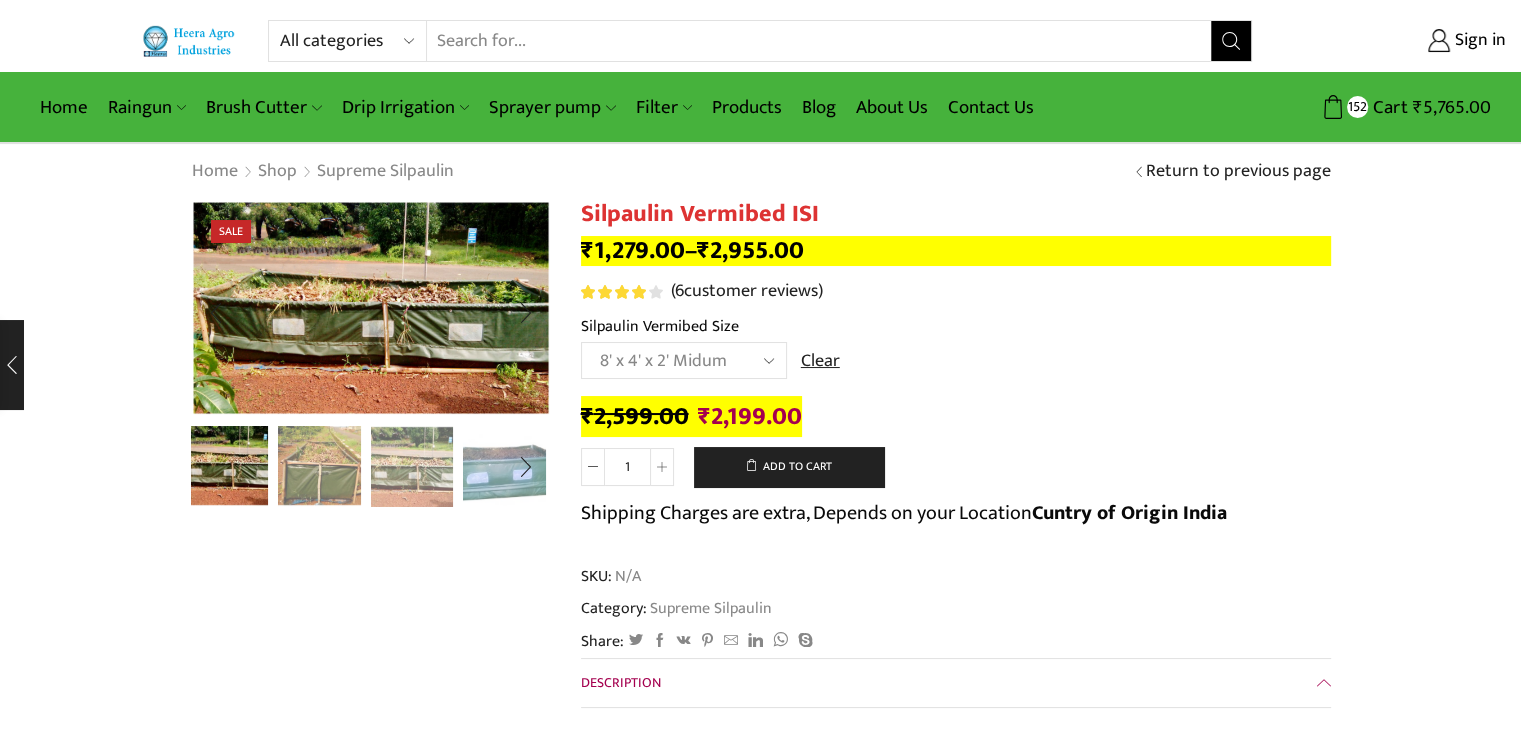 click at bounding box center [319, 464] 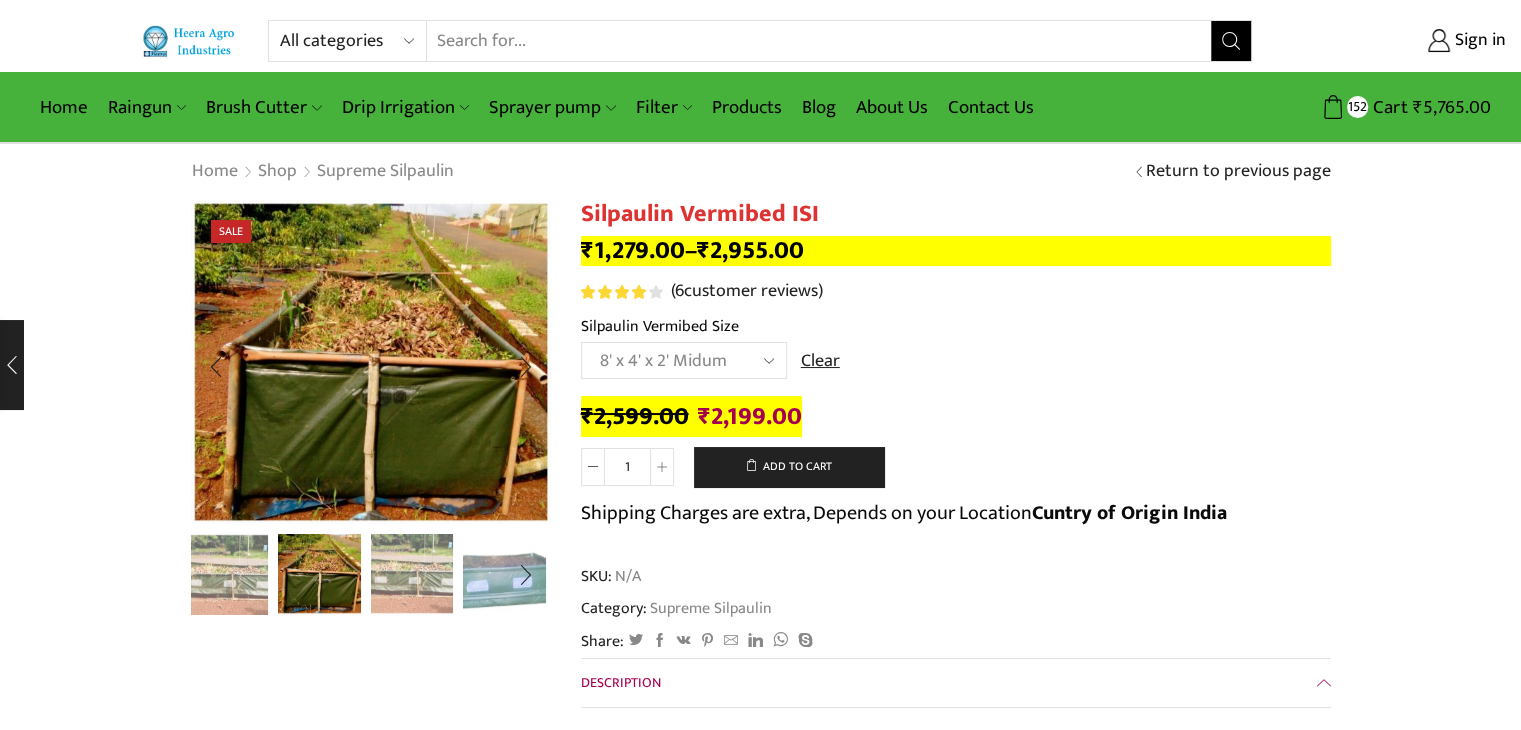 click at bounding box center (412, 572) 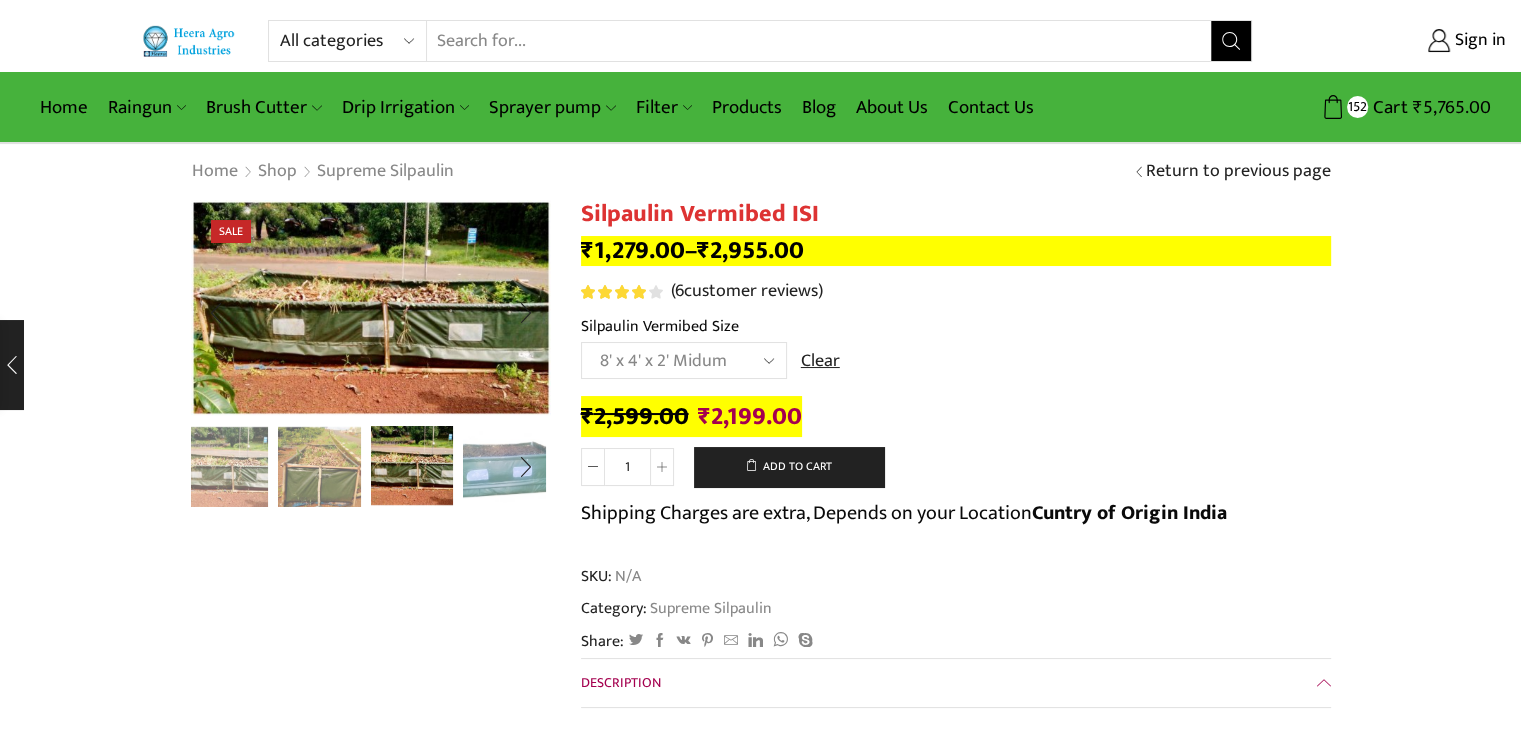 click at bounding box center [504, 464] 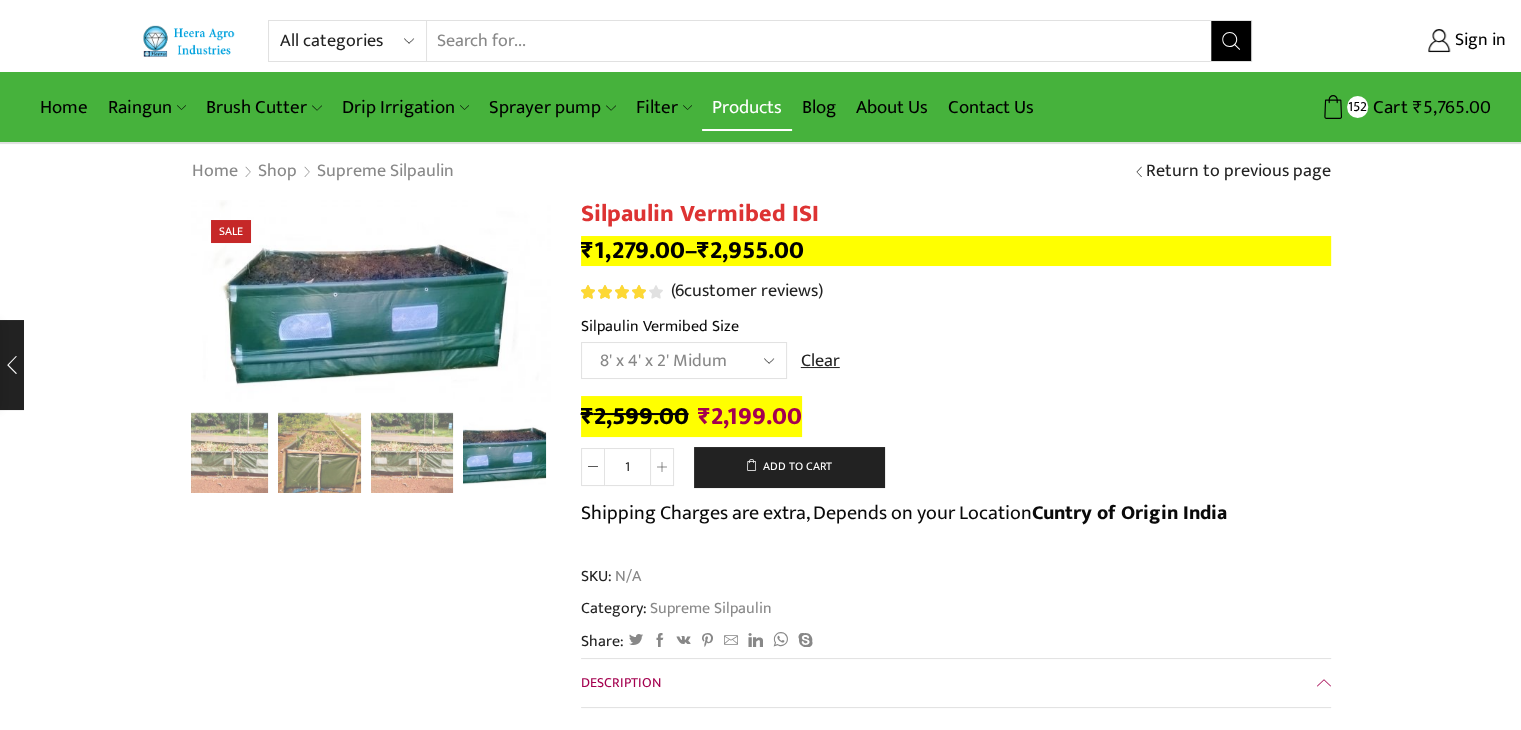 click on "Products" at bounding box center [747, 107] 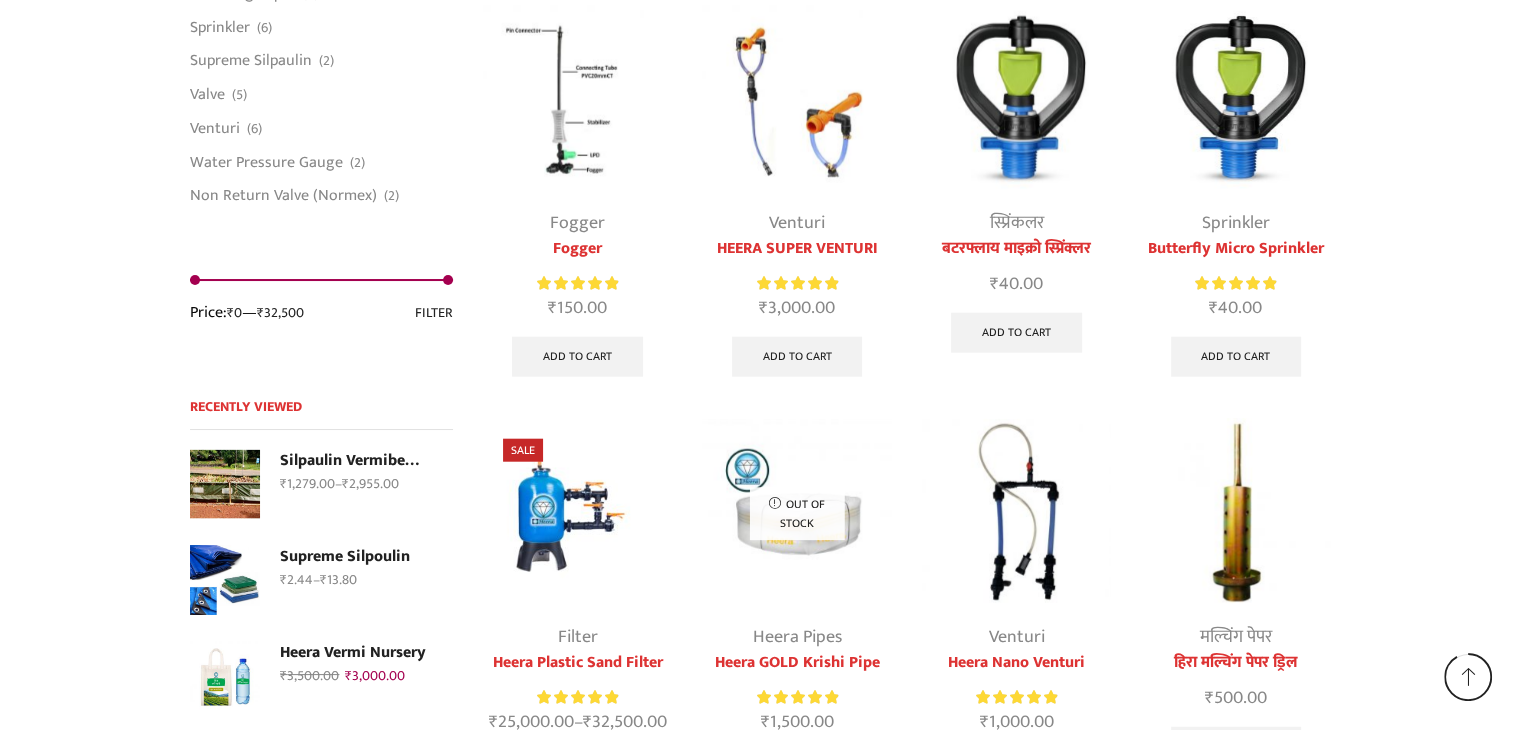 scroll, scrollTop: 5100, scrollLeft: 0, axis: vertical 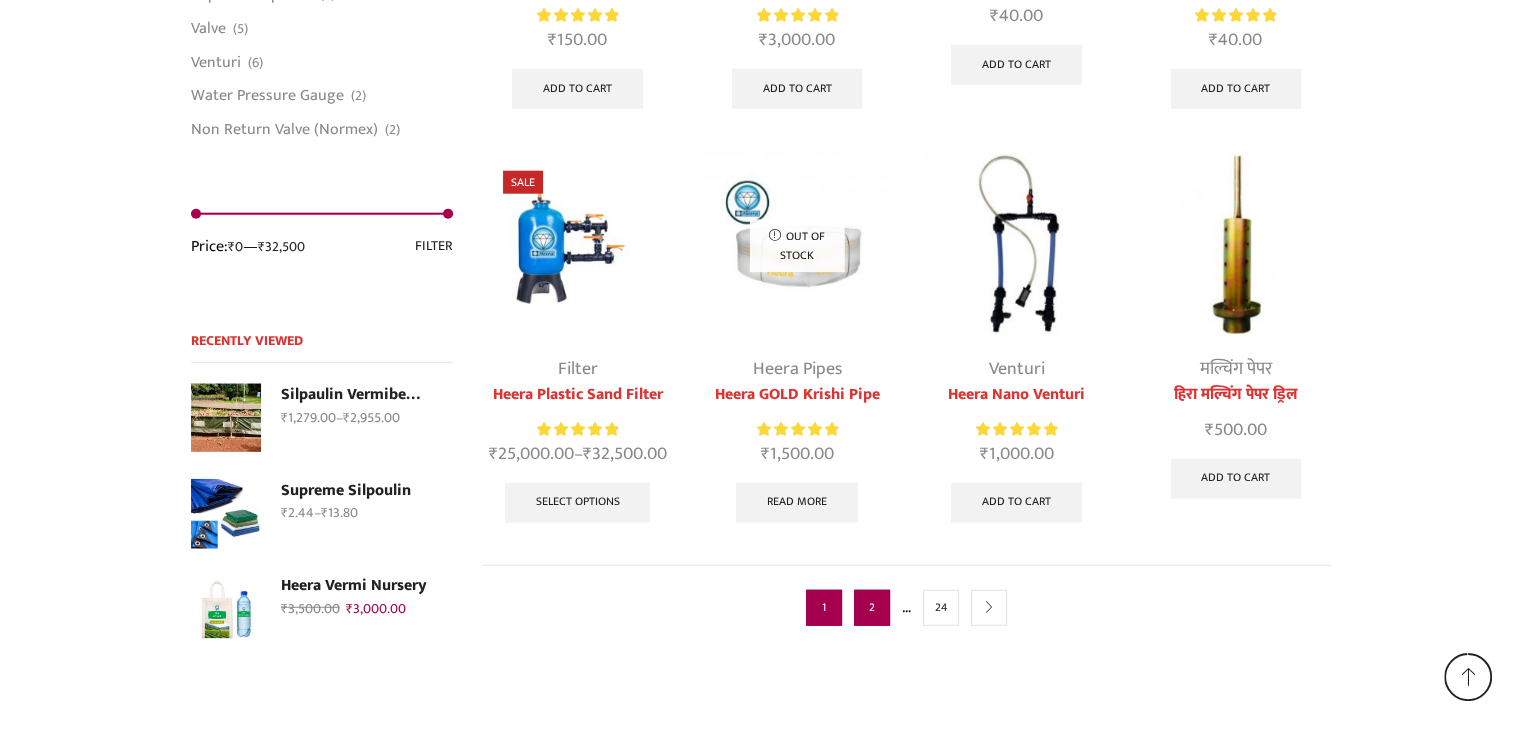 click on "2" at bounding box center (872, 608) 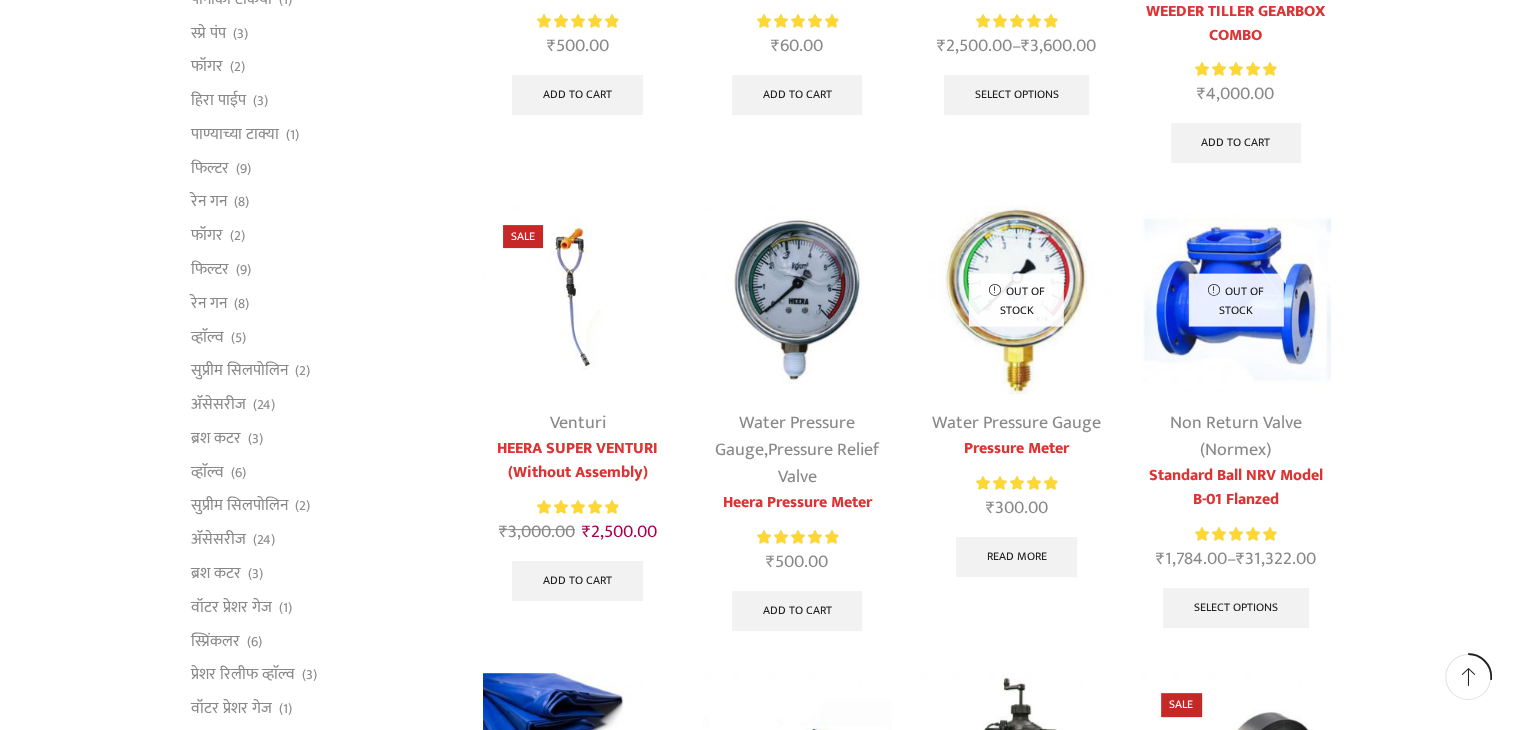 scroll, scrollTop: 900, scrollLeft: 0, axis: vertical 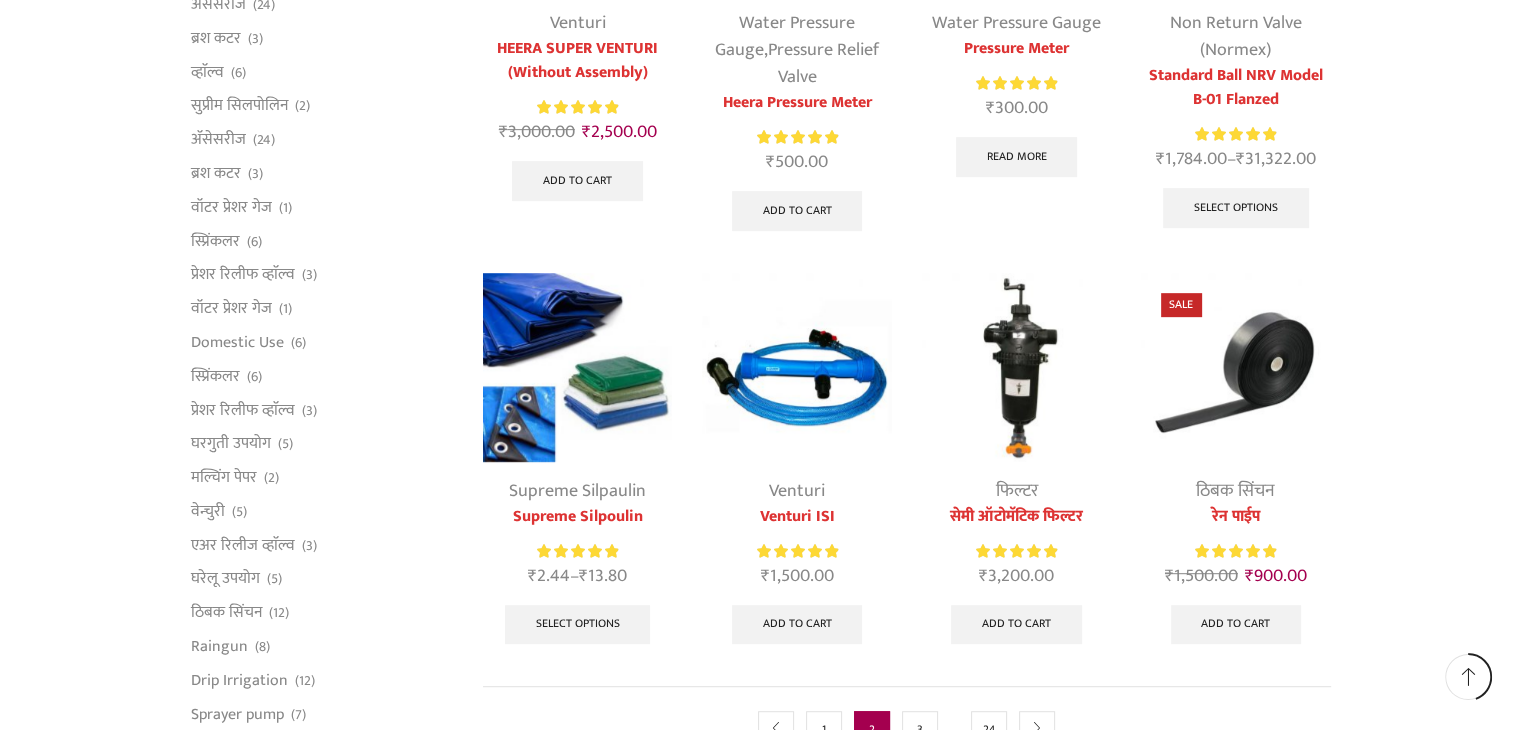 click at bounding box center (796, 367) 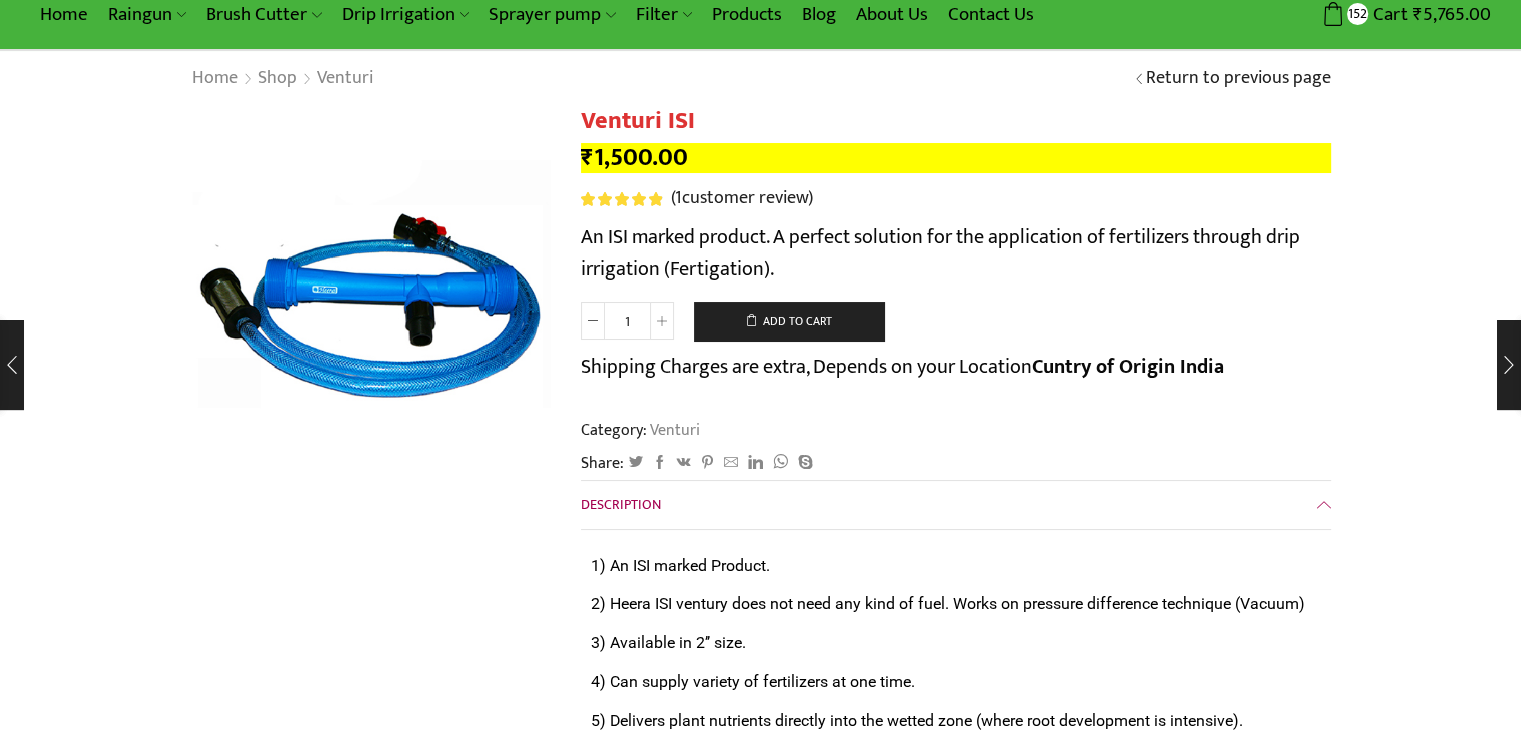 scroll, scrollTop: 0, scrollLeft: 0, axis: both 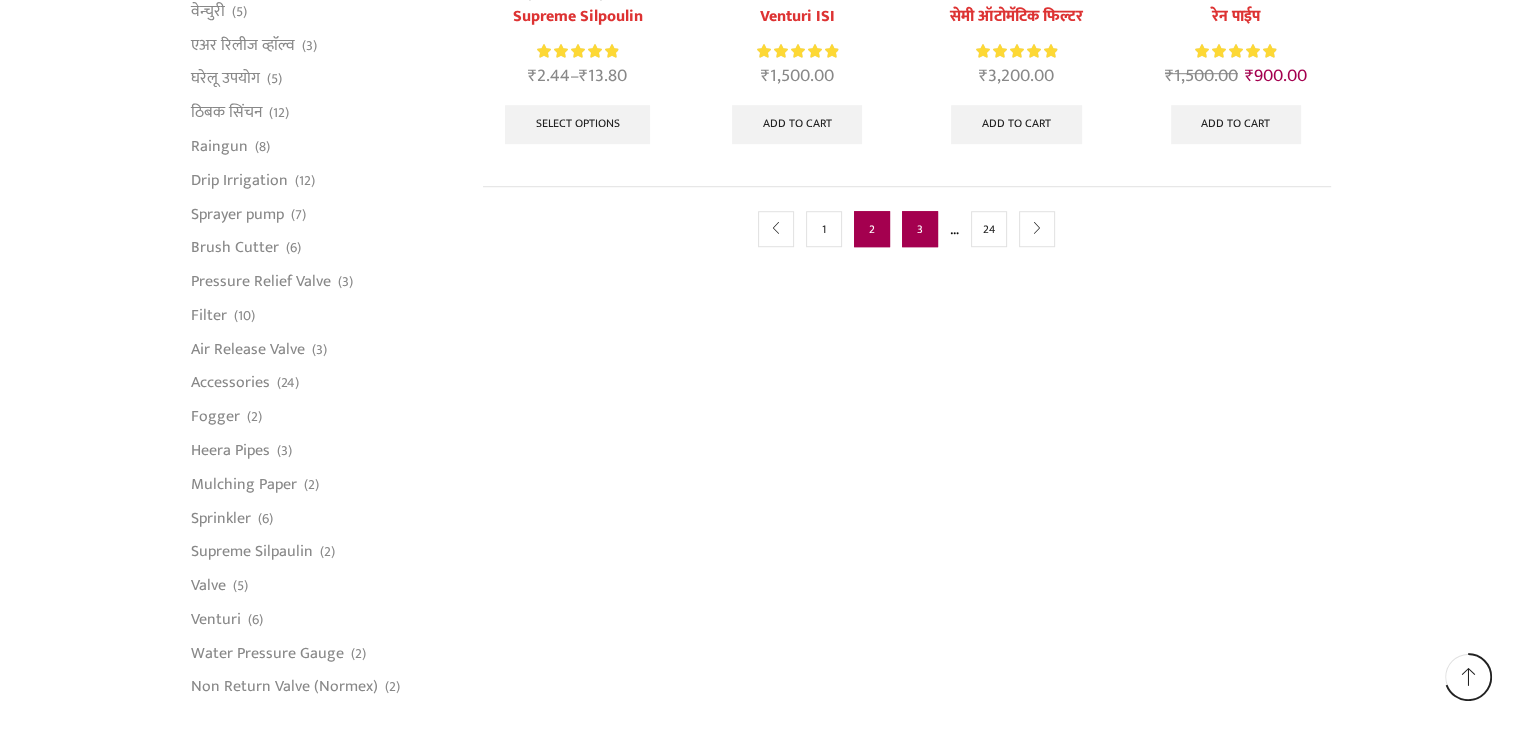 click on "3" at bounding box center [920, 229] 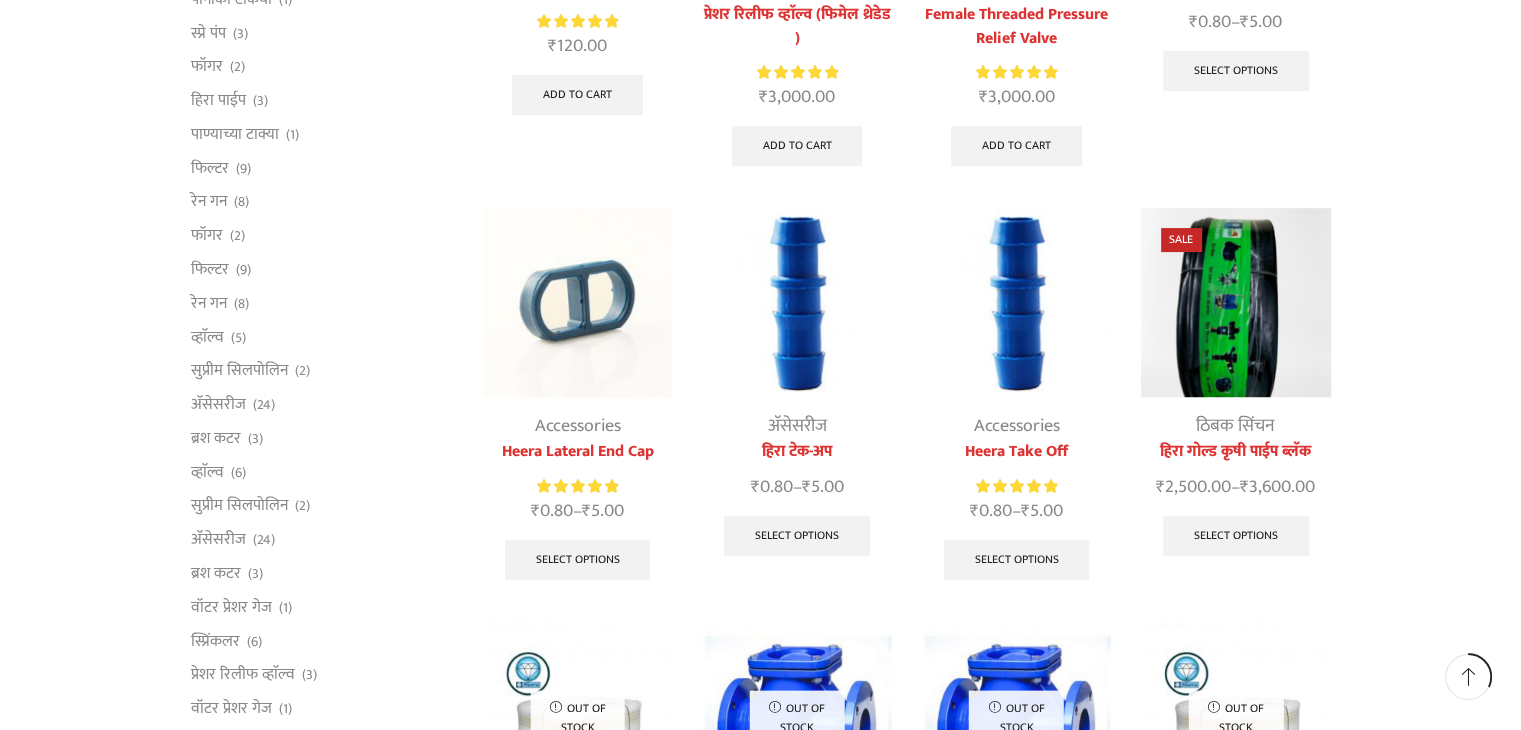scroll, scrollTop: 1100, scrollLeft: 0, axis: vertical 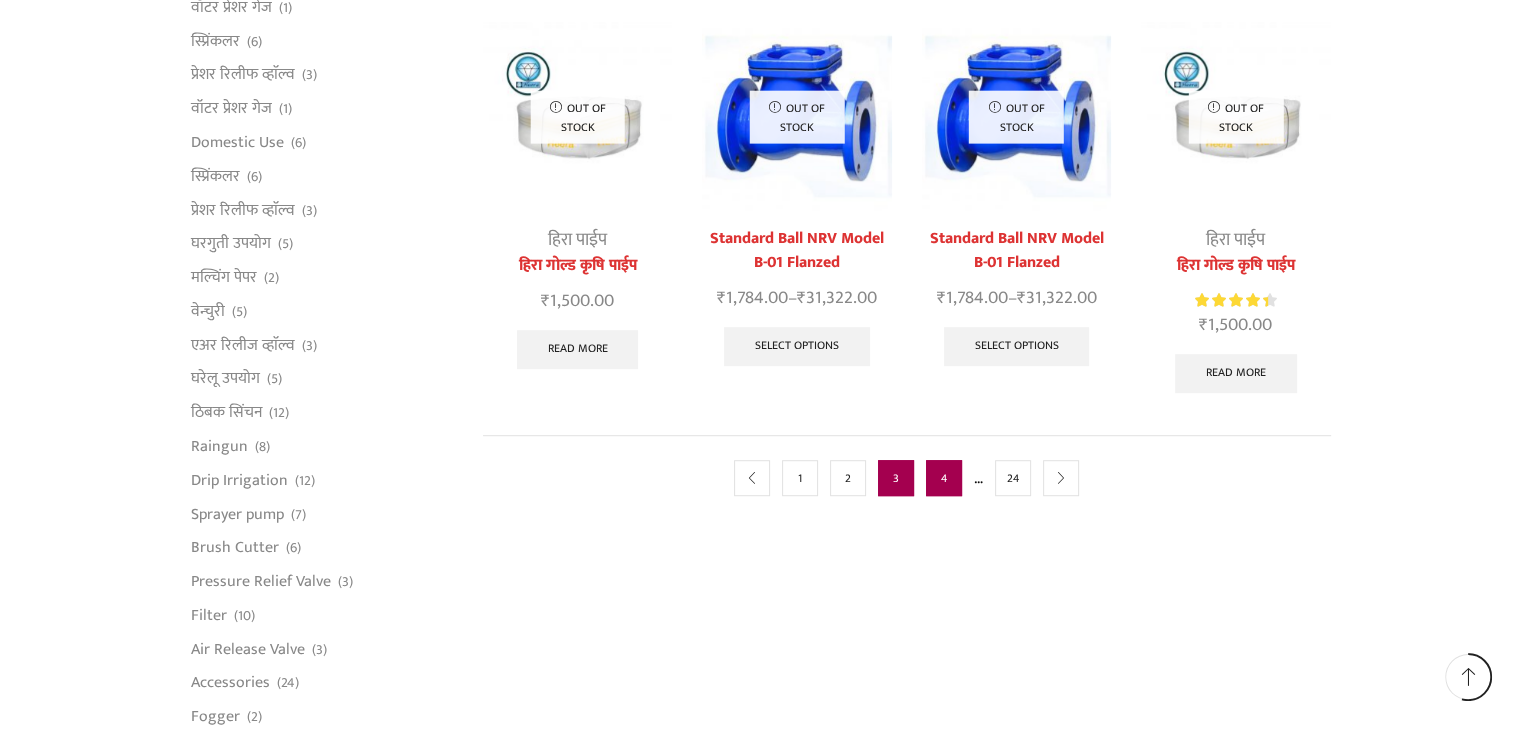 click on "4" at bounding box center [944, 478] 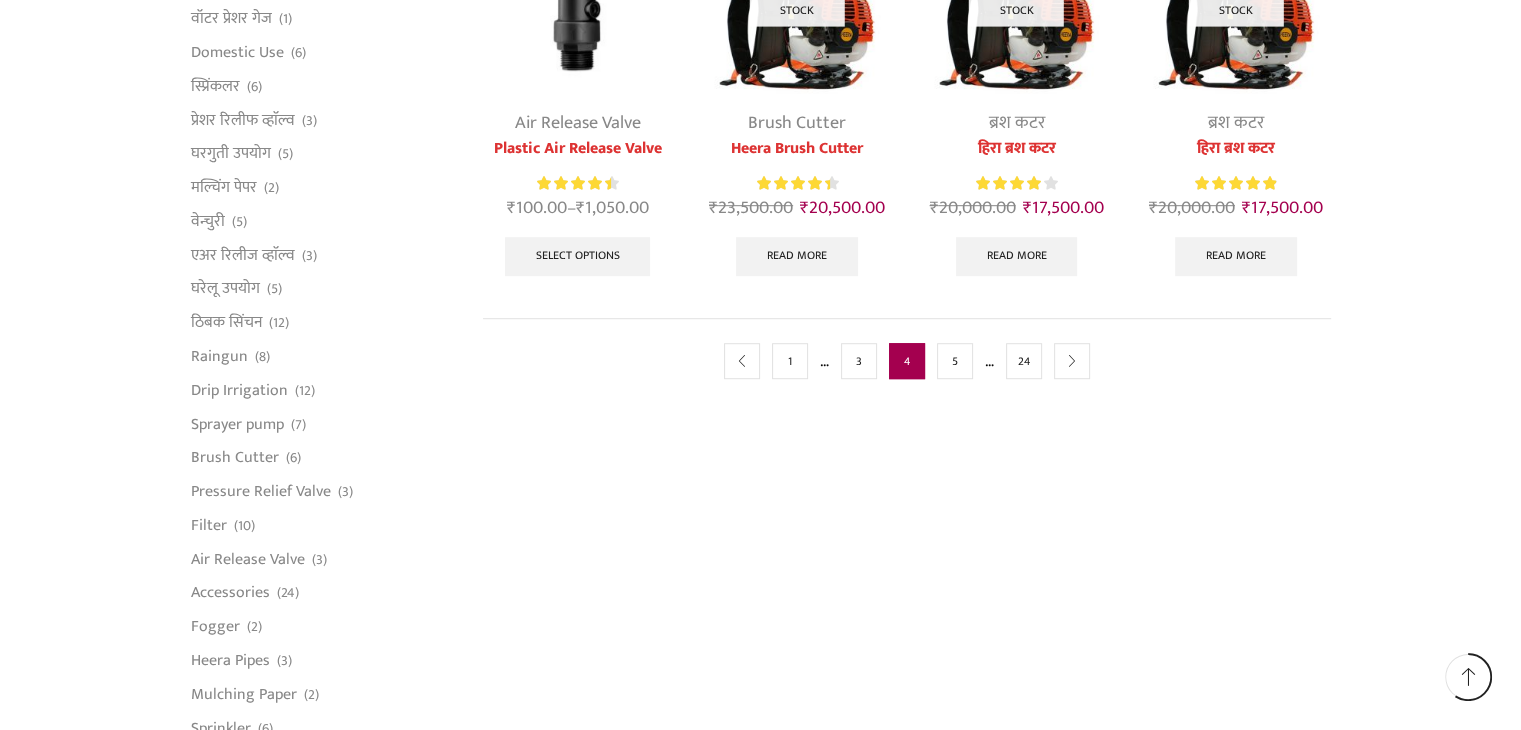 scroll, scrollTop: 1200, scrollLeft: 0, axis: vertical 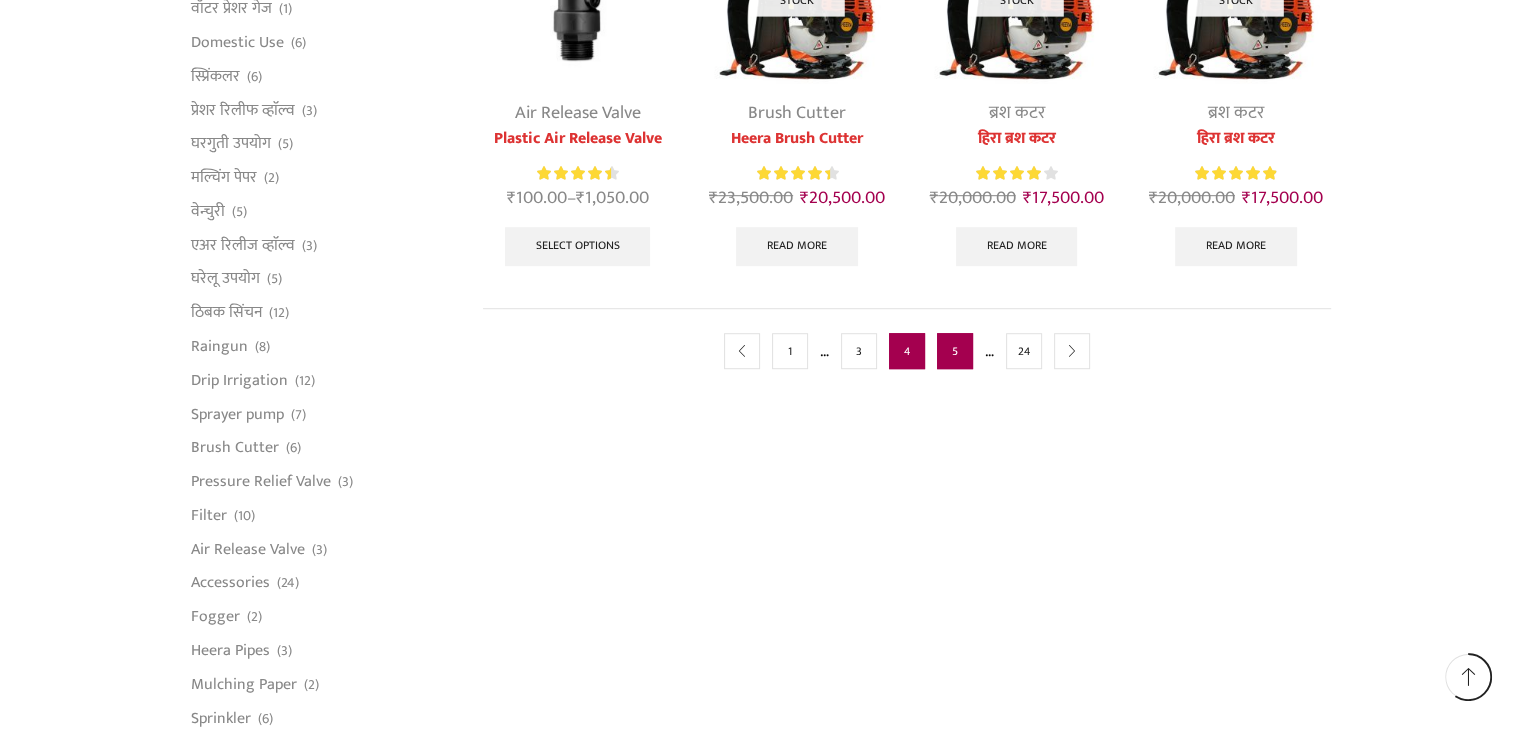 click on "5" at bounding box center [955, 351] 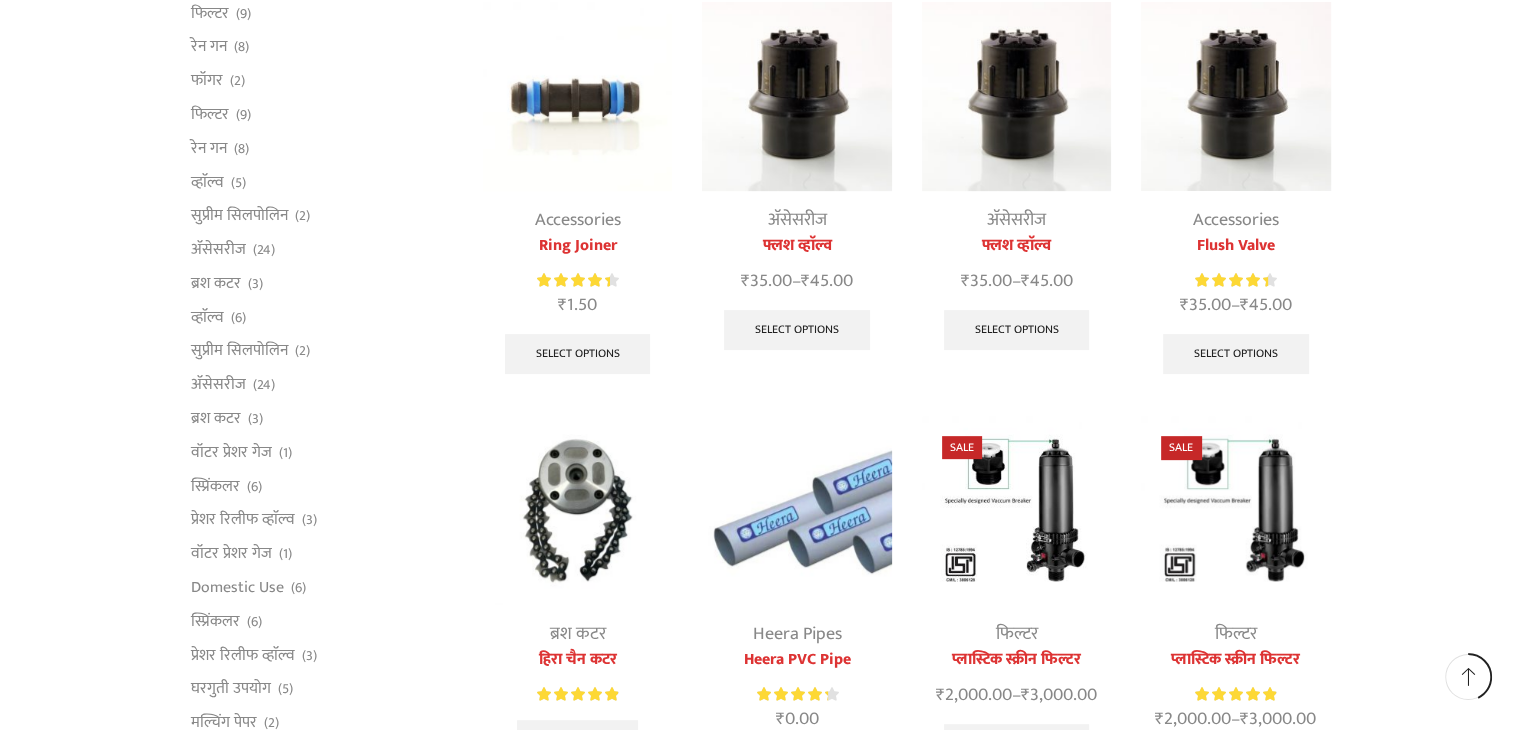 scroll, scrollTop: 1000, scrollLeft: 0, axis: vertical 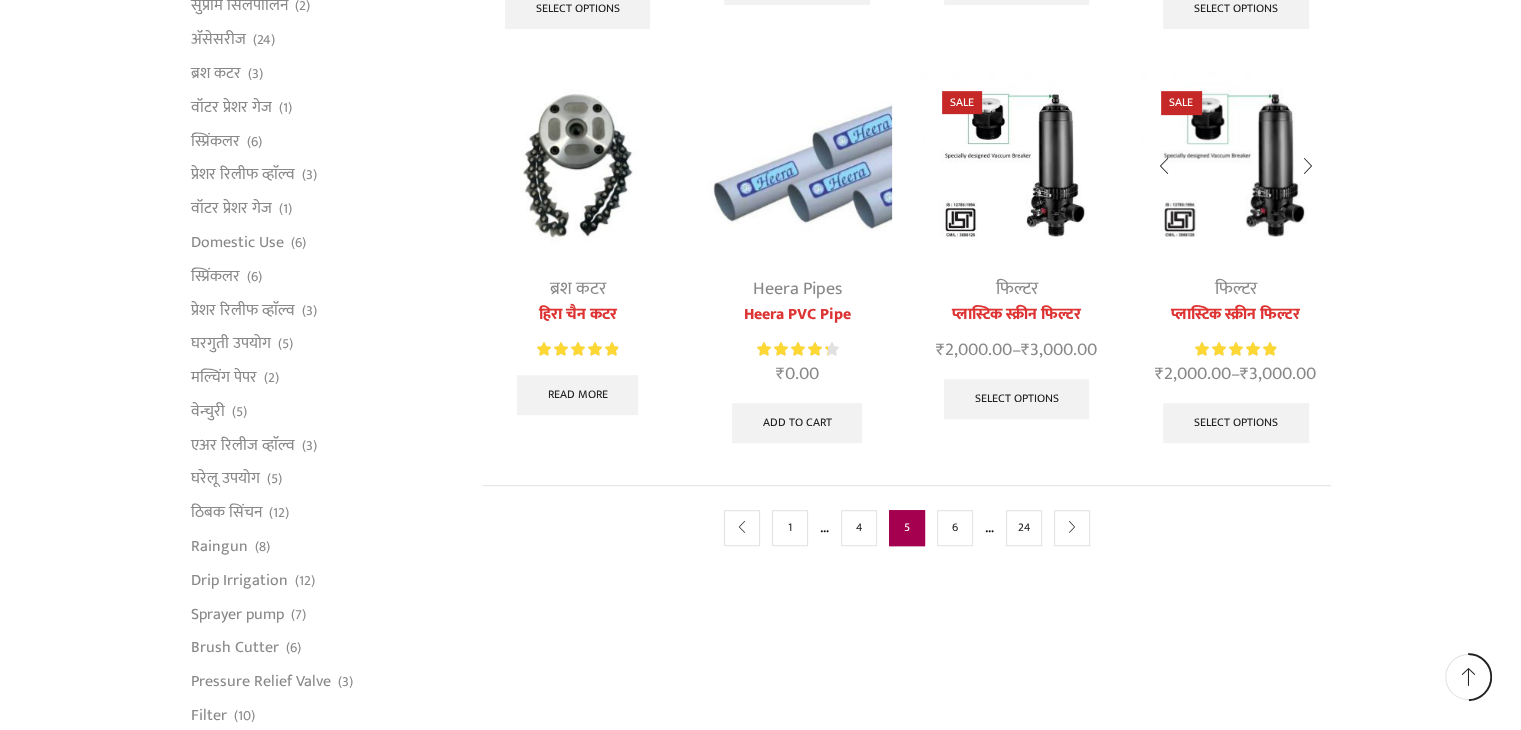 click at bounding box center [1235, 165] 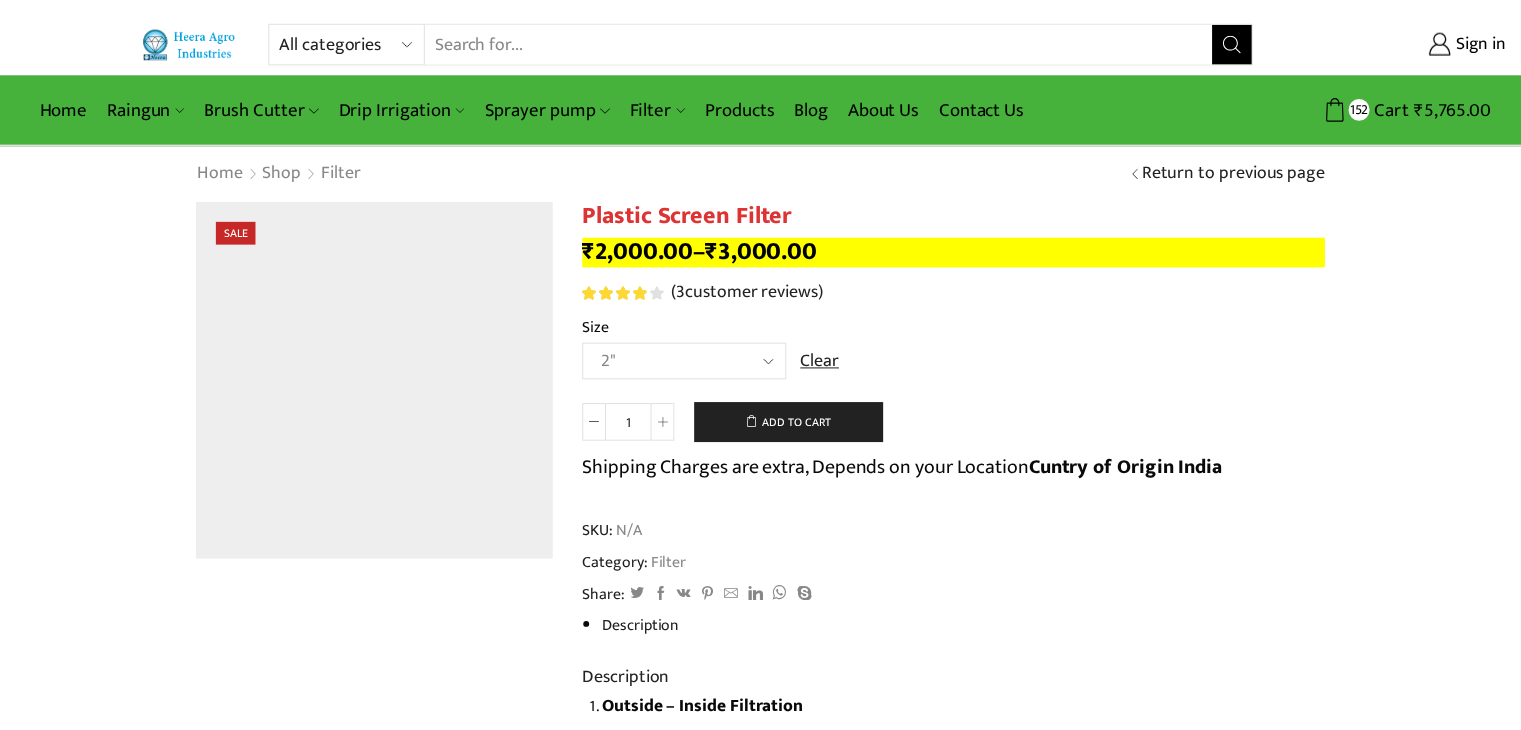 scroll, scrollTop: 0, scrollLeft: 0, axis: both 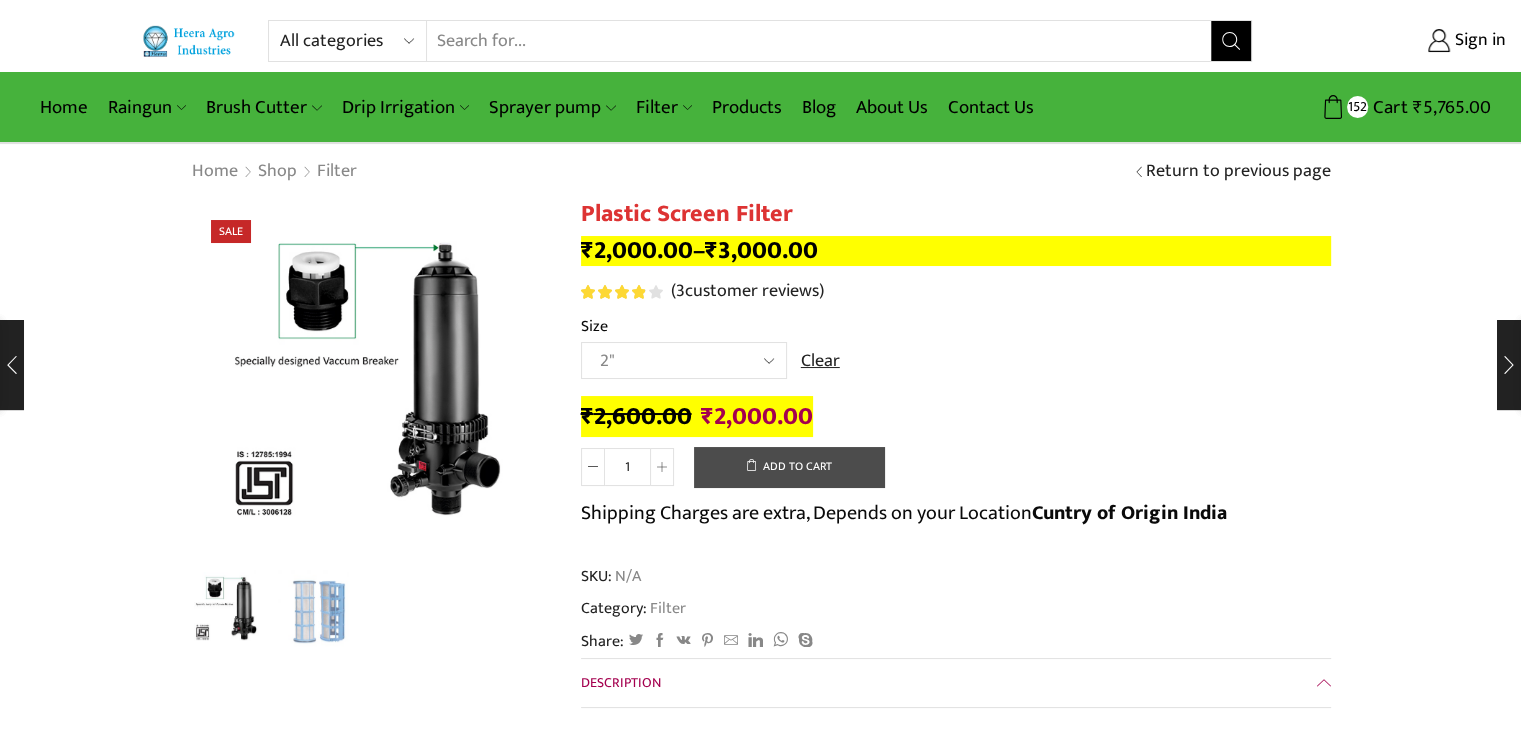 click on "Add to cart" 